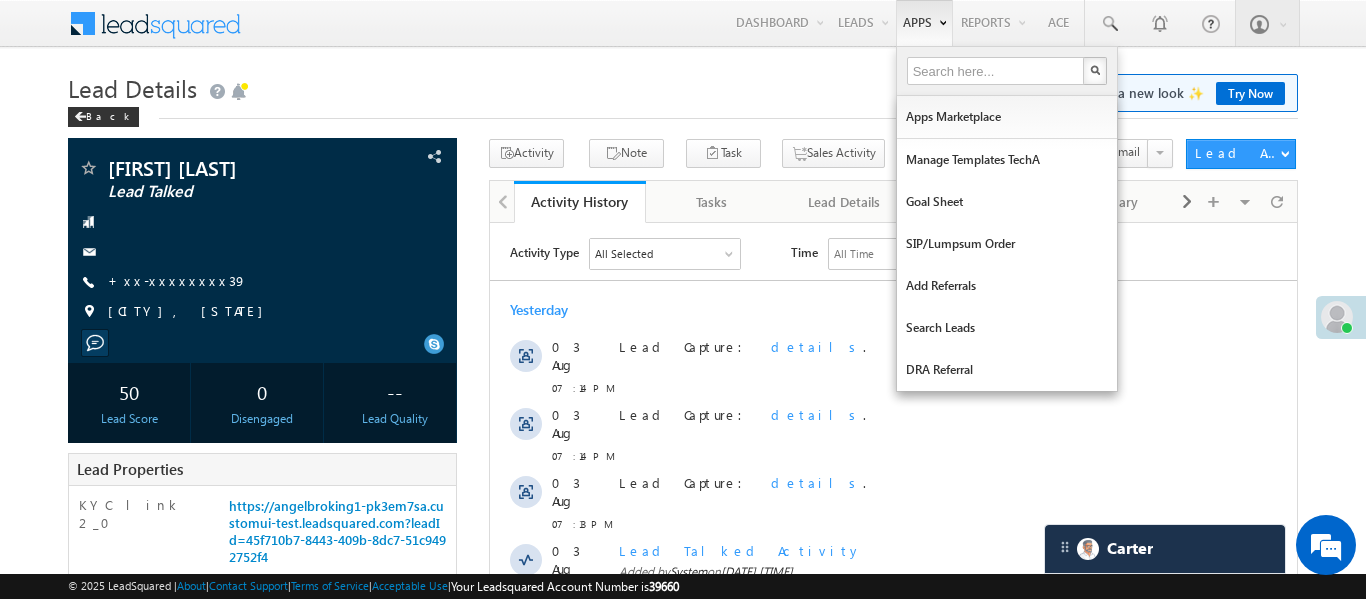 scroll, scrollTop: 0, scrollLeft: 0, axis: both 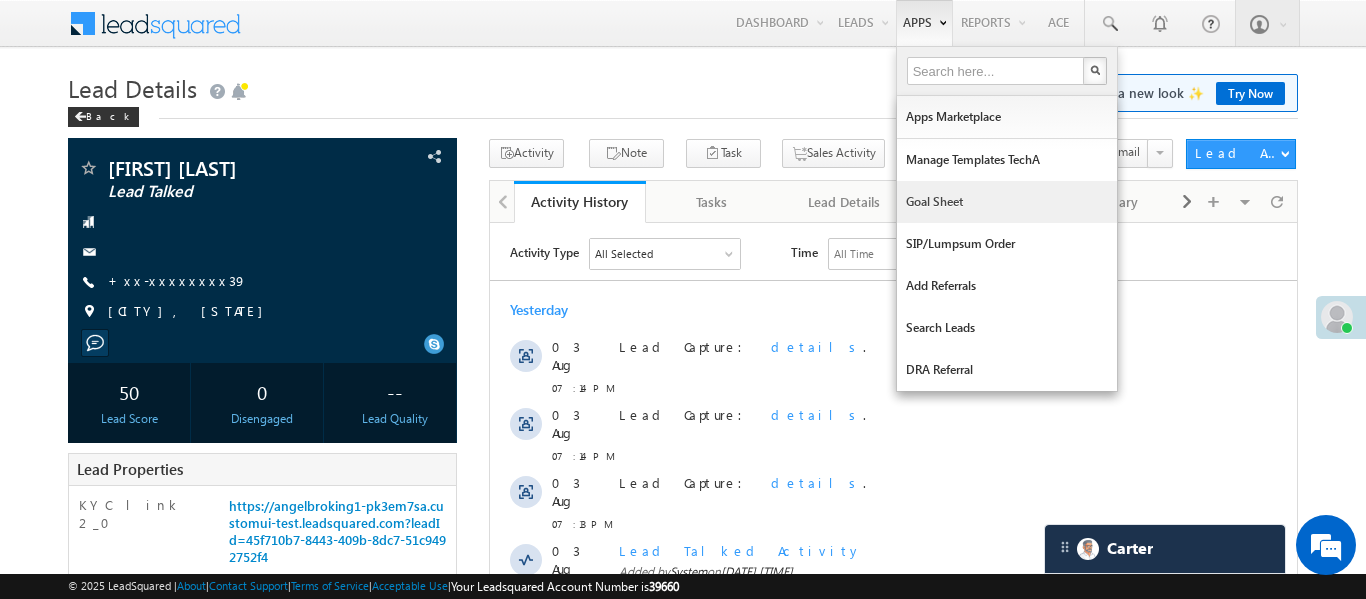 click on "Goal Sheet" at bounding box center [1007, 202] 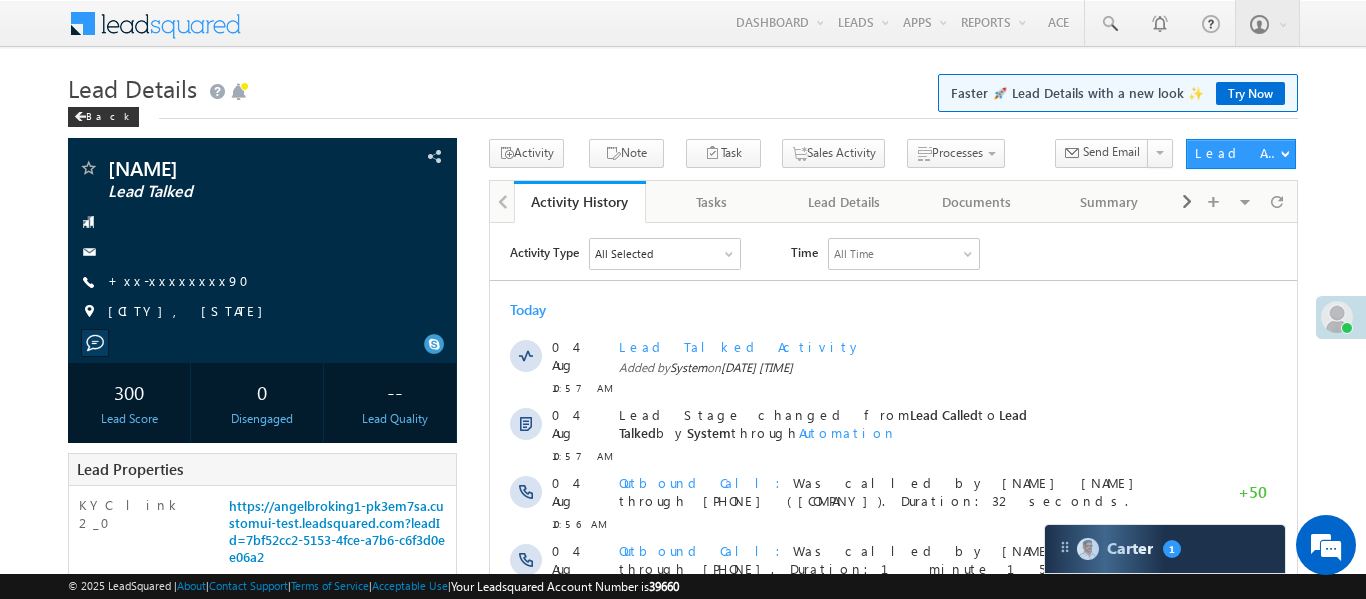 scroll, scrollTop: 0, scrollLeft: 0, axis: both 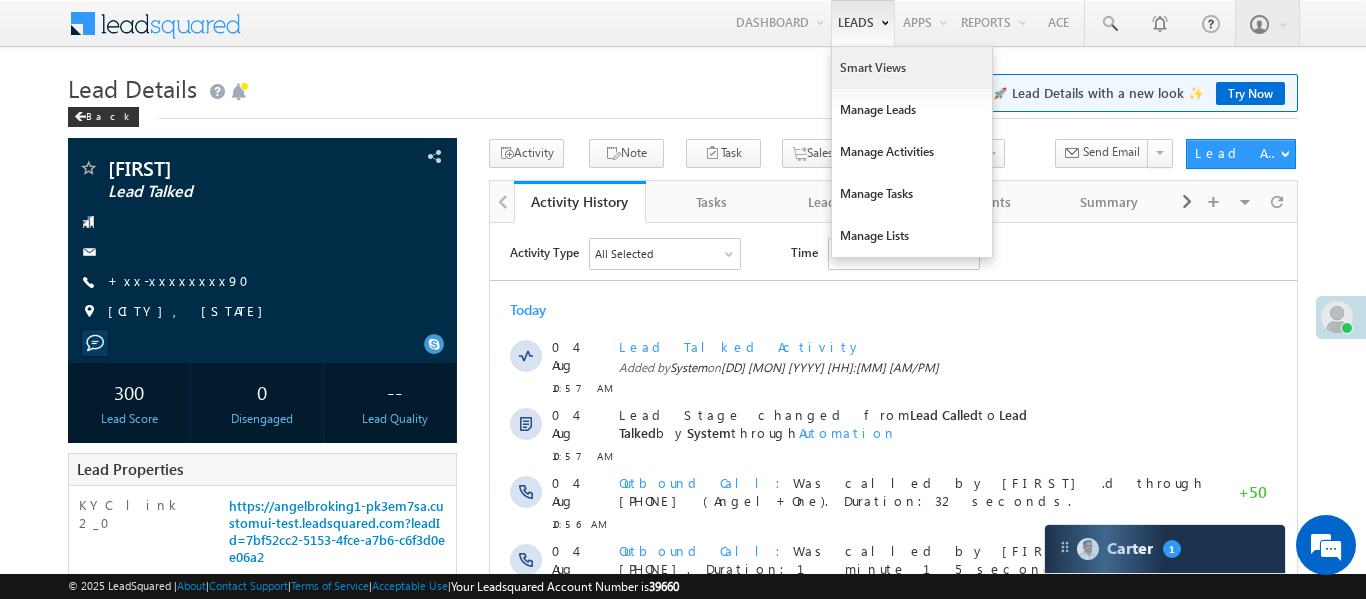 click on "Smart Views" at bounding box center (912, 68) 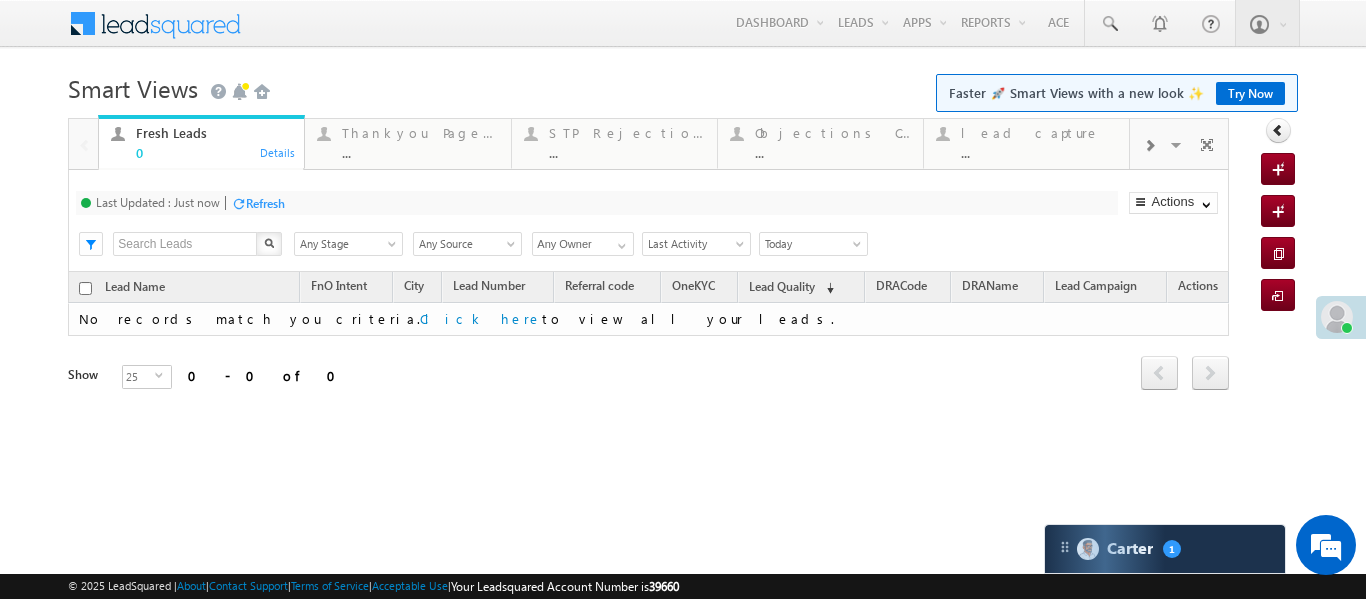 scroll, scrollTop: 0, scrollLeft: 0, axis: both 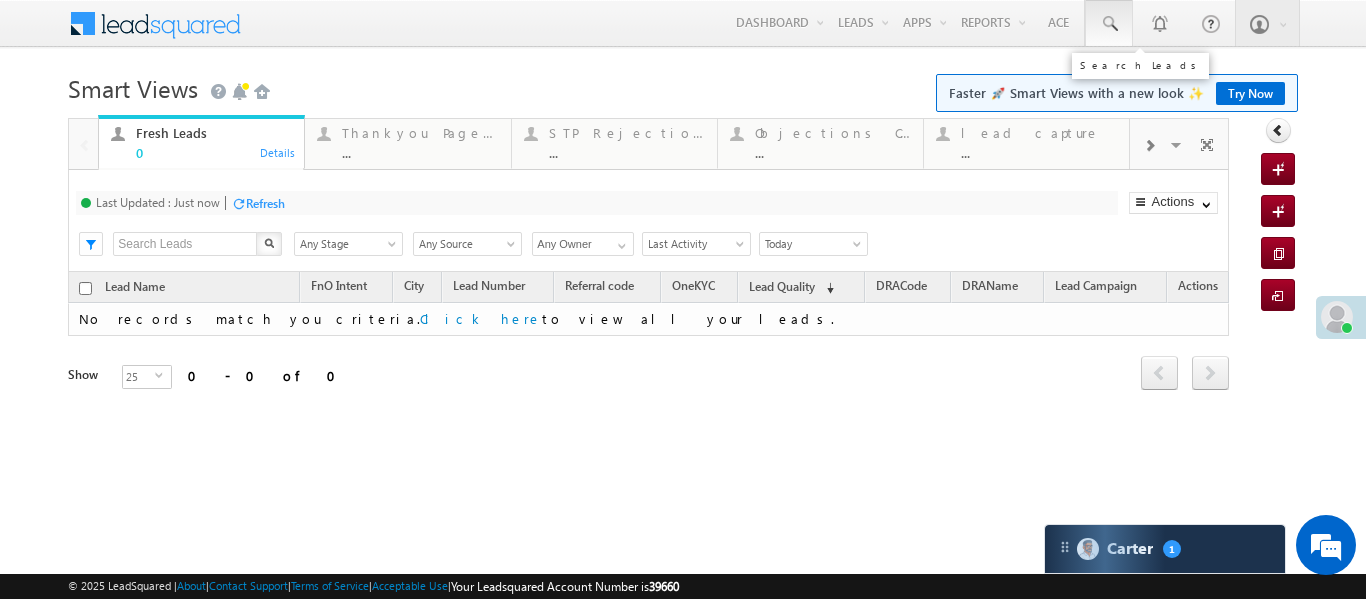 click at bounding box center [1109, 24] 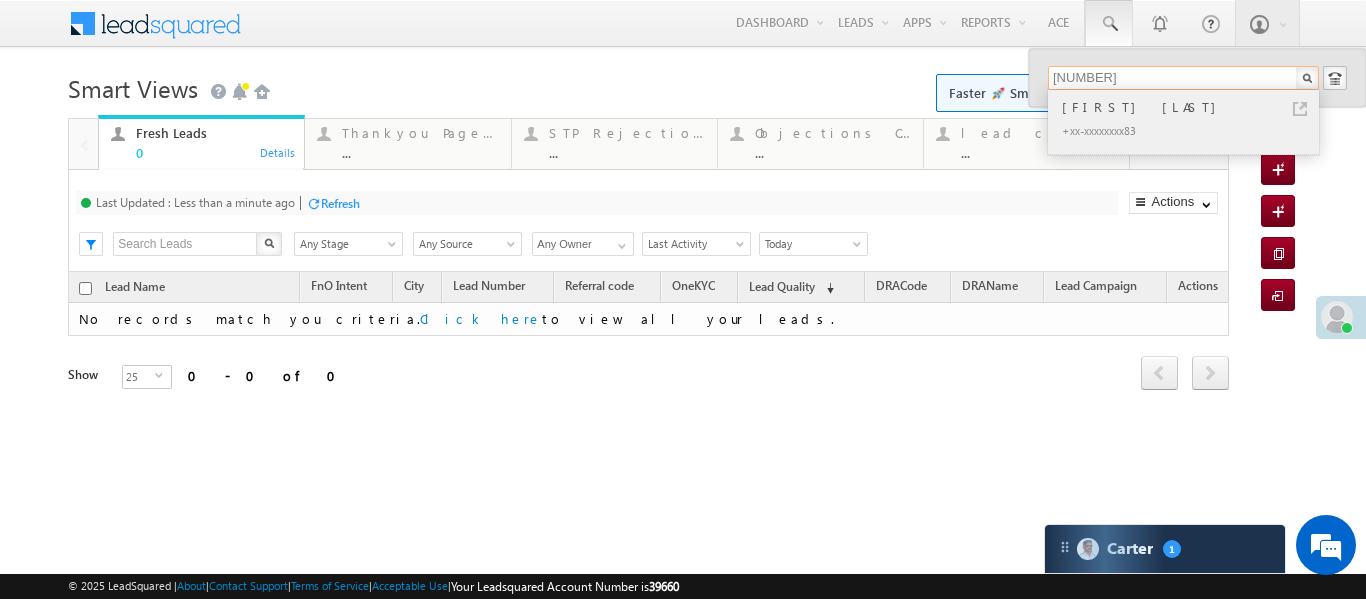 type on "9534825083" 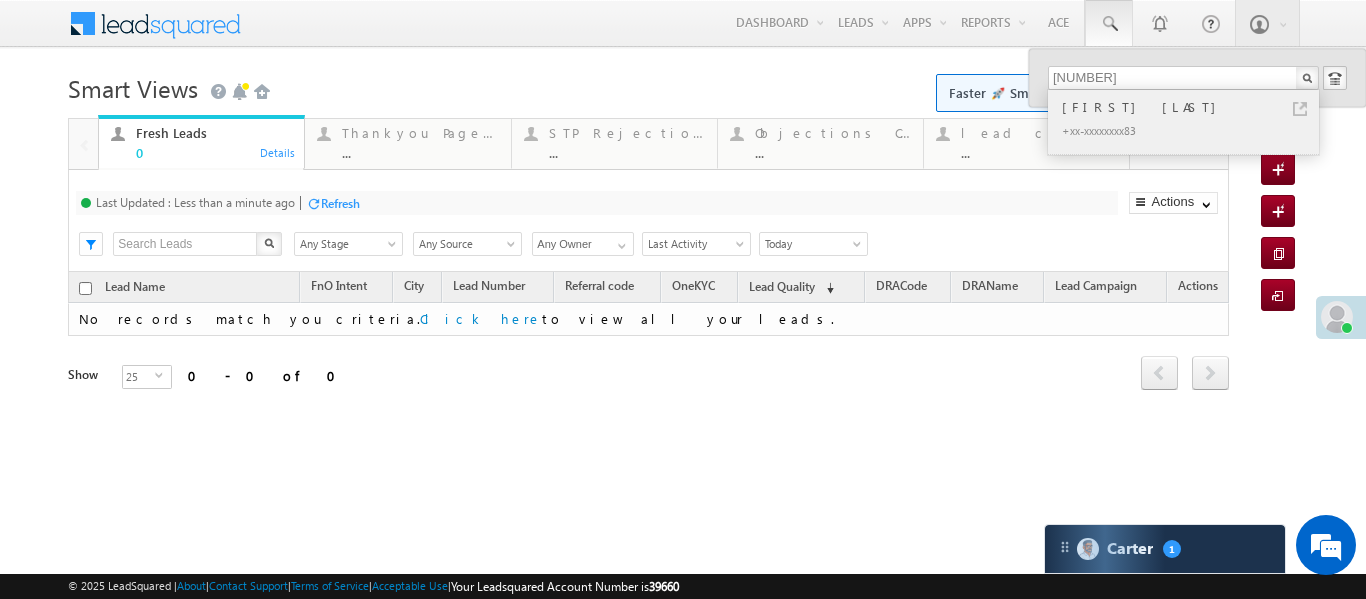 click on "RAMESH URAON" at bounding box center (1192, 107) 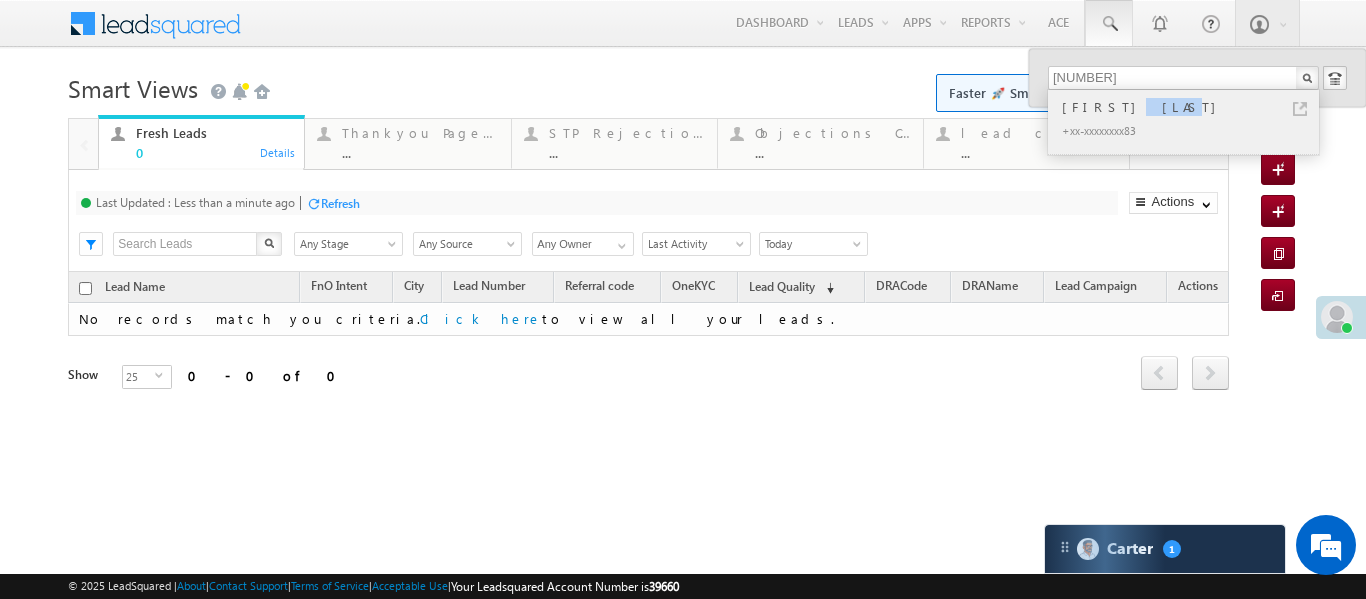 click on "RAMESH URAON" at bounding box center [1192, 107] 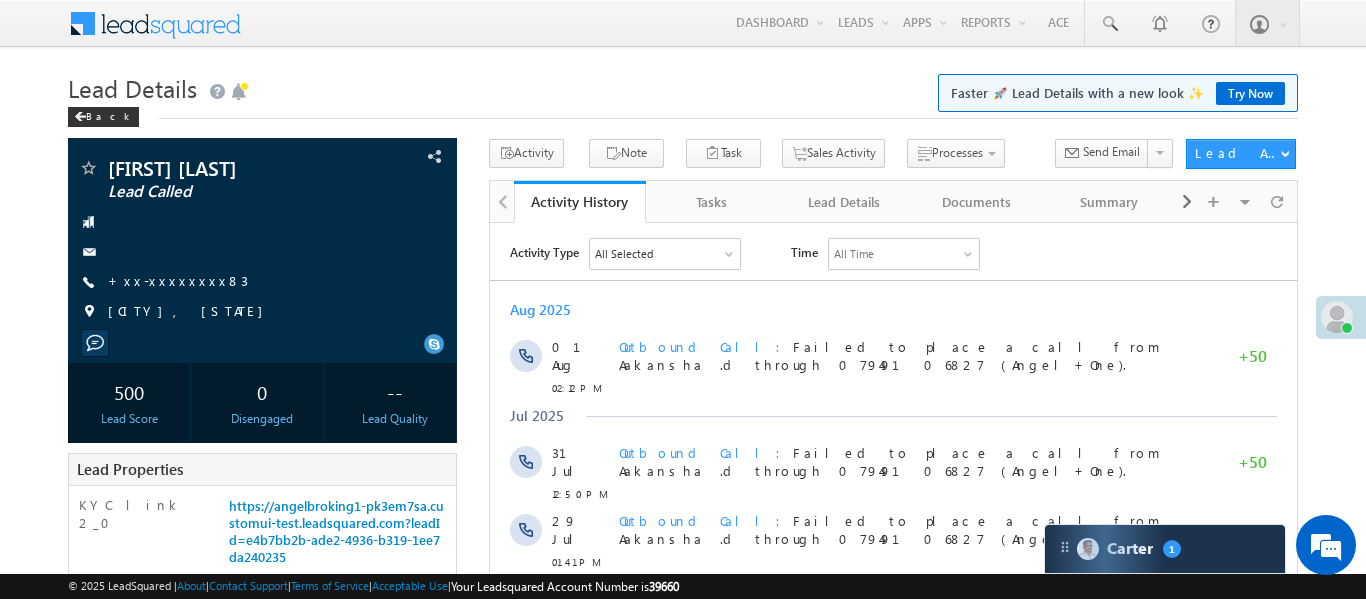 scroll, scrollTop: 0, scrollLeft: 0, axis: both 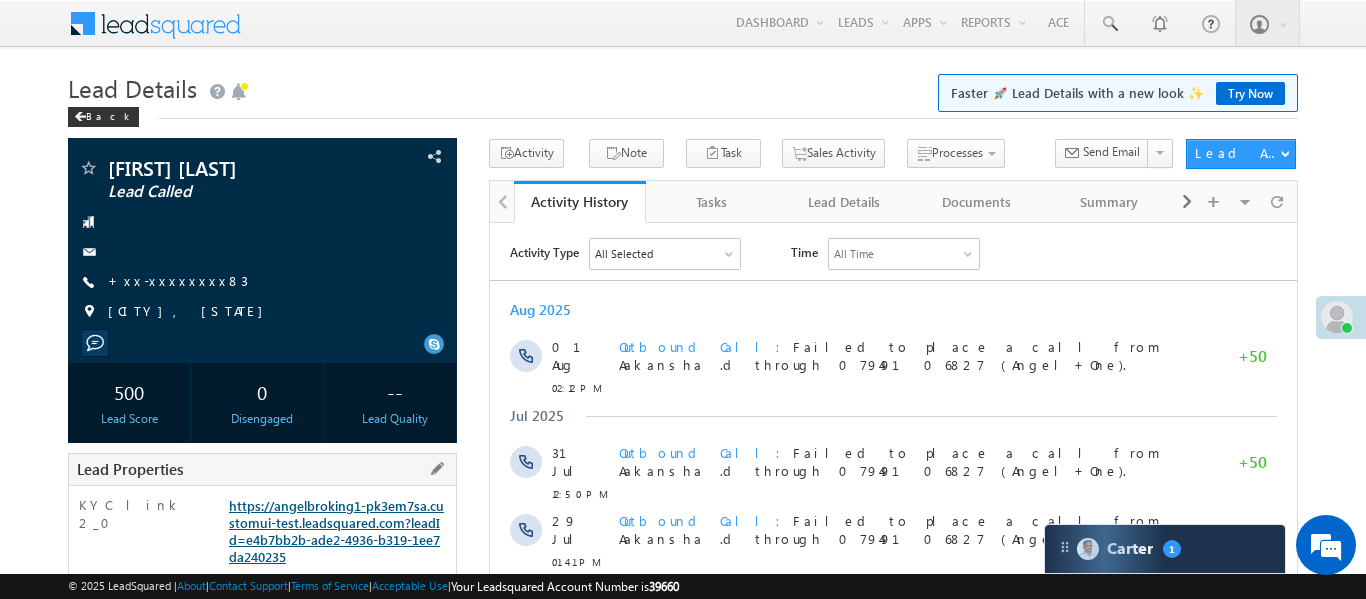 click on "https://angelbroking1-pk3em7sa.customui-test.leadsquared.com?leadId=e4b7bb2b-ade2-4936-b319-1ee7da240235" at bounding box center [336, 531] 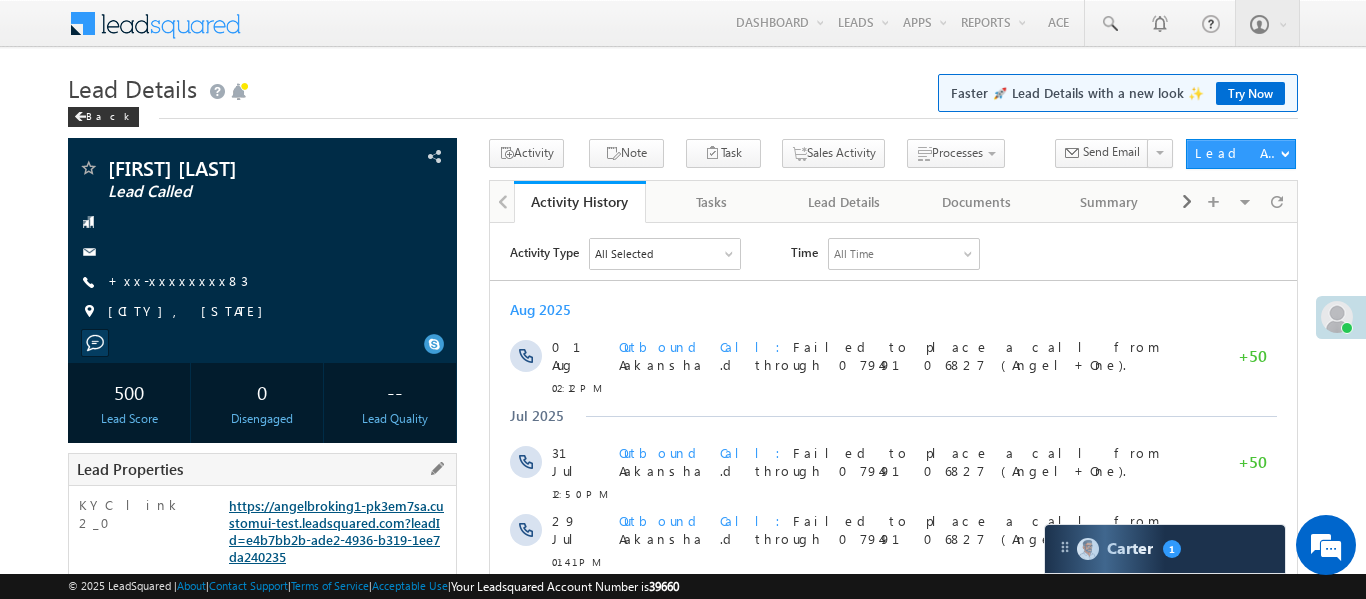 scroll, scrollTop: 0, scrollLeft: 0, axis: both 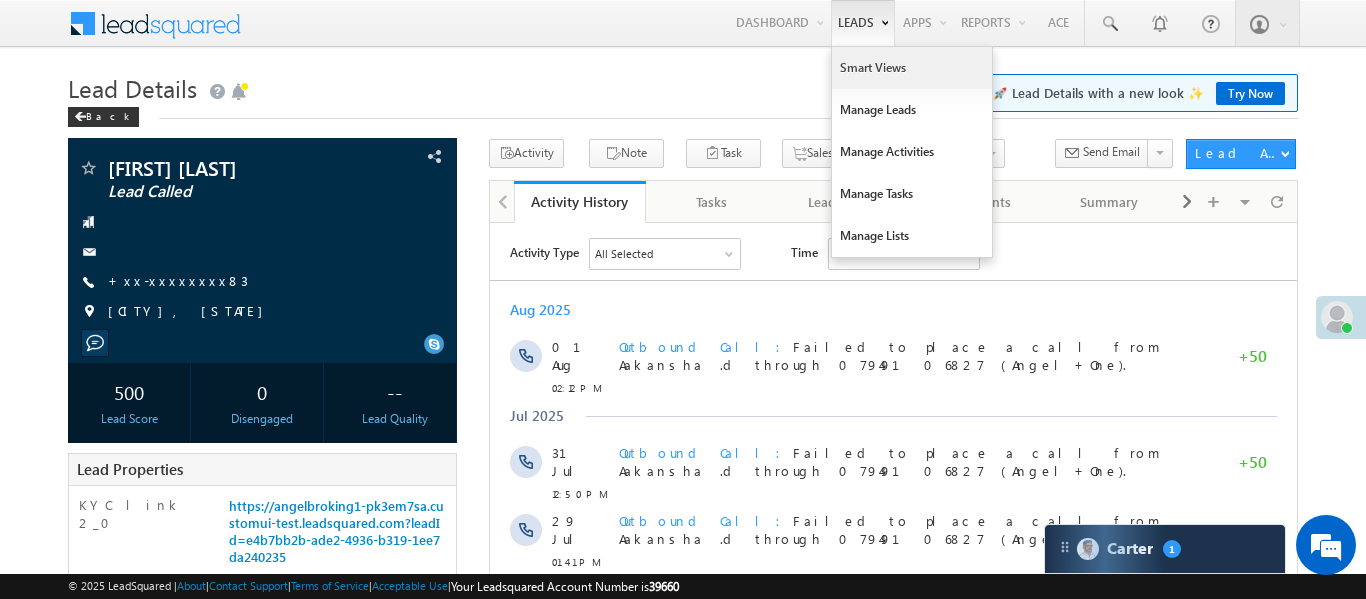 click on "Smart Views" at bounding box center [912, 68] 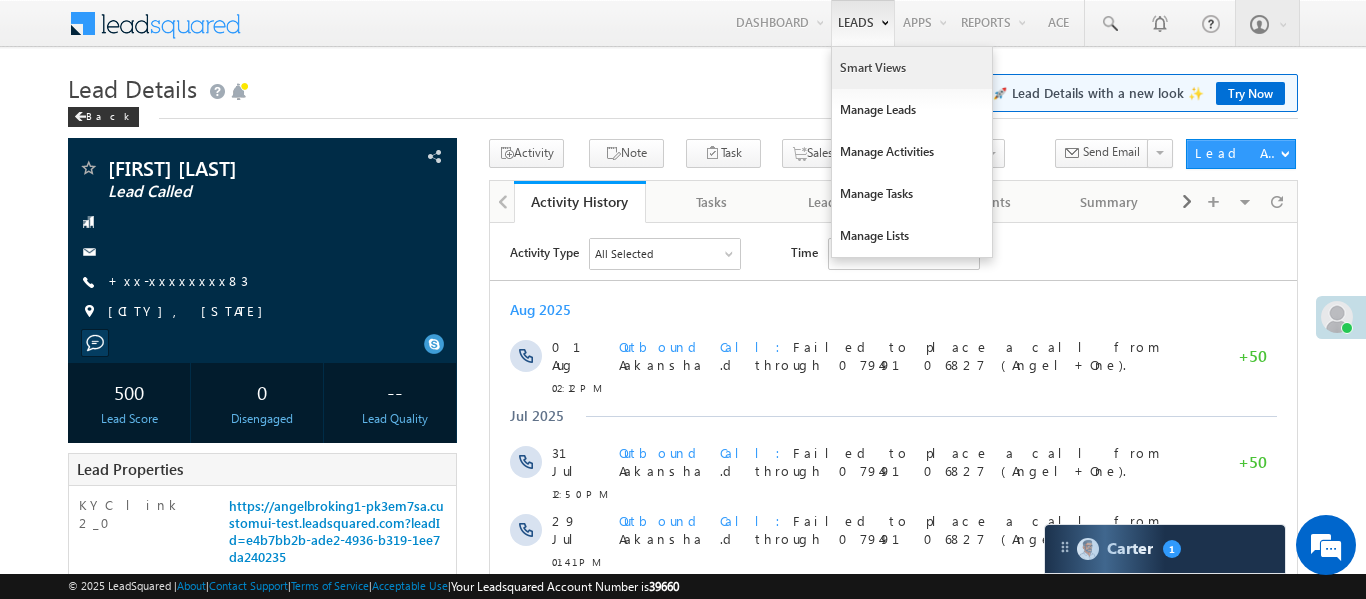 click on "Smart Views" at bounding box center (912, 68) 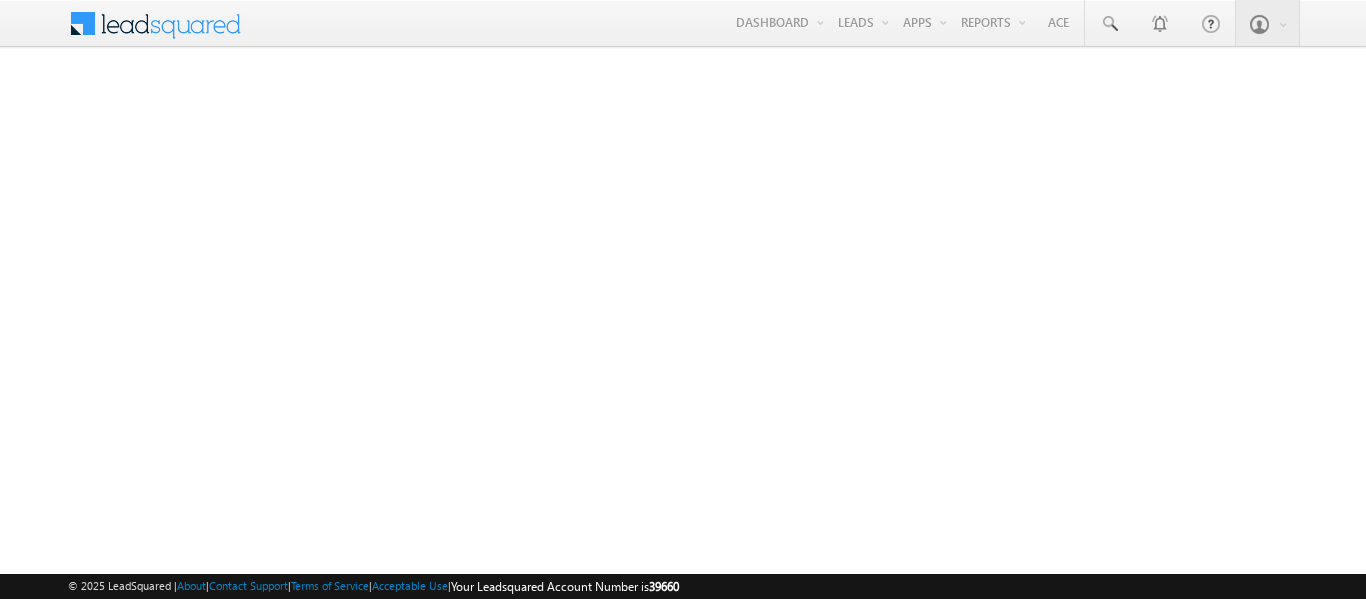 scroll, scrollTop: 0, scrollLeft: 0, axis: both 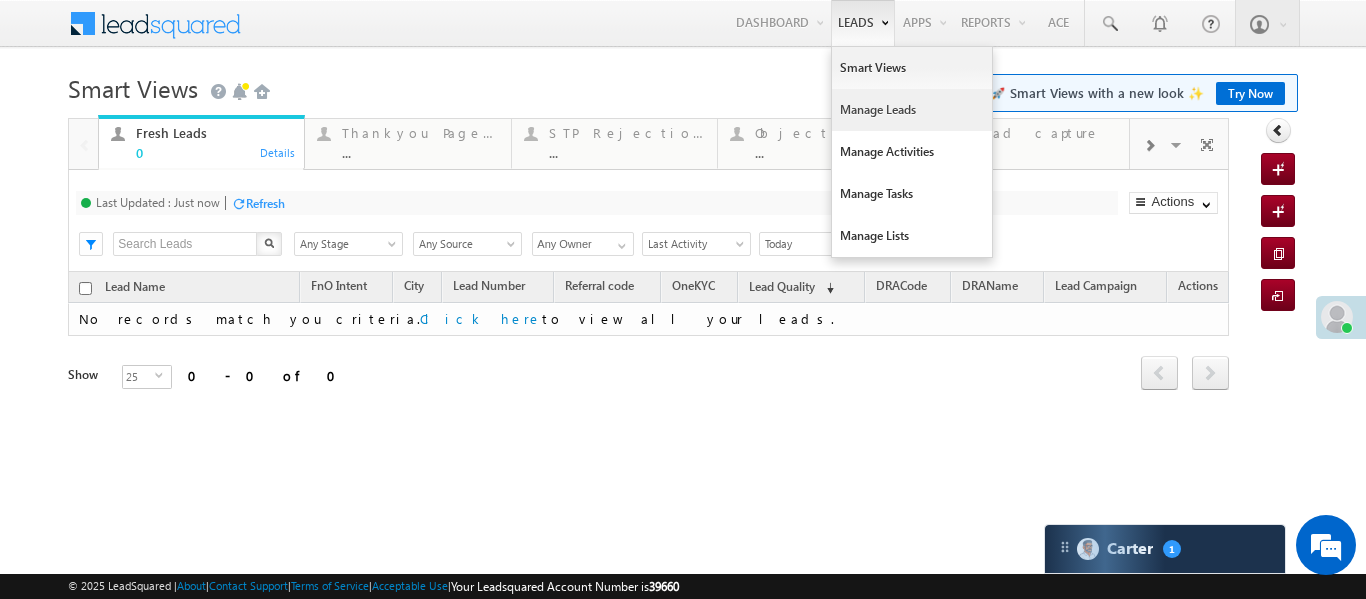 click on "Manage Leads" at bounding box center (912, 110) 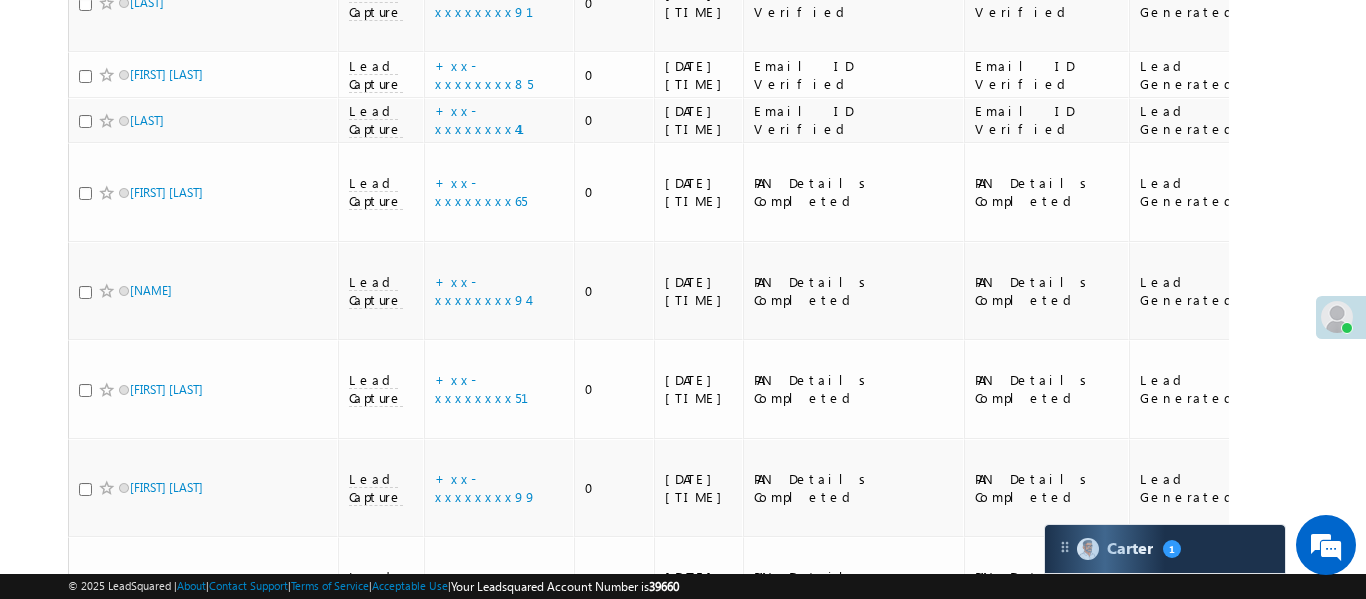 scroll, scrollTop: 3041, scrollLeft: 0, axis: vertical 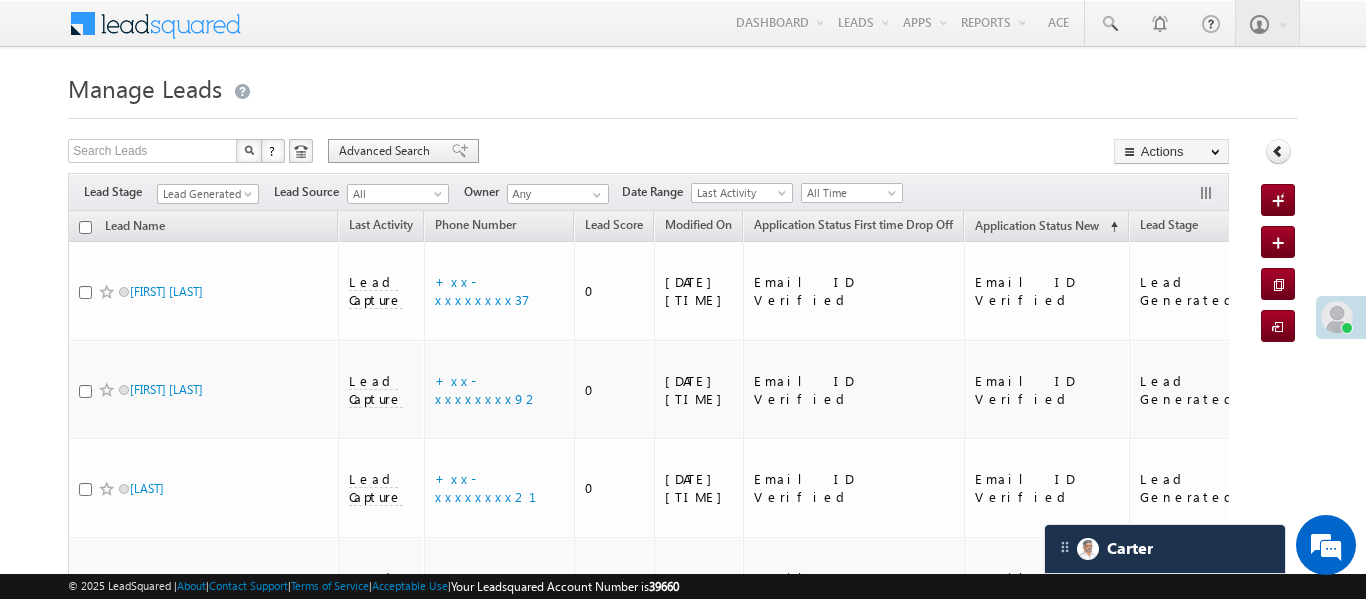 click on "Advanced Search" at bounding box center (387, 151) 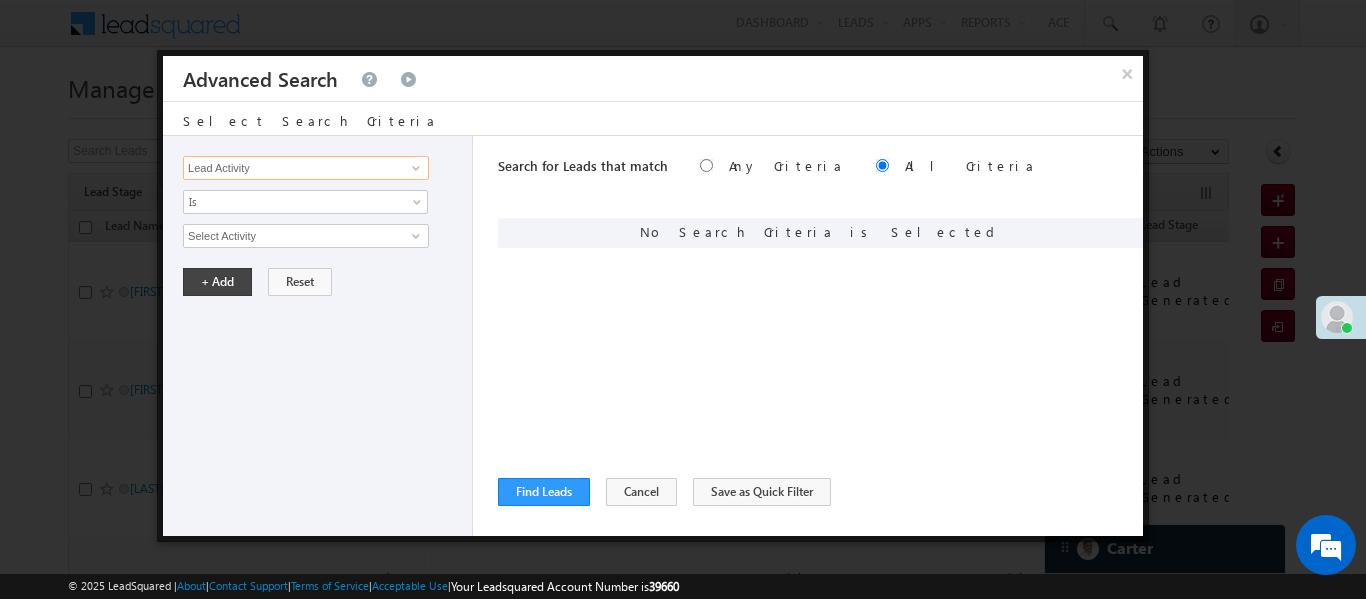 click on "Lead Activity" at bounding box center [306, 168] 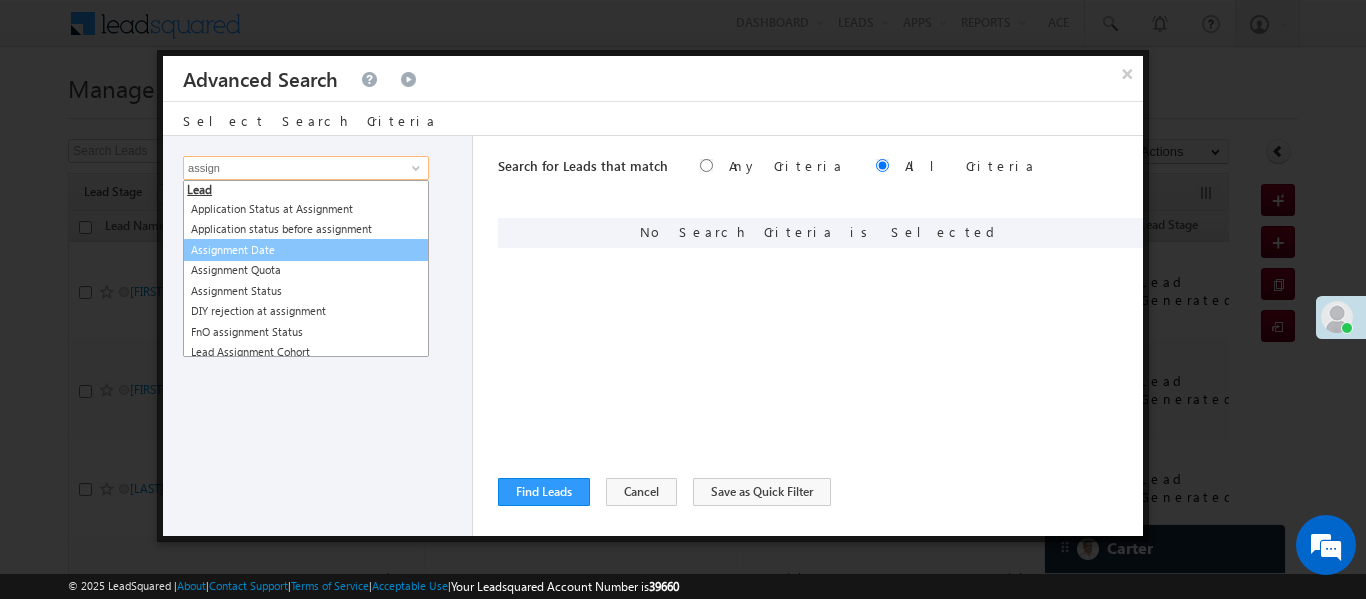 click on "Assignment Date" at bounding box center (306, 250) 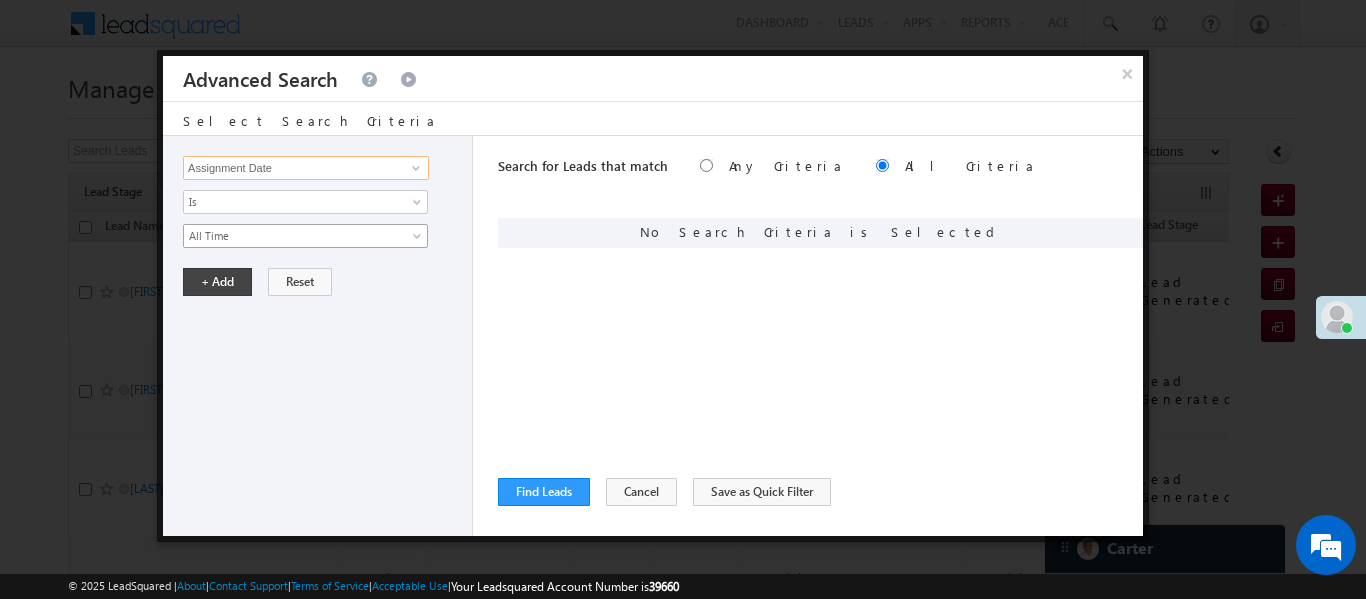 type on "Assignment Date" 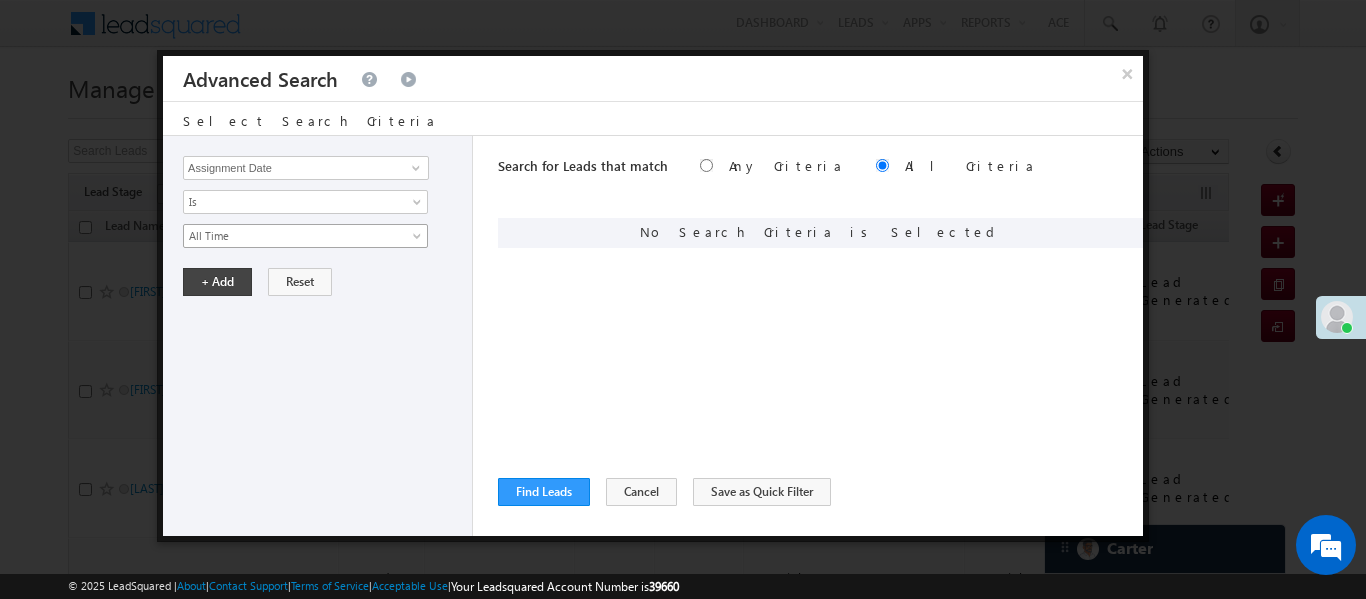 click on "All Time" at bounding box center (292, 236) 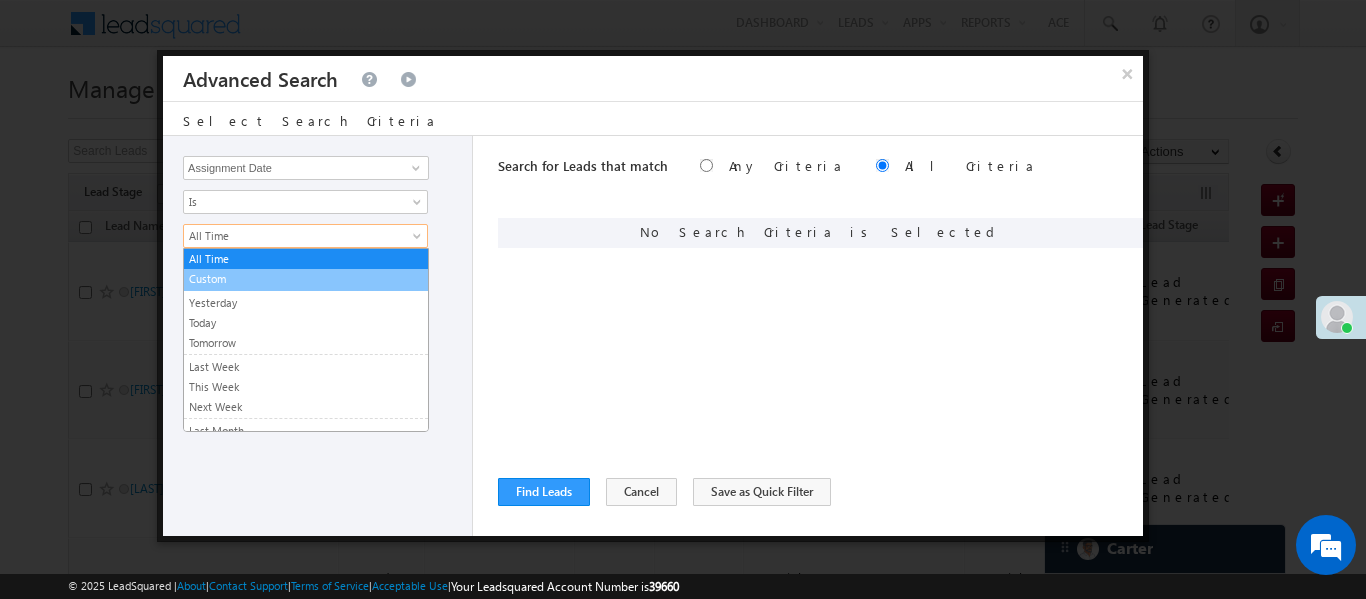 click on "Custom" at bounding box center [306, 279] 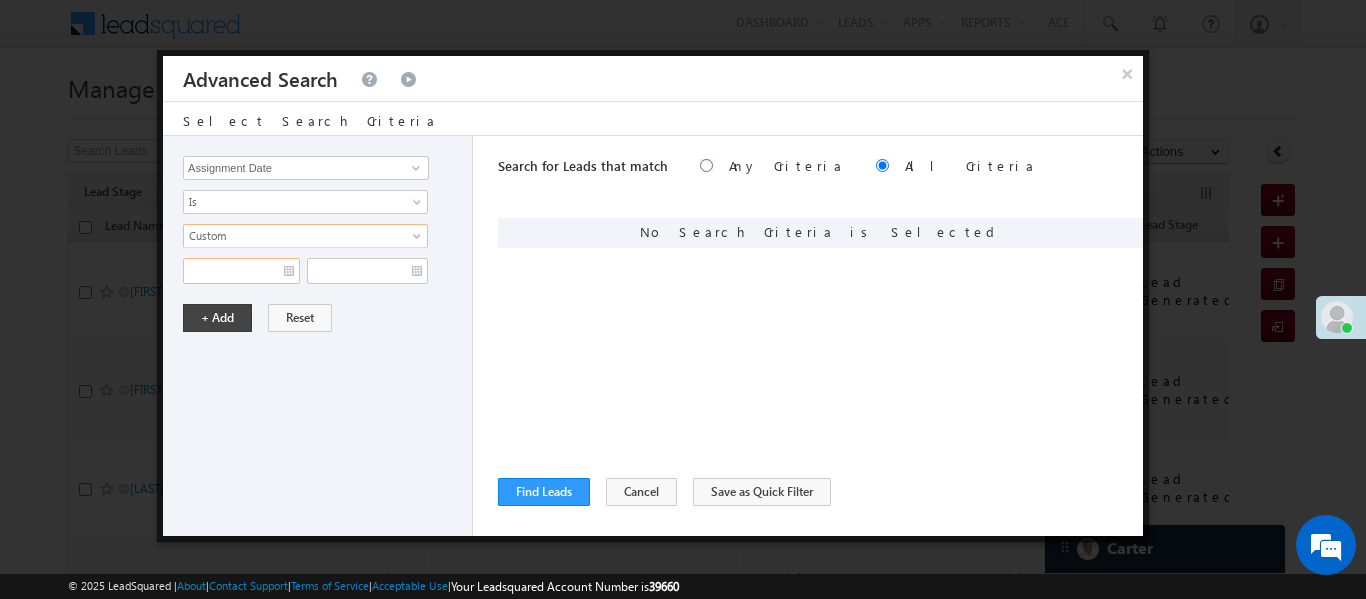click at bounding box center [241, 271] 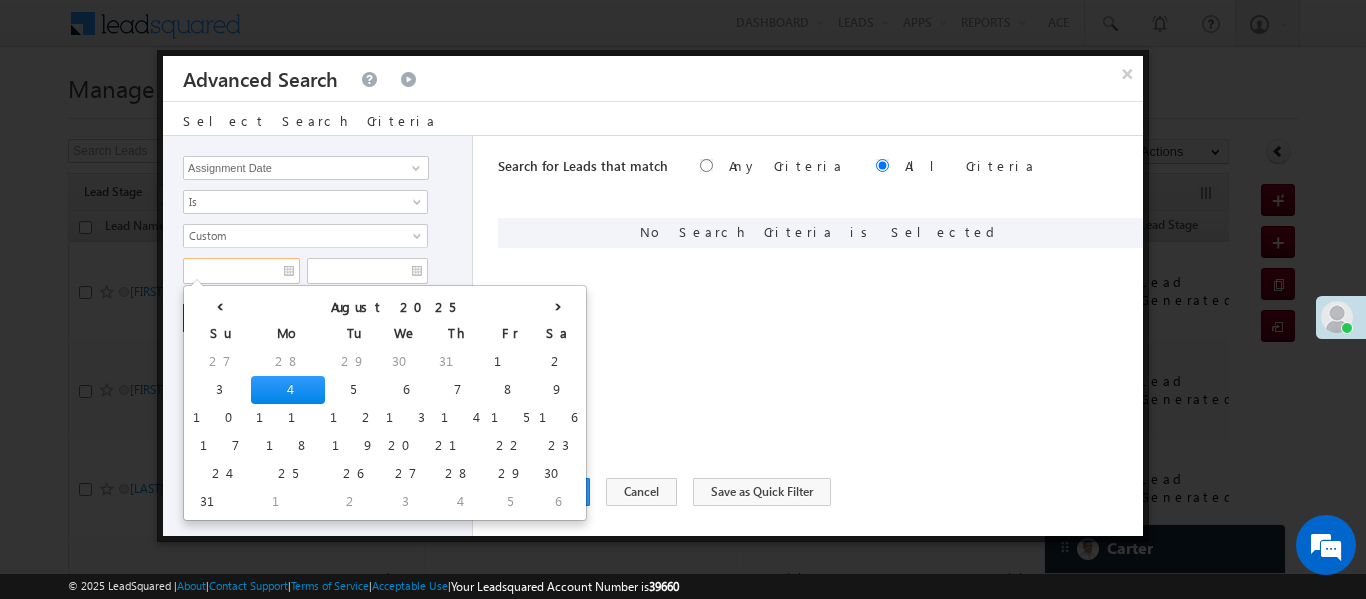 click on "1" at bounding box center (510, 362) 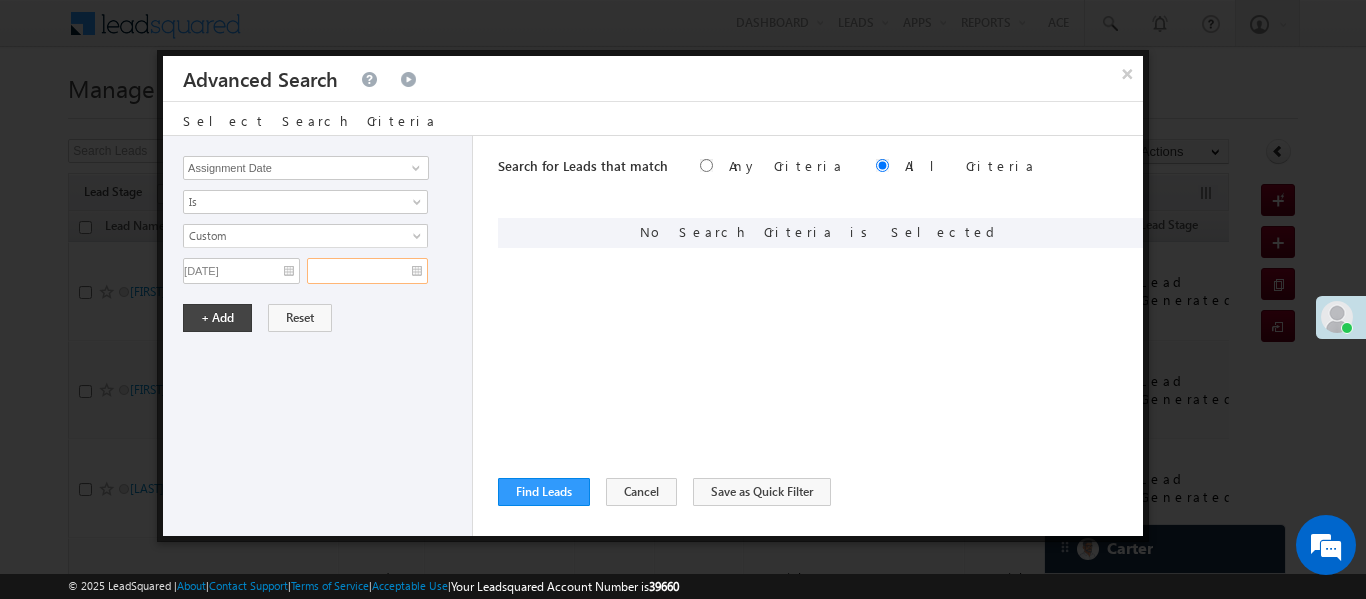 click at bounding box center (367, 271) 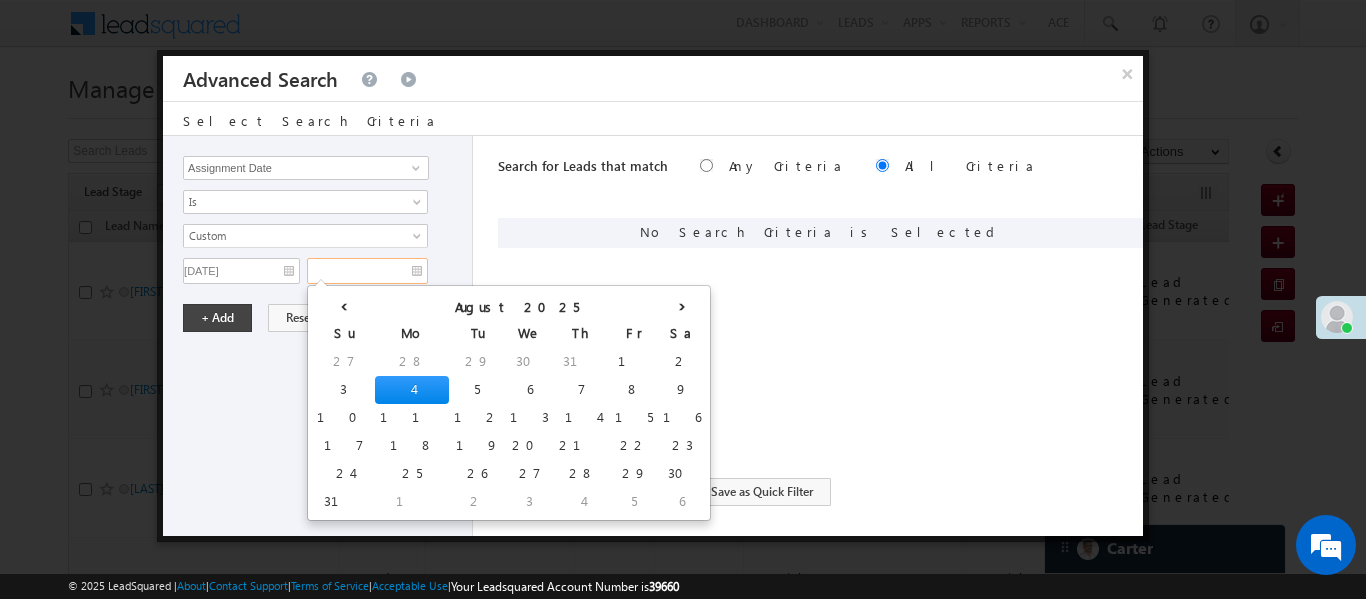 click on "4" at bounding box center (412, 390) 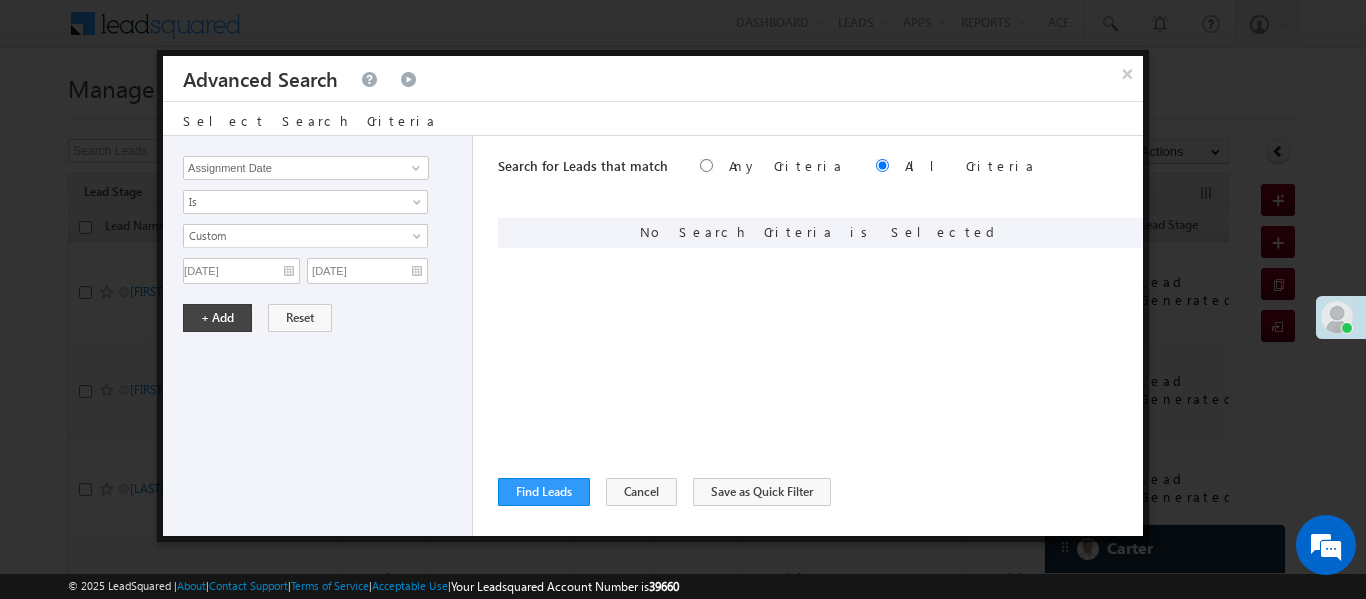 click on "Lead Activity Task Sales Group  Prospect Id  WA Last Message Timestamp 4th Day Disposition Aadhaar_MobileLinked Account Application Status Activation_Score Age Bucket AI_ML AngelCode App Download App Download Date App Status Compare Application Number Application Owner Application Source Application Status  Application Status at Assignment Application Status at Dropoff Application status before assignment  Application Status First time Drop Off  Application Status New Application Step Number Application Submission Flag Application Type Appsflyer Adset Area Manager Name Assignment Date Assignment Quota Assignment Status Attempt counter post coding  BO Branch Browser Call Back Counter Call back Date & Time Call Back Requested Created At Call Back Requested on  Call Back Requested Slot Call Duration Call Later Overall Counter Call Later_Insurance call back date Callid Campaign Call Counter Campaign Date Campaign flag for smart view Campaign Talktime counter Campaign Trade Date Is" at bounding box center (318, 336) 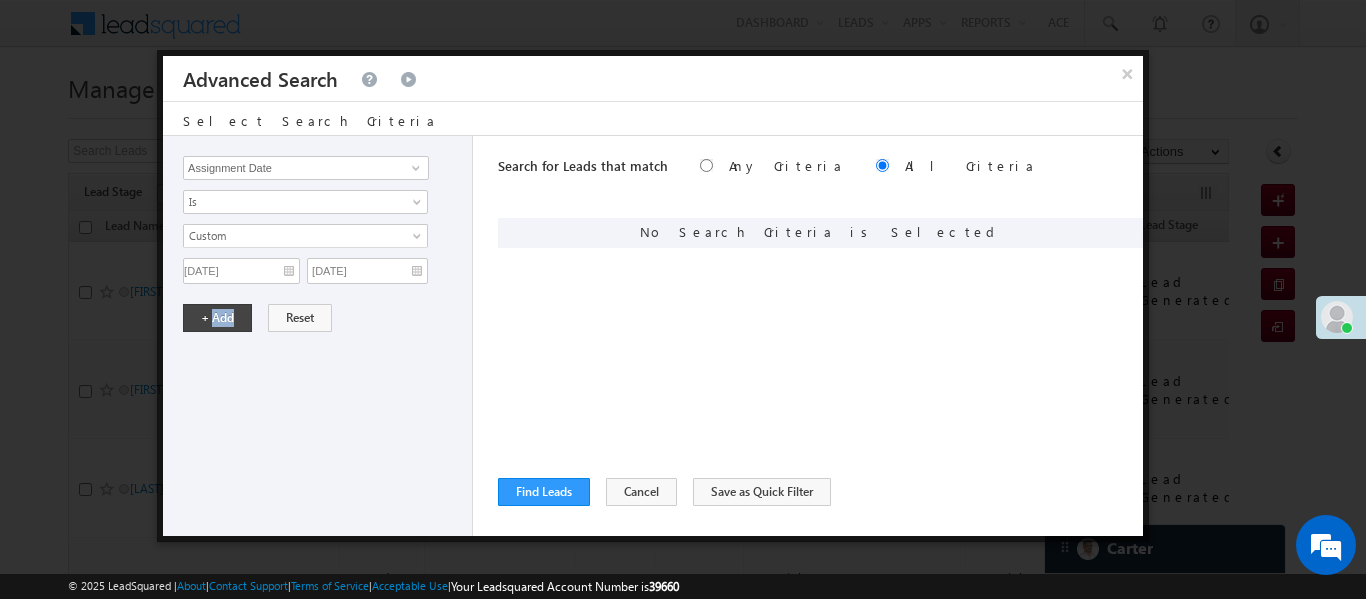 click on "Lead Activity Task Sales Group  Prospect Id  WA Last Message Timestamp 4th Day Disposition Aadhaar_MobileLinked Account Application Status Activation_Score Age Bucket AI_ML AngelCode App Download App Download Date App Status Compare Application Number Application Owner Application Source Application Status  Application Status at Assignment Application Status at Dropoff Application status before assignment  Application Status First time Drop Off  Application Status New Application Step Number Application Submission Flag Application Type Appsflyer Adset Area Manager Name Assignment Date Assignment Quota Assignment Status Attempt counter post coding  BO Branch Browser Call Back Counter Call back Date & Time Call Back Requested Created At Call Back Requested on  Call Back Requested Slot Call Duration Call Later Overall Counter Call Later_Insurance call back date Callid Campaign Call Counter Campaign Date Campaign flag for smart view Campaign Talktime counter Campaign Trade Date Is" at bounding box center [318, 336] 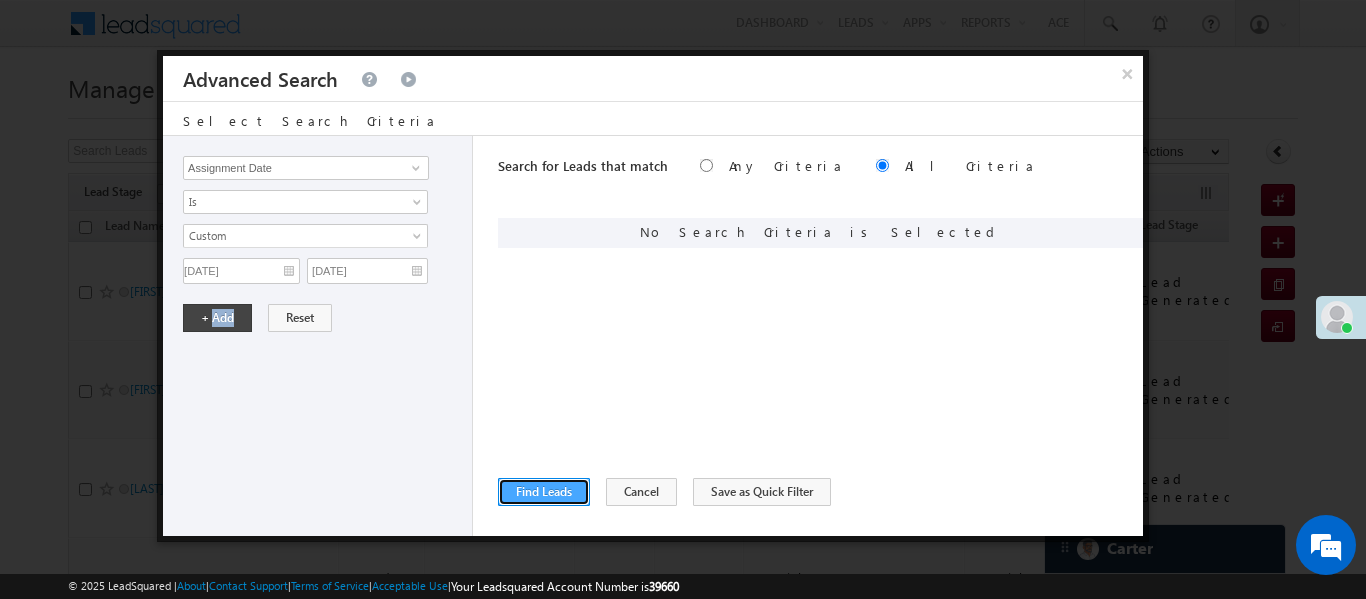 click on "Find Leads" at bounding box center (544, 492) 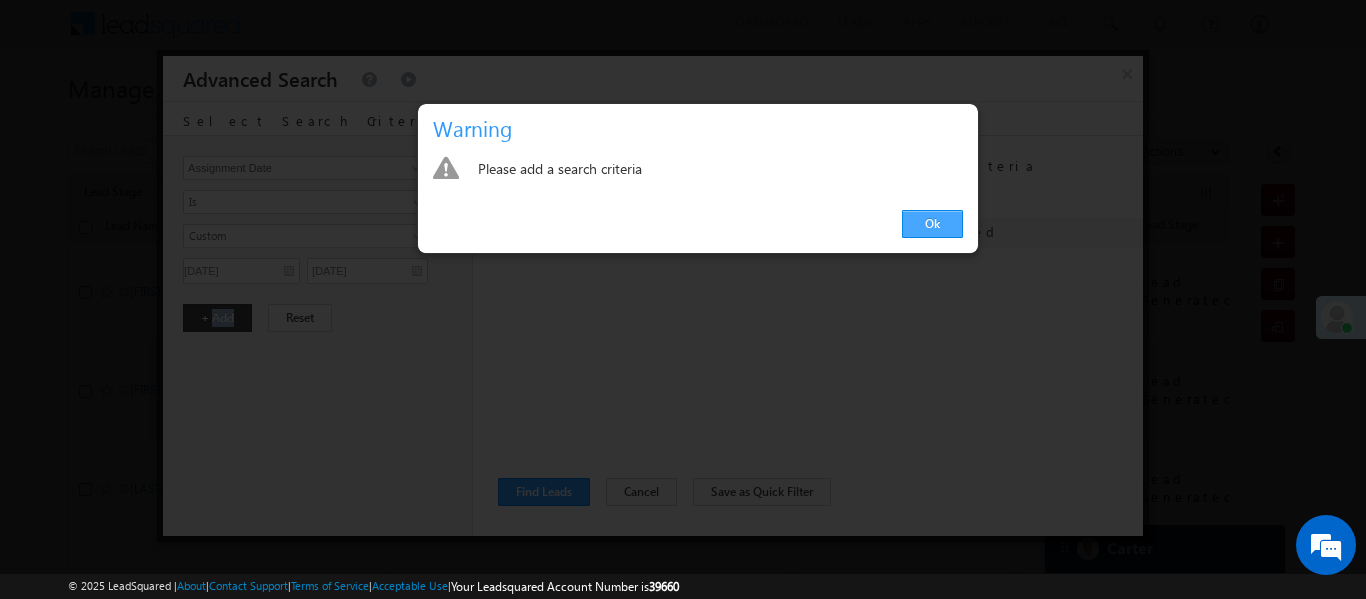 click on "Ok" at bounding box center [932, 224] 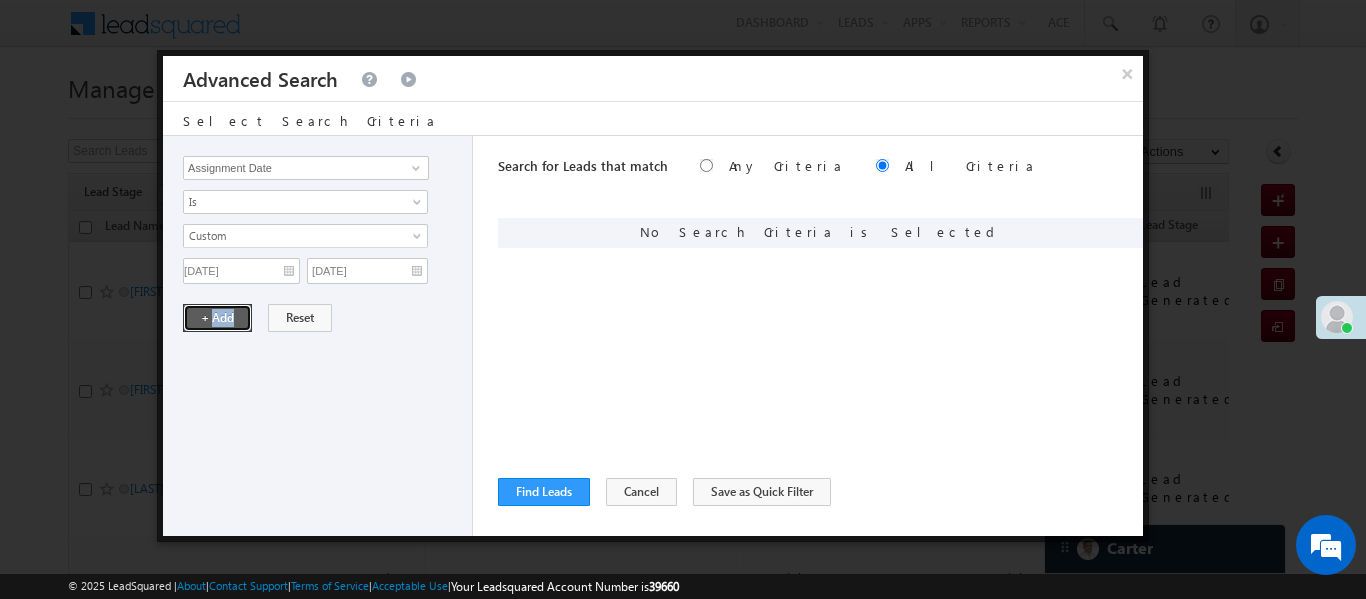 click on "+ Add" at bounding box center [217, 318] 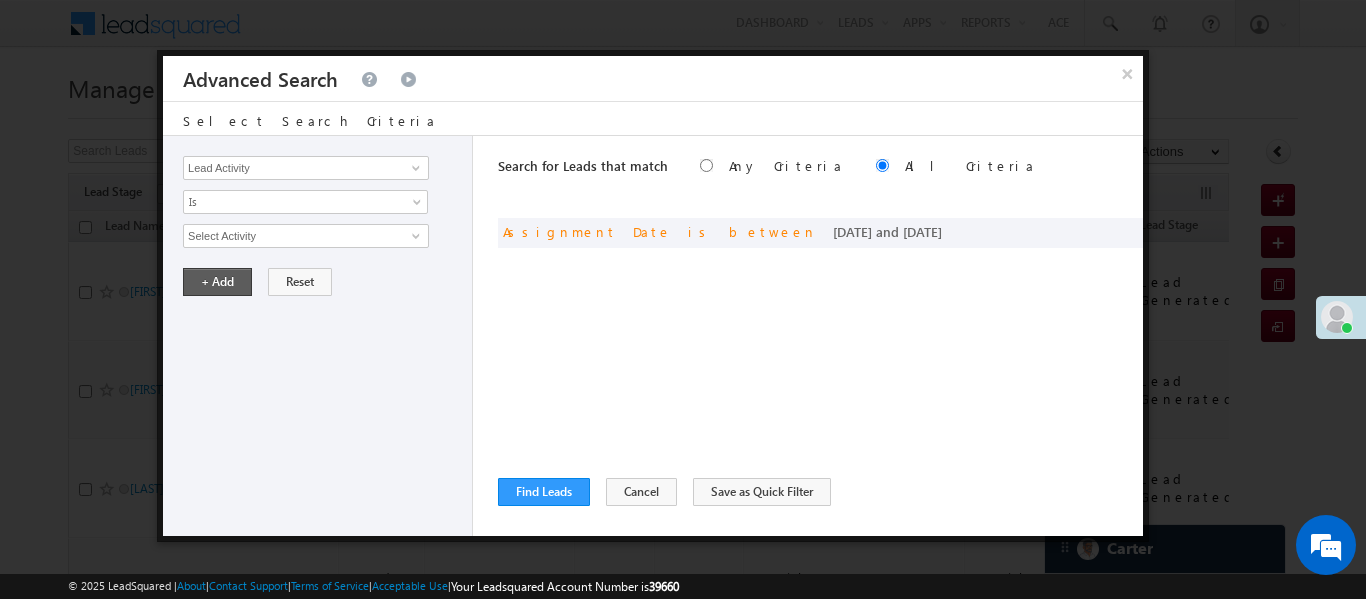 click on "Lead Activity Task Sales Group  Prospect Id  WA Last Message Timestamp 4th Day Disposition Aadhaar_MobileLinked Account Application Status Activation_Score Age Bucket AI_ML AngelCode App Download App Download Date App Status Compare Application Number Application Owner Application Source Application Status  Application Status at Assignment Application Status at Dropoff Application status before assignment  Application Status First time Drop Off  Application Status New Application Step Number Application Submission Flag Application Type Appsflyer Adset Area Manager Name Assignment Date Assignment Quota Assignment Status Attempt counter post coding  BO Branch Browser Call Back Counter Call back Date & Time Call Back Requested Created At Call Back Requested on  Call Back Requested Slot Call Duration Call Later Overall Counter Call Later_Insurance call back date Callid Campaign Call Counter Campaign Date Campaign flag for smart view Campaign Talktime counter Campaign Trade Date Is" at bounding box center (318, 336) 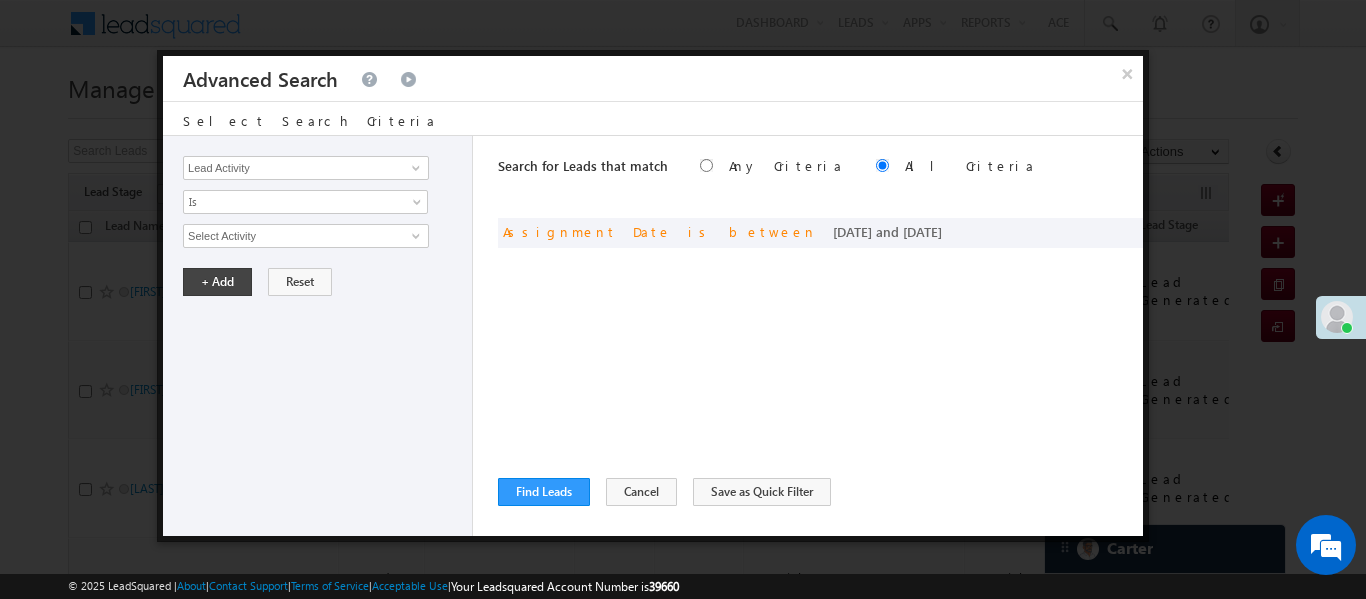 click on "Search for Leads that match
Any Criteria
All Criteria
Note that the current triggering entity  is not considered  in the condition
If more than one opportunities are returned, the opportunity which is  most recently created  will be considered.
Descending
Ascending
and  Assignment Date   is between   01/08/25 and 04/08/25" at bounding box center [820, 336] 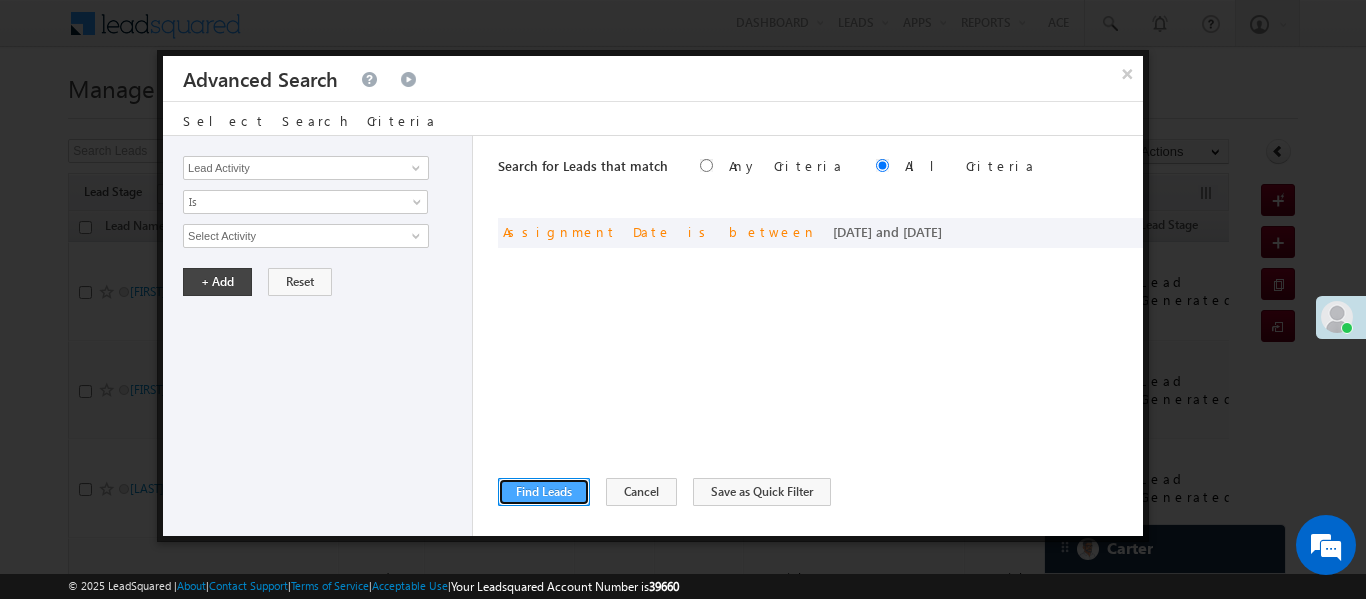 click on "Find Leads" at bounding box center (544, 492) 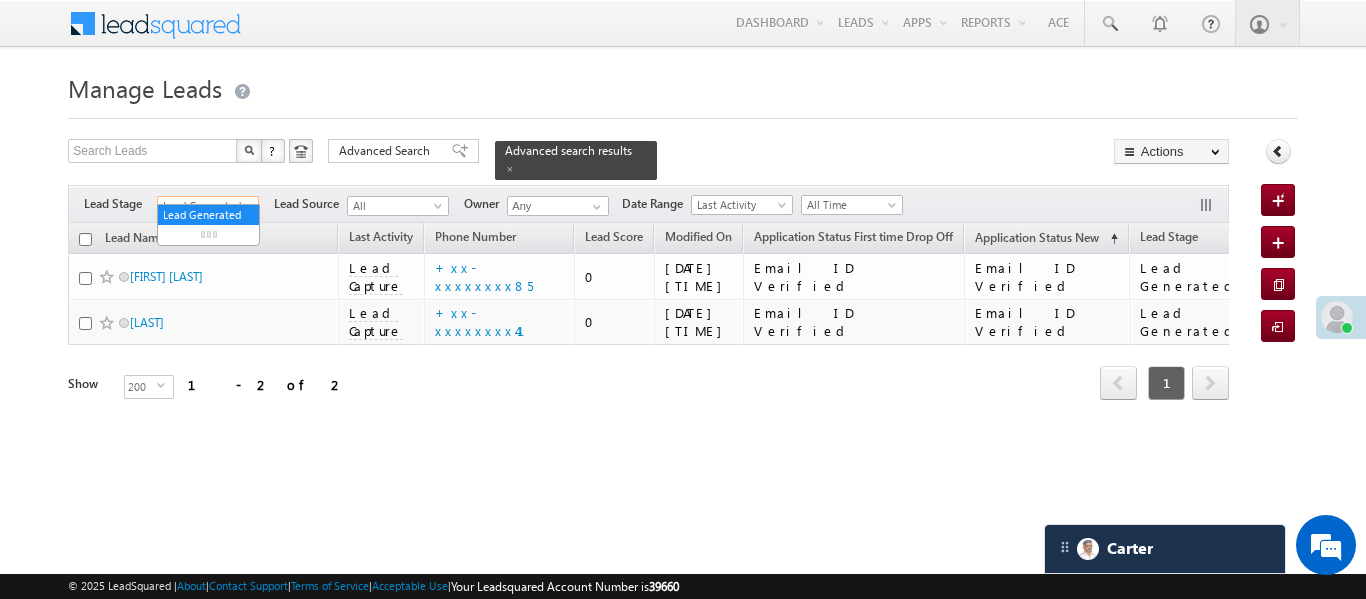 click on "Lead Generated" at bounding box center (205, 206) 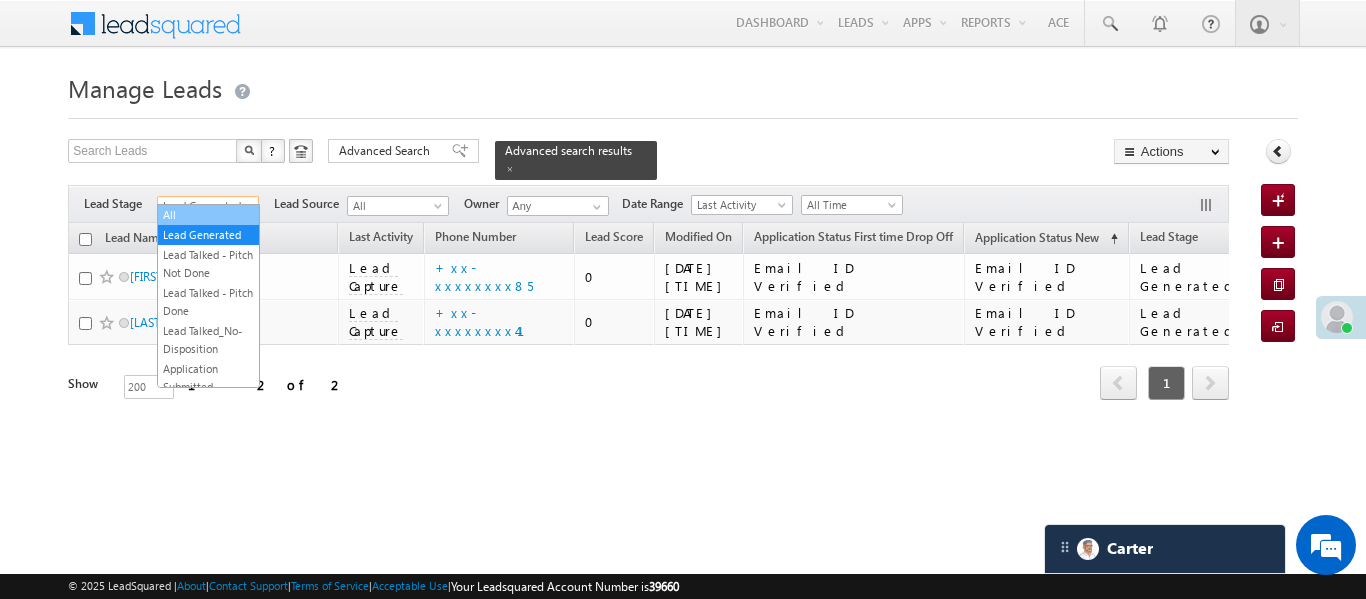 click on "All" at bounding box center (208, 215) 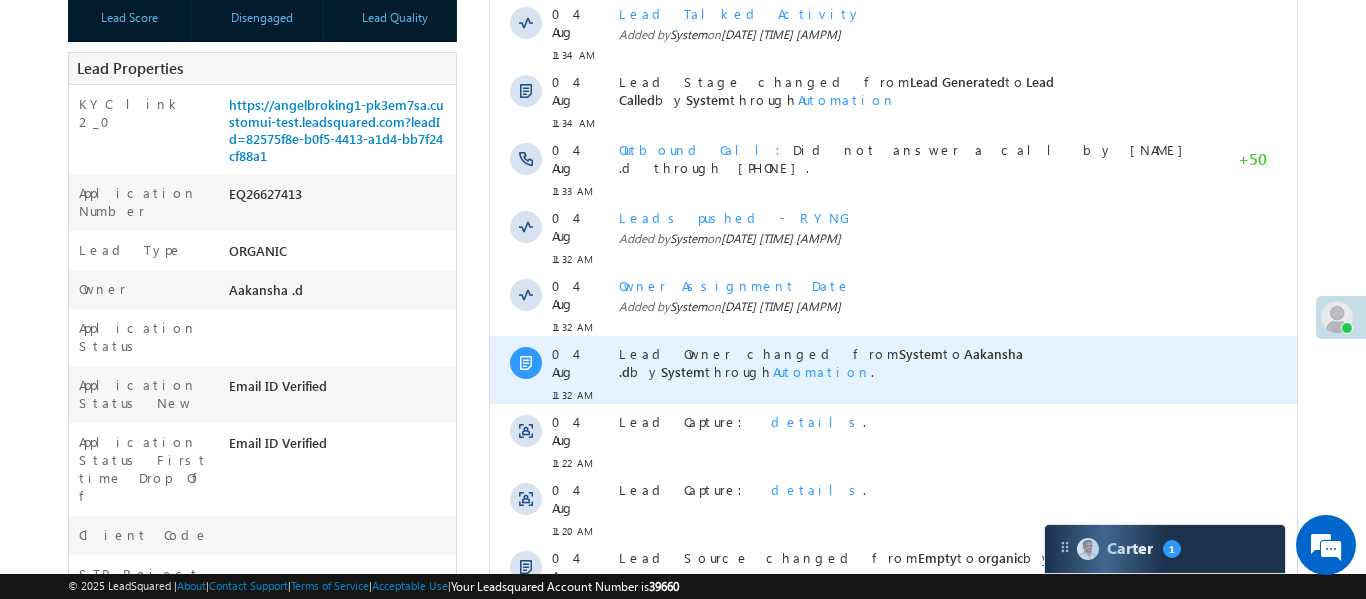 scroll, scrollTop: 403, scrollLeft: 0, axis: vertical 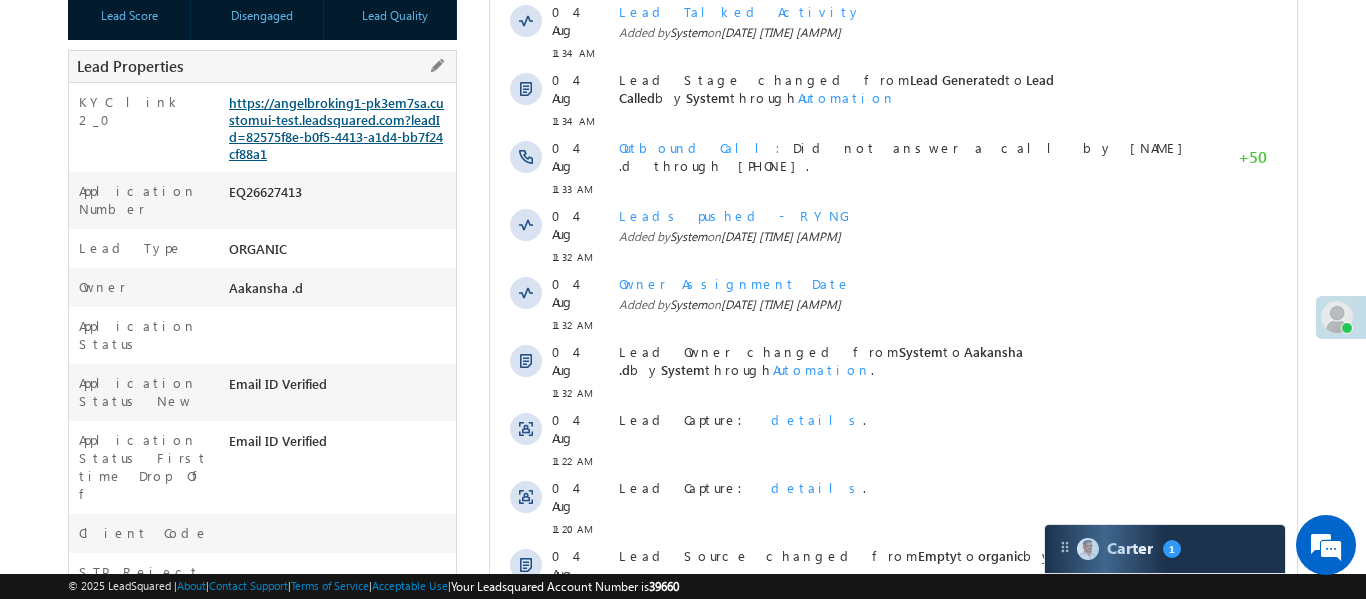 click on "https://angelbroking1-pk3em7sa.customui-test.leadsquared.com?leadId=82575f8e-b0f5-4413-a1d4-bb7f24cf88a1" at bounding box center (336, 128) 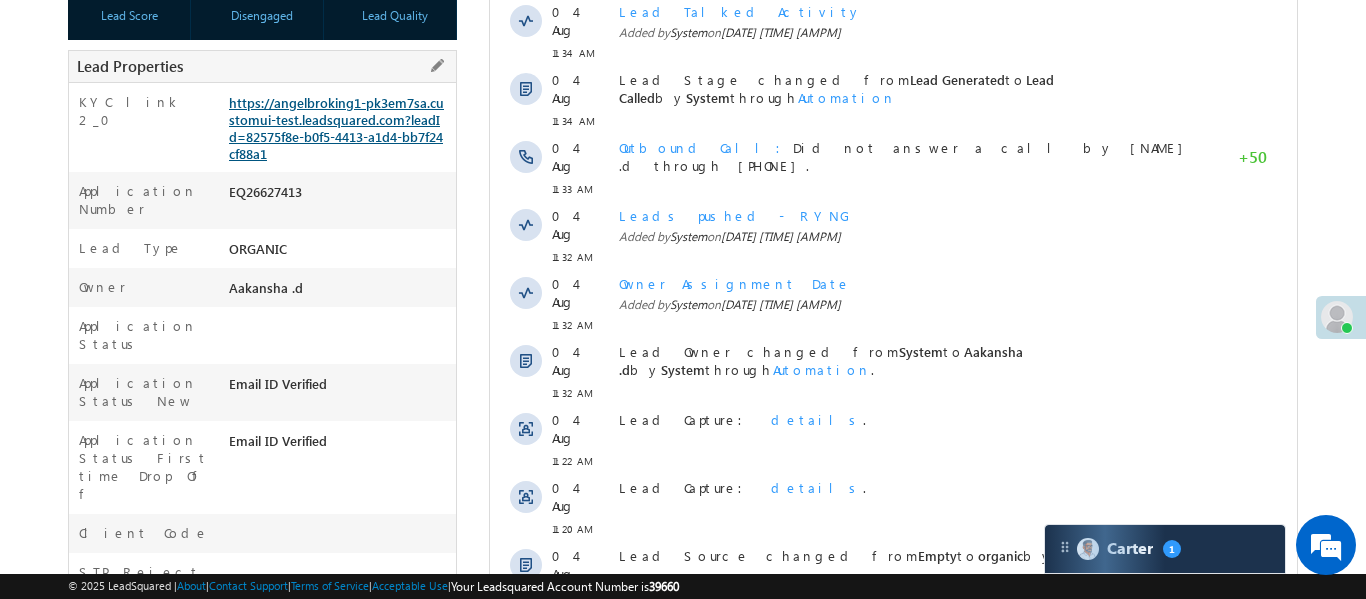 scroll, scrollTop: 0, scrollLeft: 0, axis: both 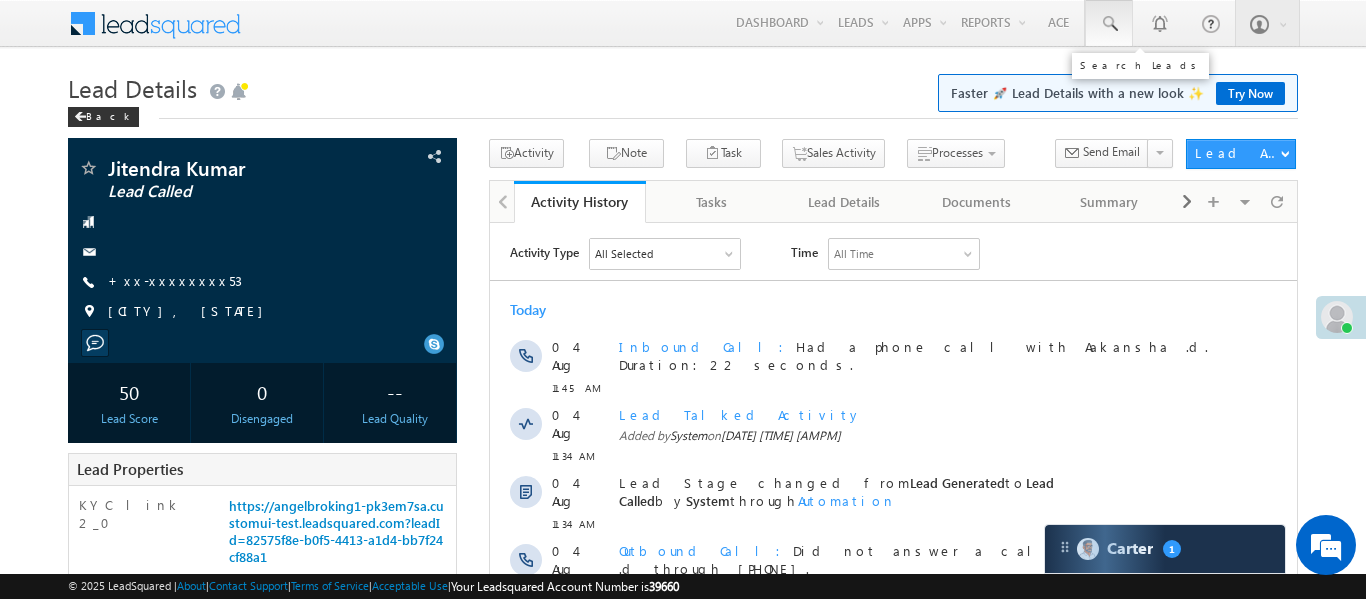 click at bounding box center (1109, 23) 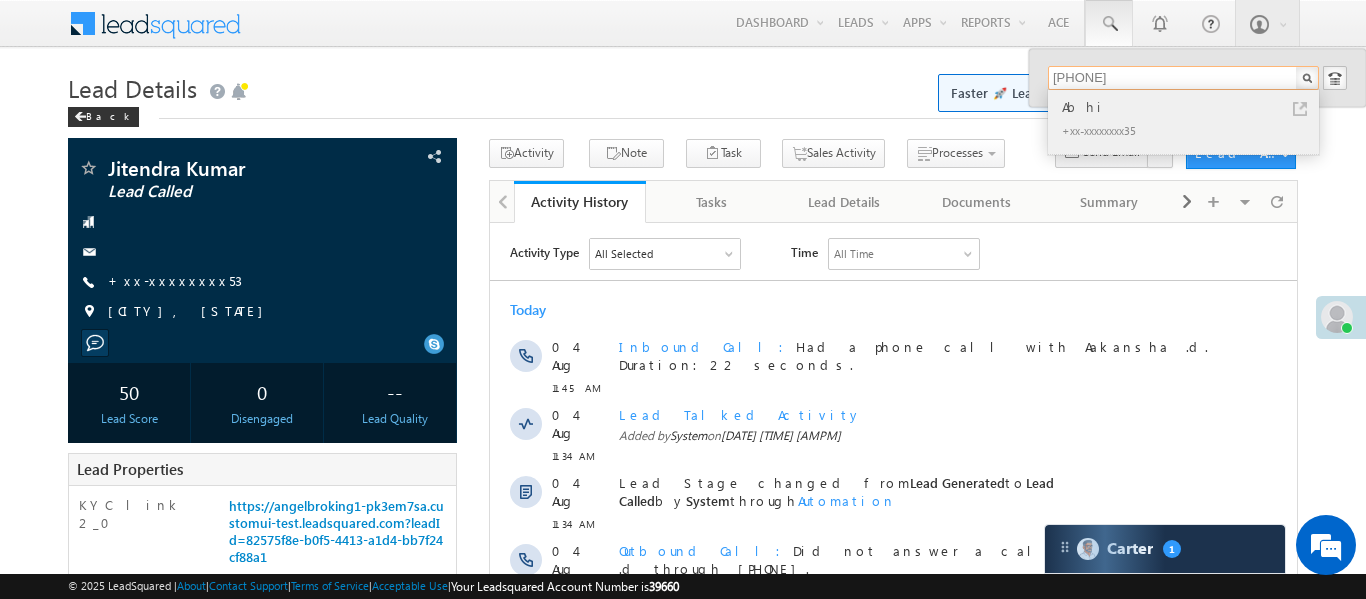 type on "8817449935" 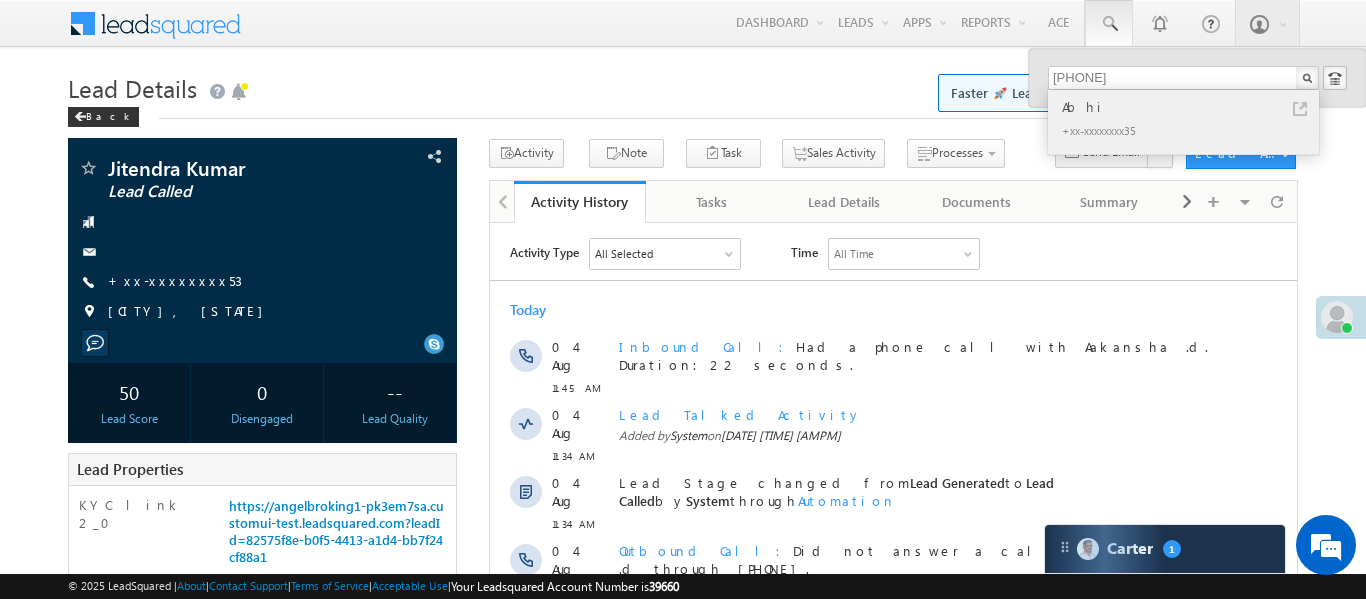 click on "Abhi" at bounding box center (1192, 107) 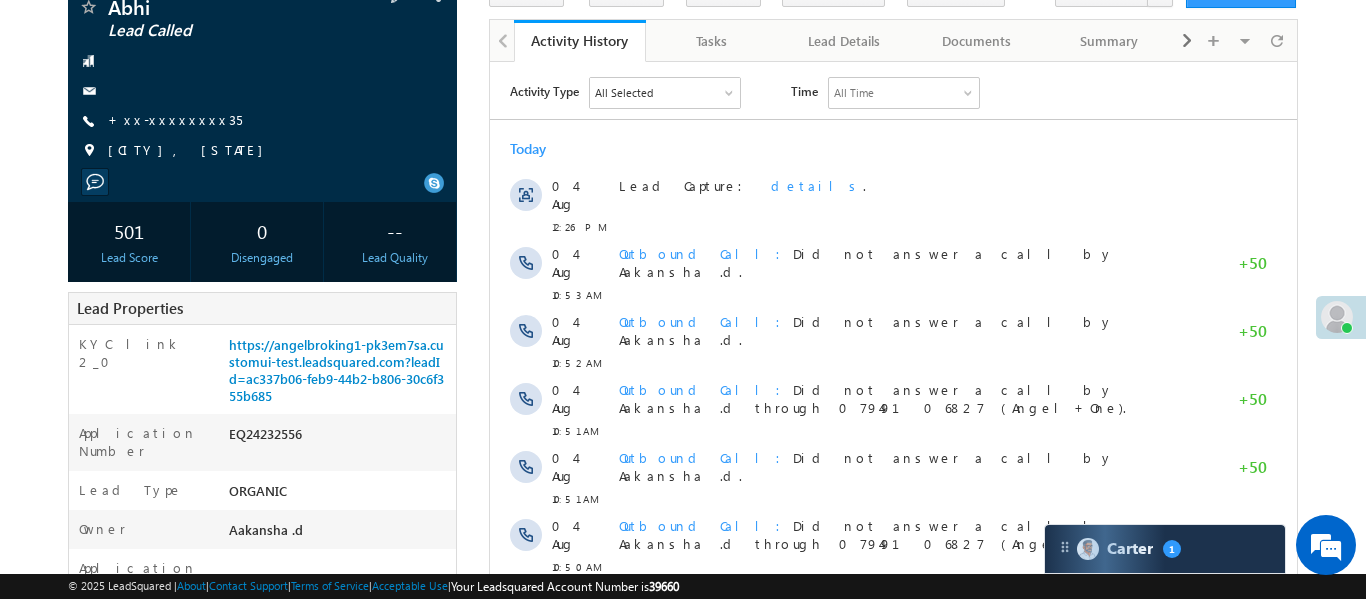 scroll, scrollTop: 285, scrollLeft: 0, axis: vertical 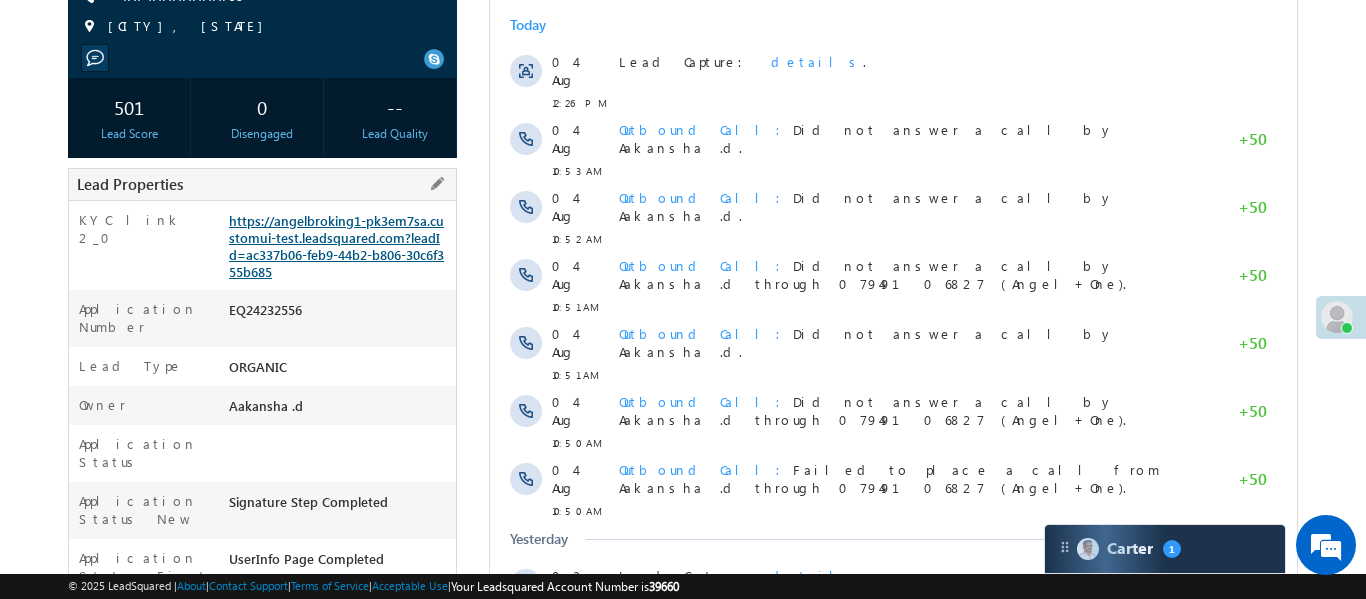 click on "https://angelbroking1-pk3em7sa.customui-test.leadsquared.com?leadId=ac337b06-feb9-44b2-b806-30c6f355b685" at bounding box center (336, 246) 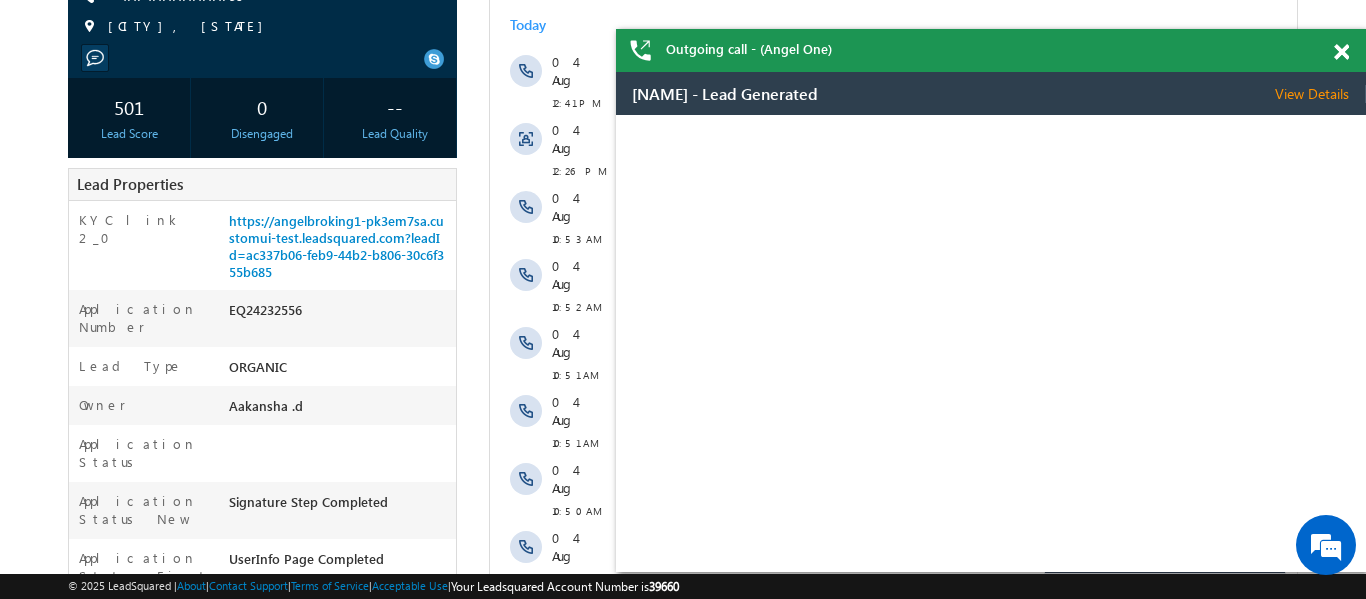 scroll, scrollTop: 0, scrollLeft: 0, axis: both 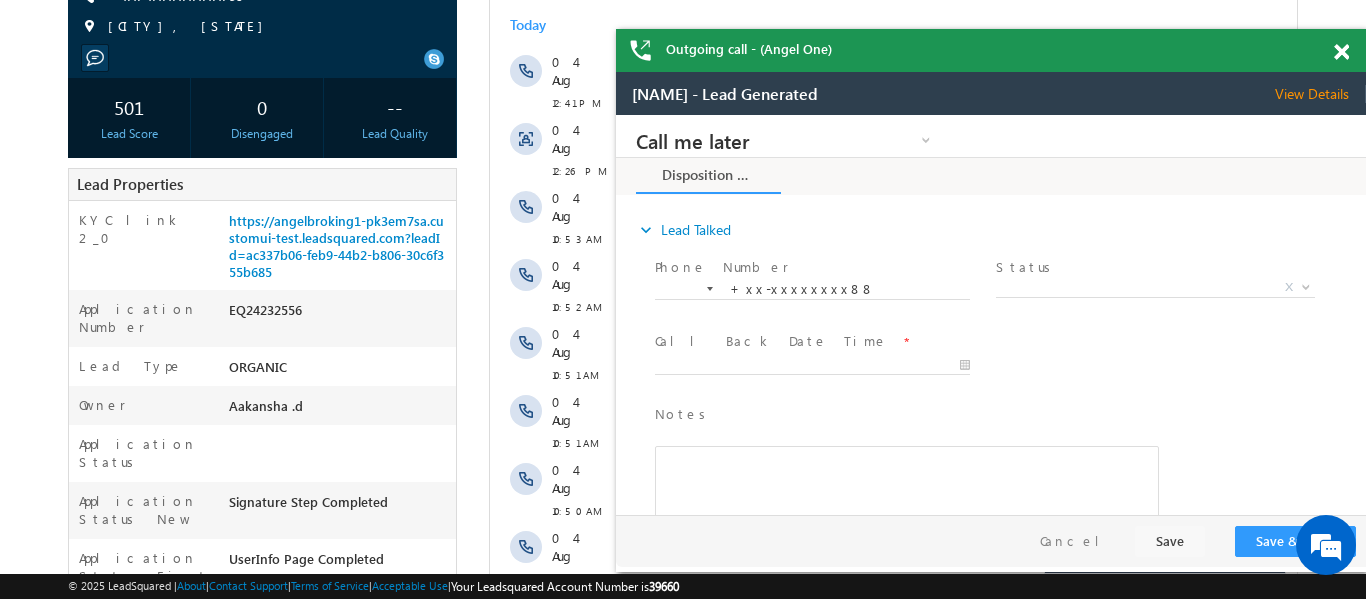 click at bounding box center (1341, 52) 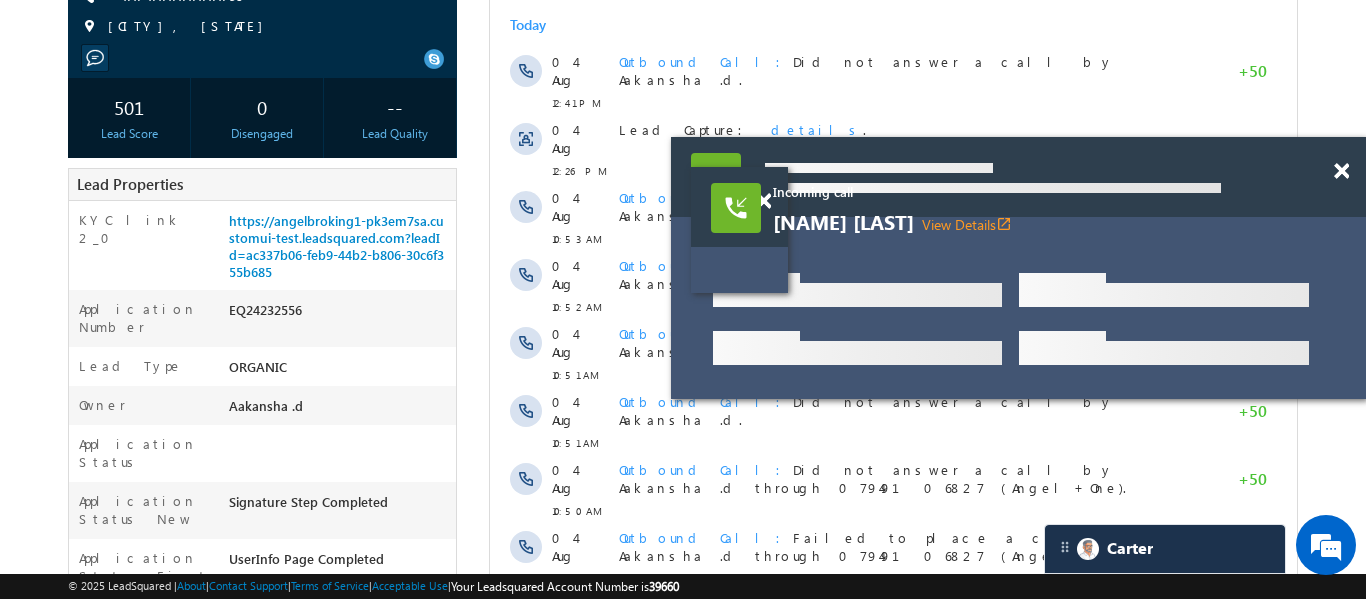 click at bounding box center (716, 178) 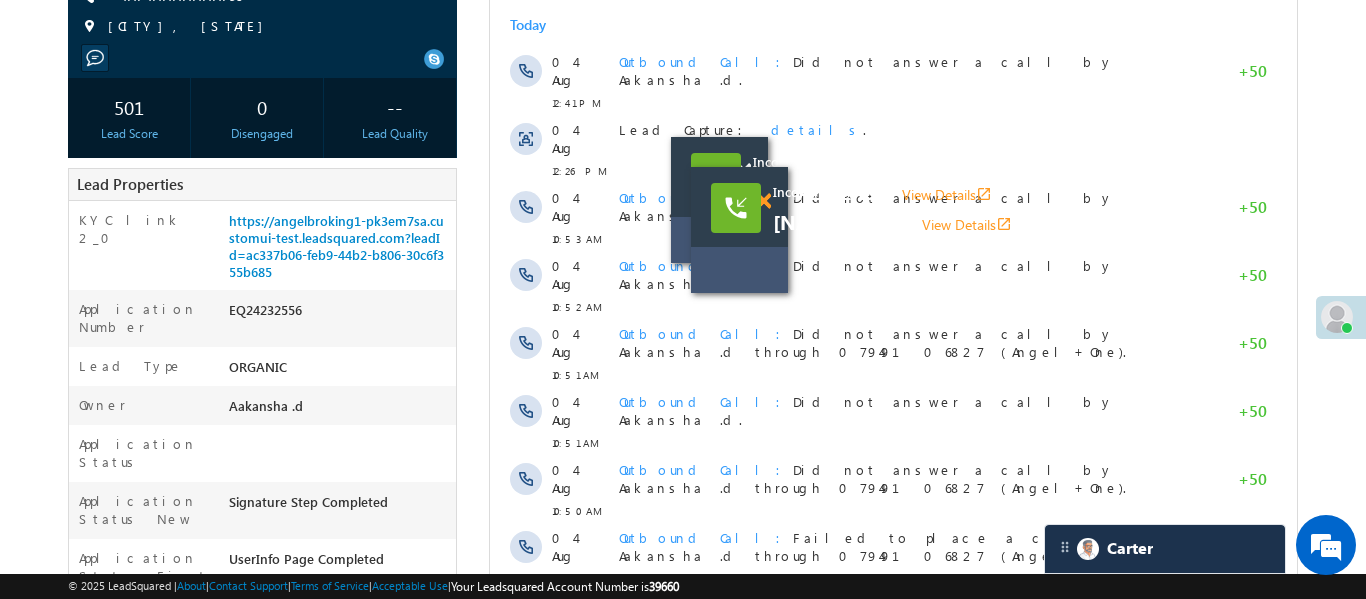 click at bounding box center (743, 171) 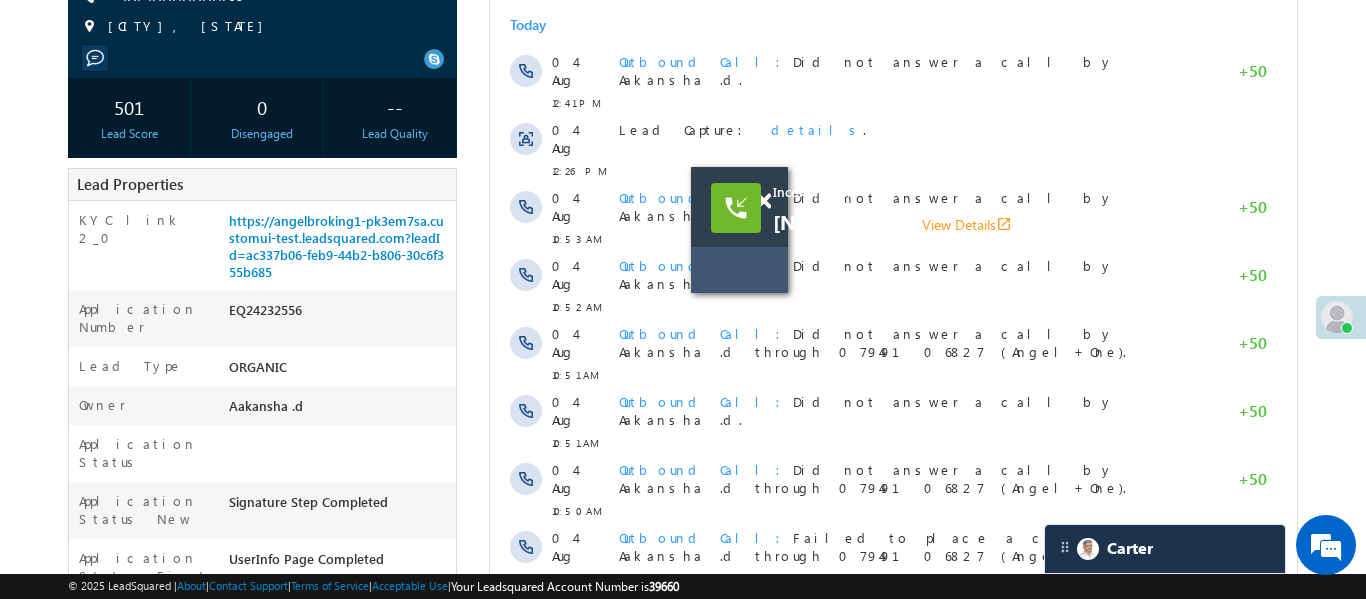 click at bounding box center (774, 192) 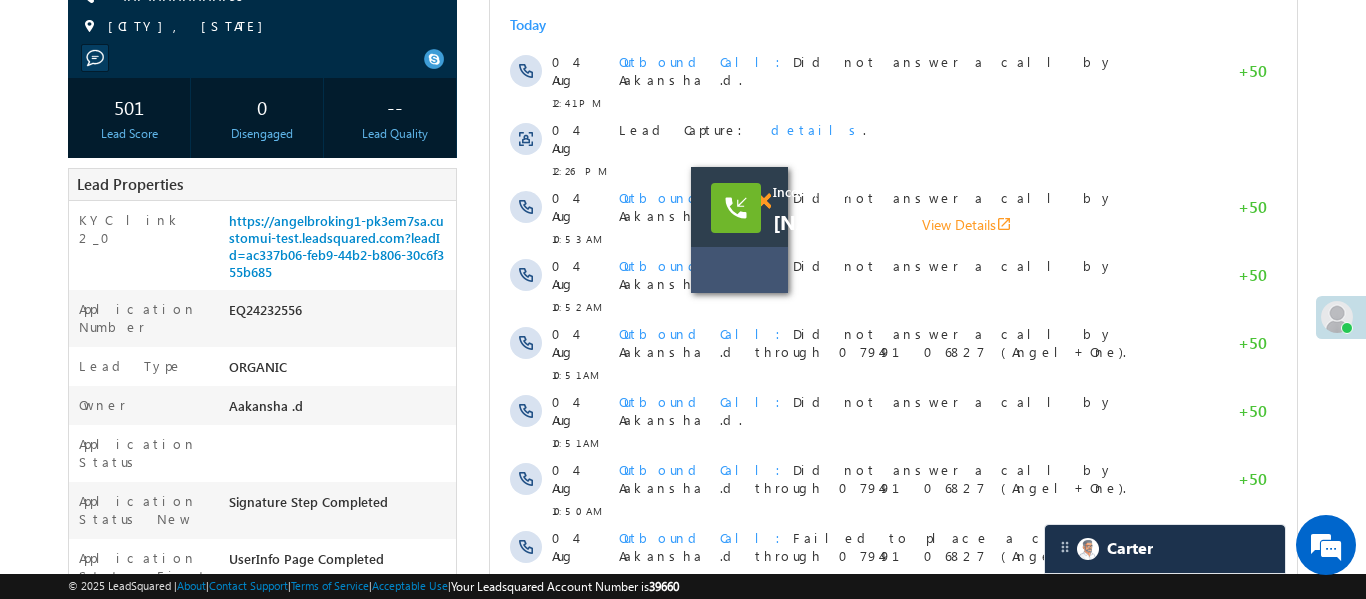 click at bounding box center [763, 201] 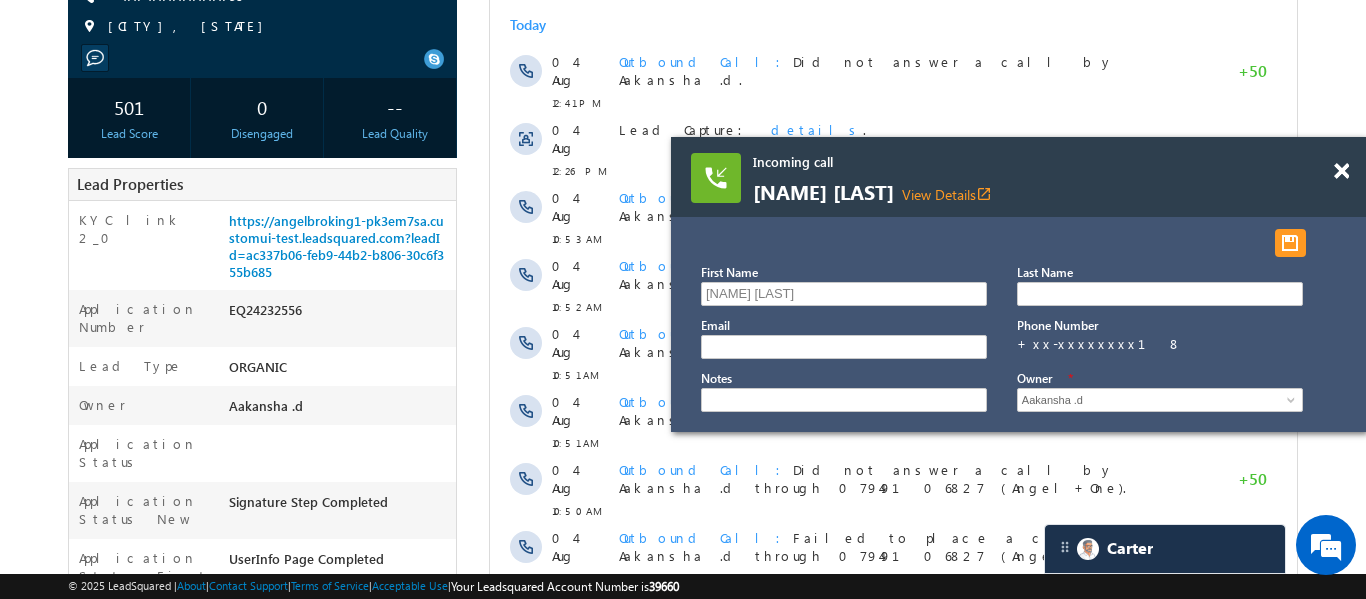 scroll, scrollTop: 7761, scrollLeft: 0, axis: vertical 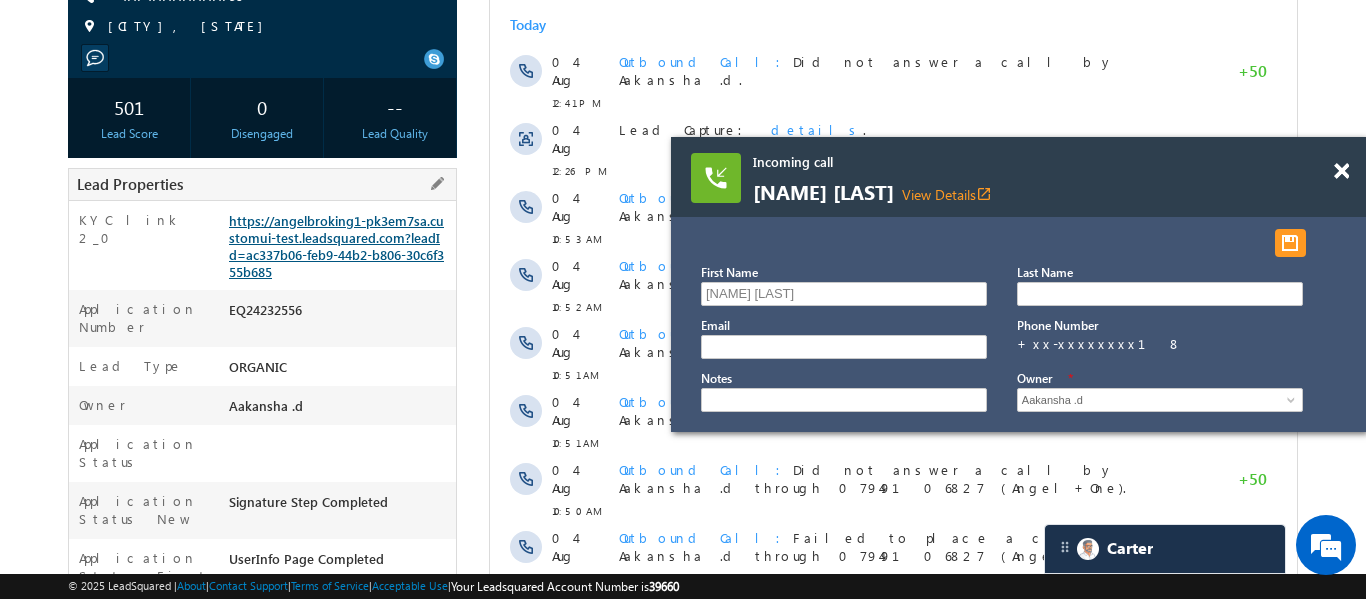 click on "https://angelbroking1-pk3em7sa.customui-test.leadsquared.com?leadId=ac337b06-feb9-44b2-b806-30c6f355b685" at bounding box center [336, 246] 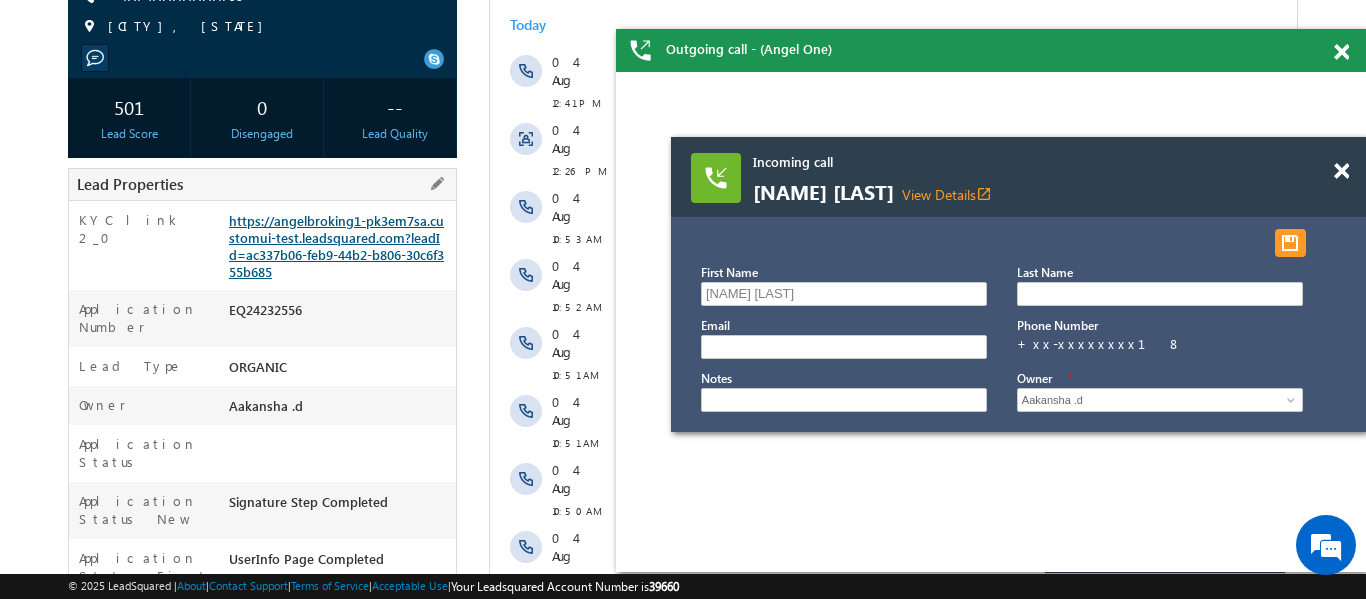scroll, scrollTop: 0, scrollLeft: 0, axis: both 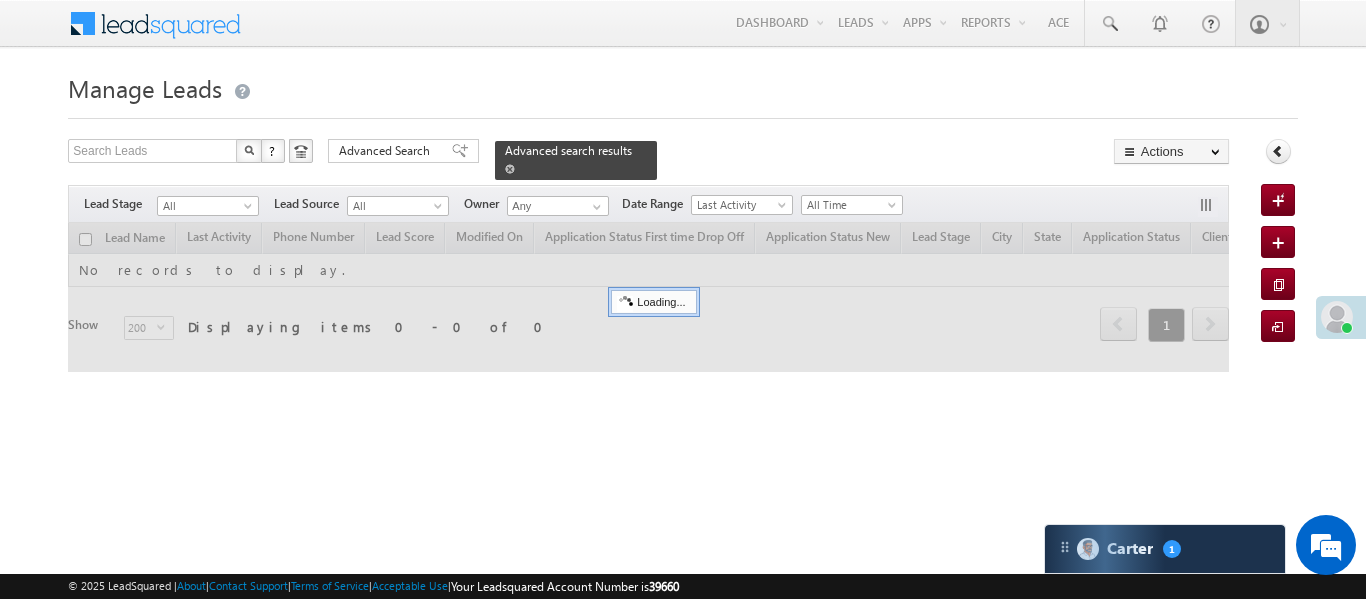 click at bounding box center (510, 169) 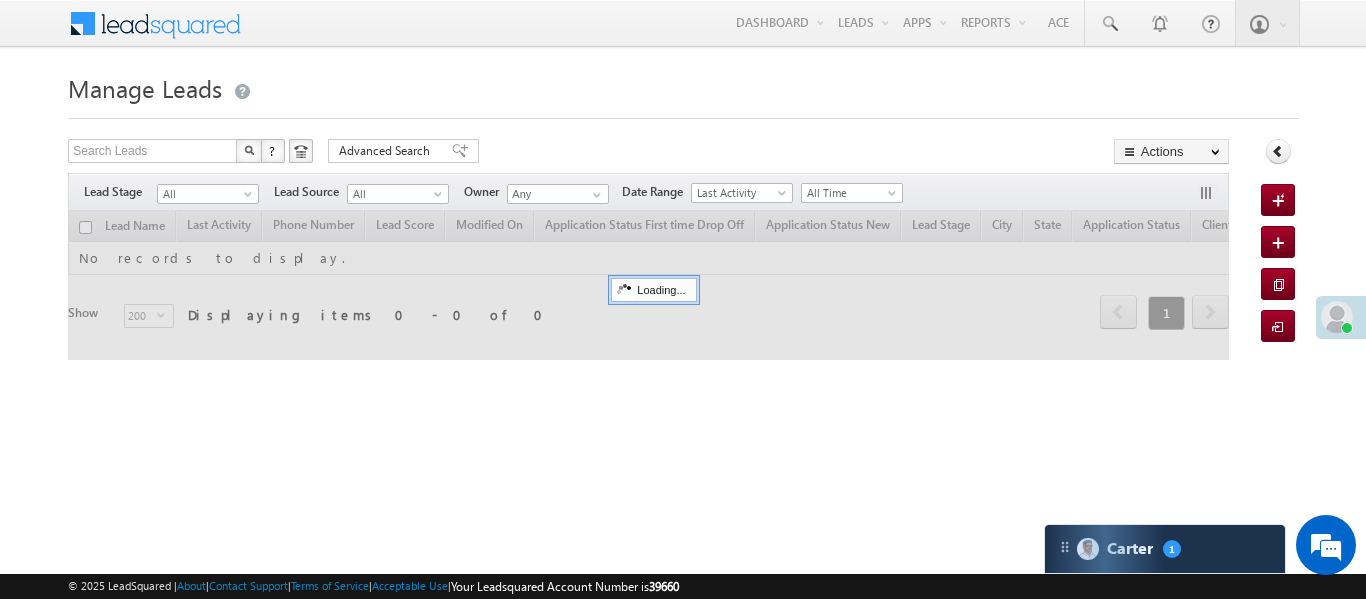 click on "All" at bounding box center (205, 194) 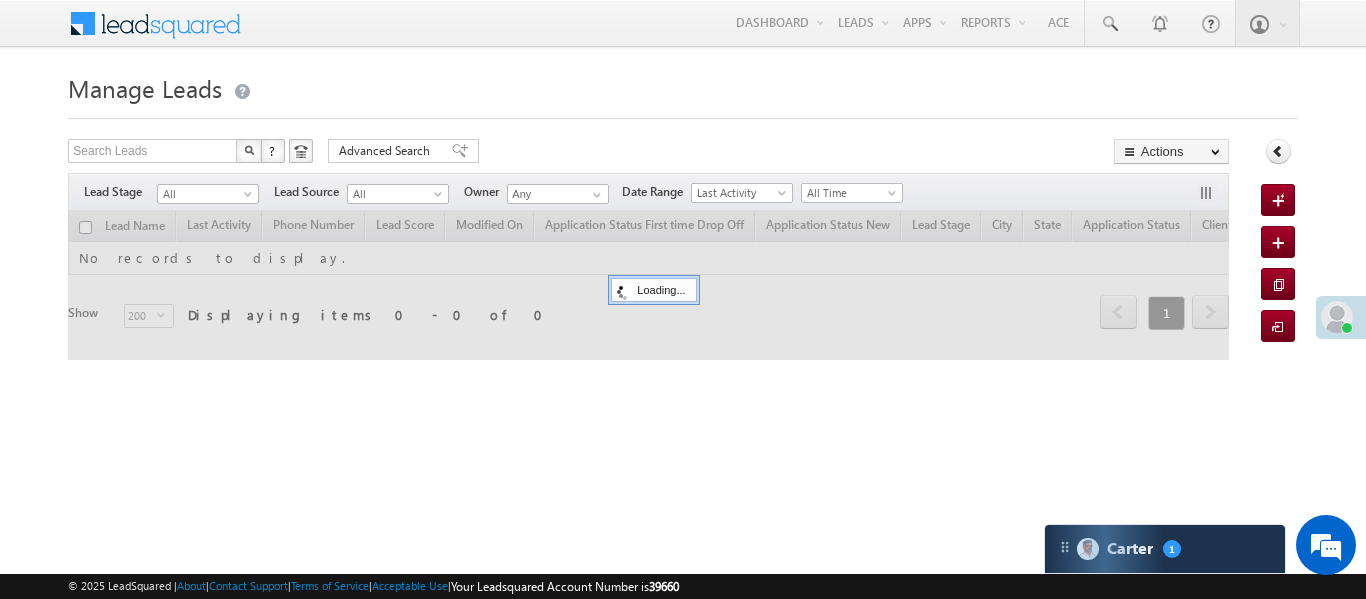click on "All" at bounding box center [205, 194] 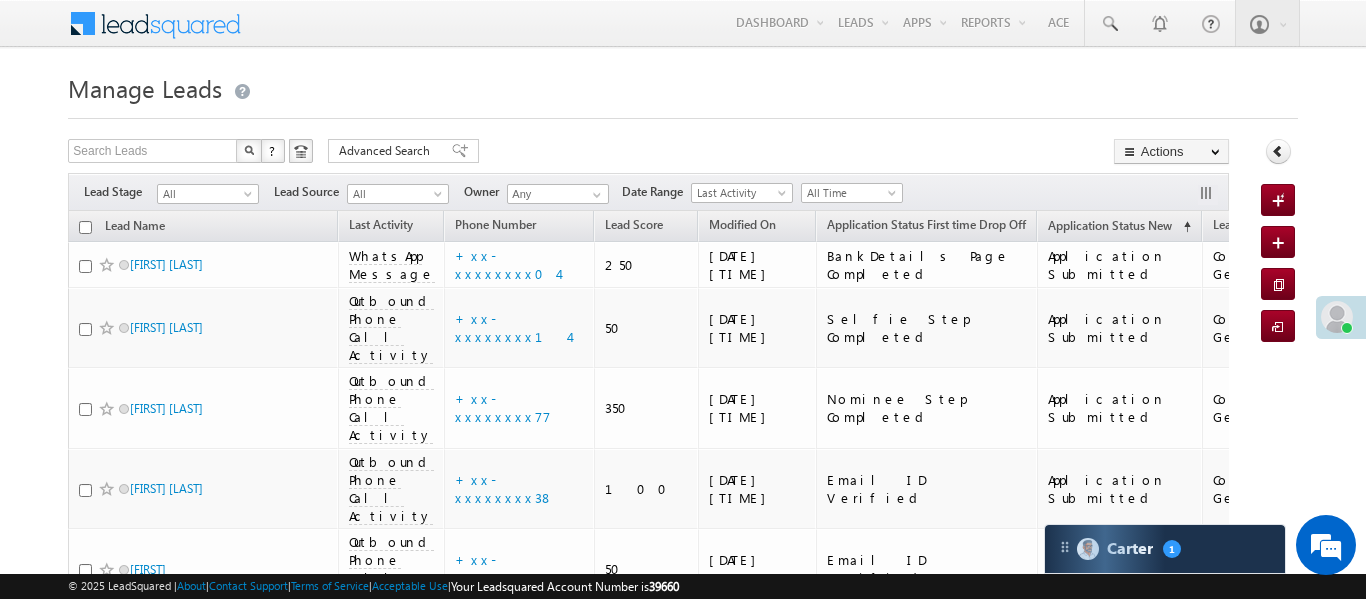 click on "All" at bounding box center [205, 194] 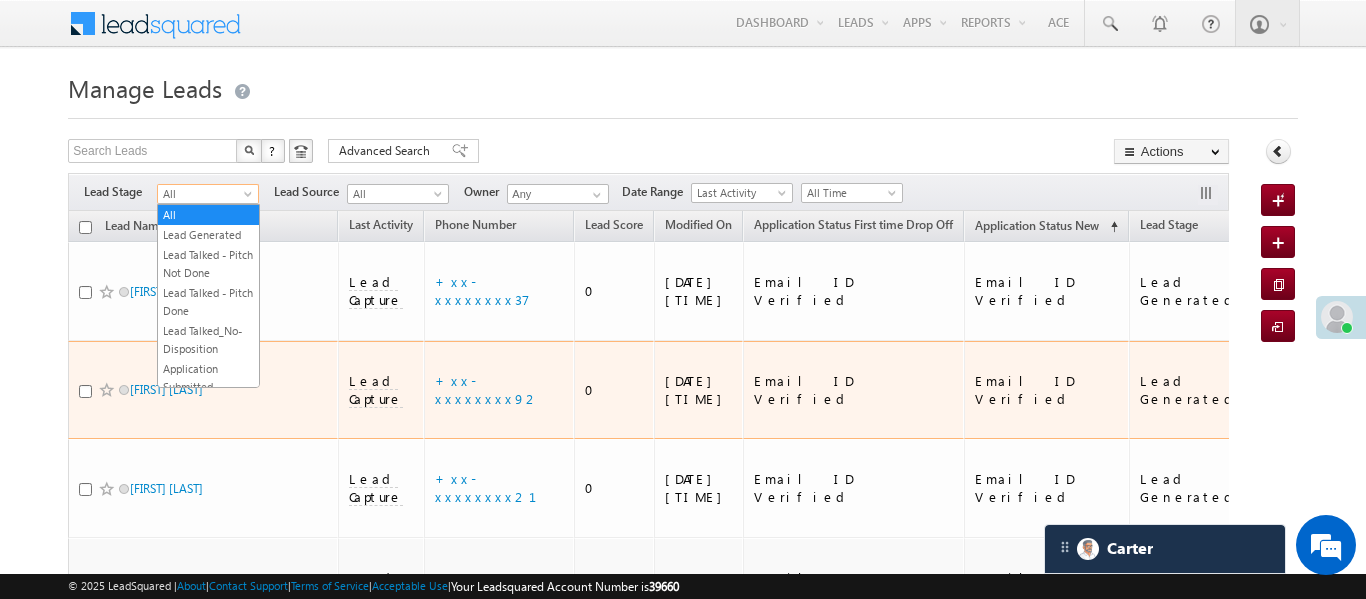 scroll, scrollTop: 0, scrollLeft: 0, axis: both 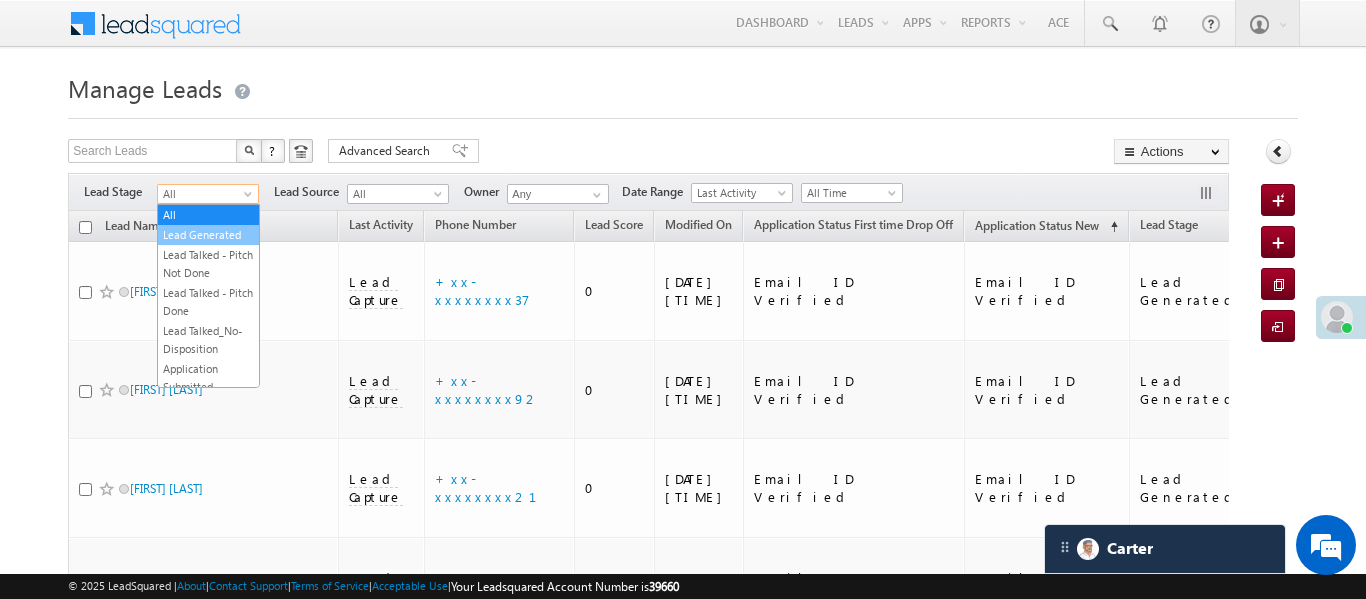 click on "Lead Generated" at bounding box center (208, 235) 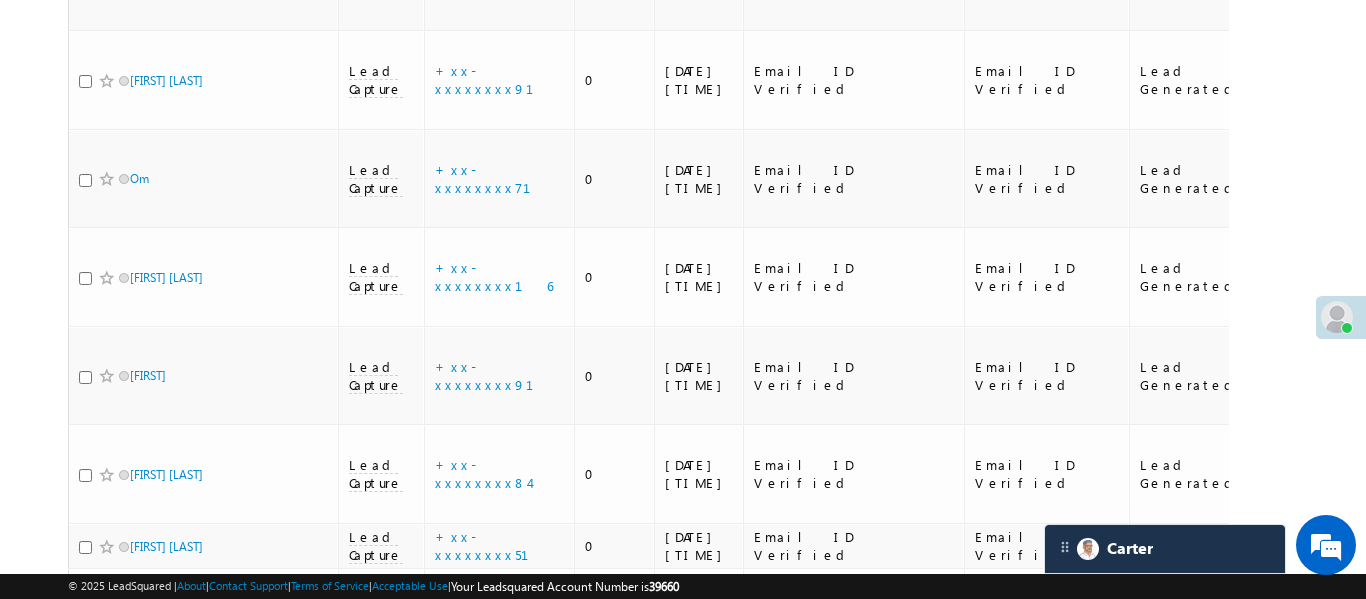 scroll, scrollTop: 3493, scrollLeft: 0, axis: vertical 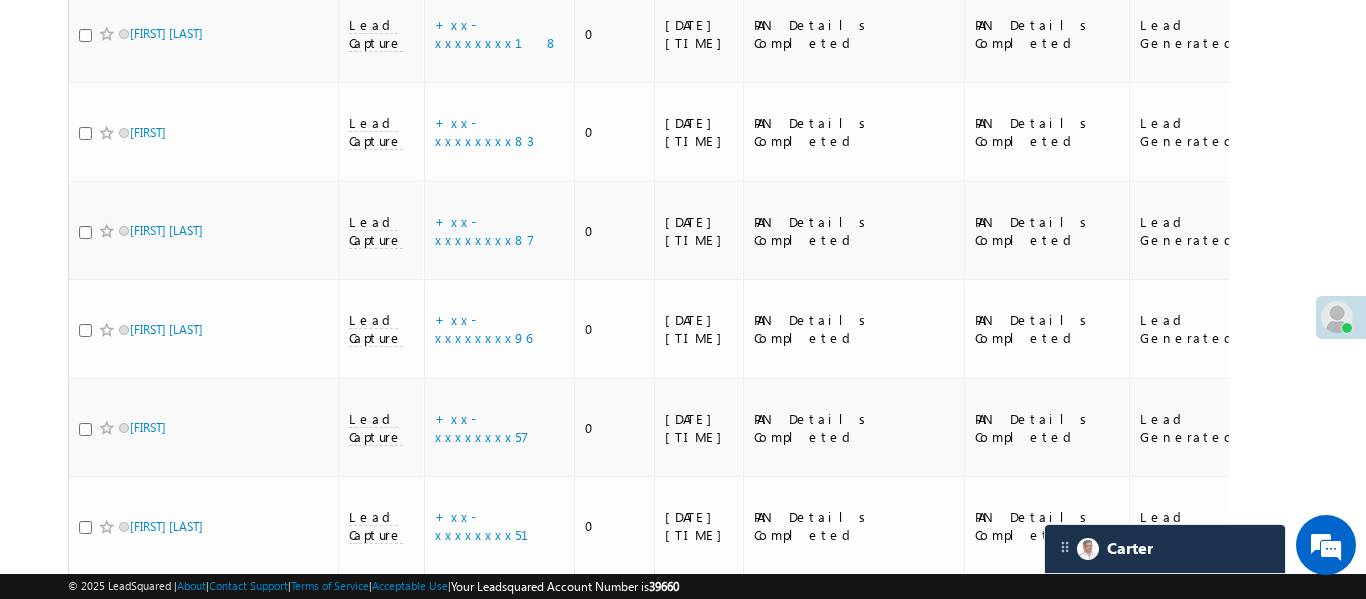 click on "+xx-xxxxxxxx88" at bounding box center [499, 1180] 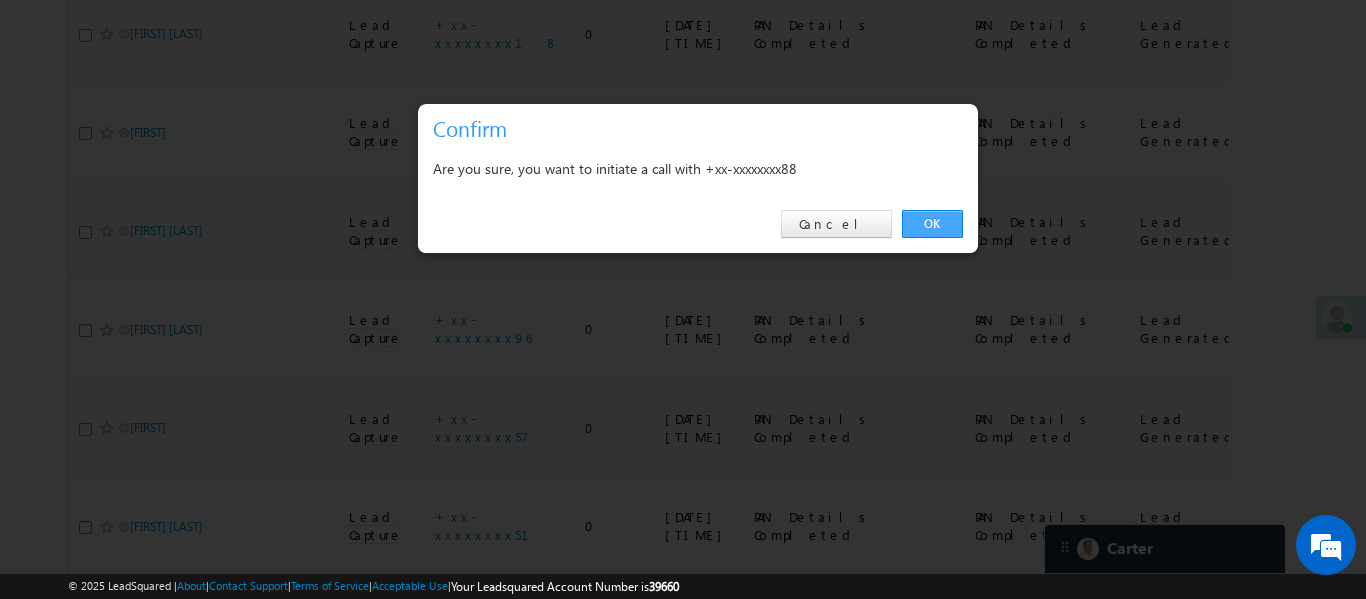 click on "OK" at bounding box center [932, 224] 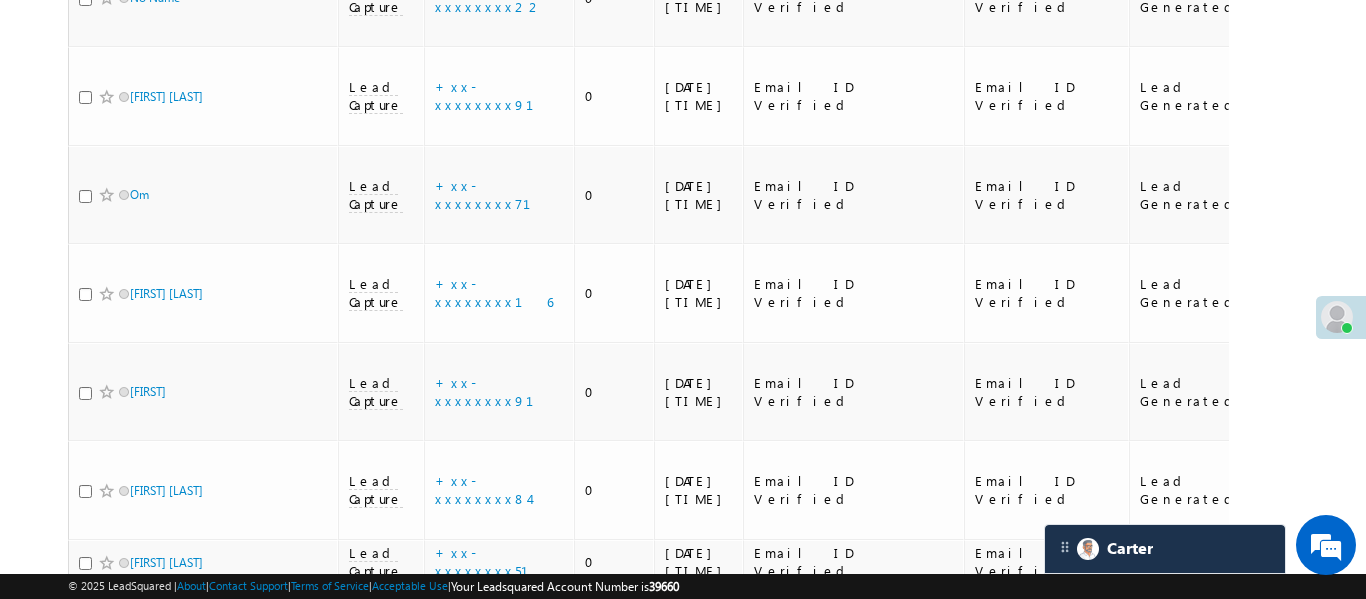 scroll, scrollTop: 2524, scrollLeft: 0, axis: vertical 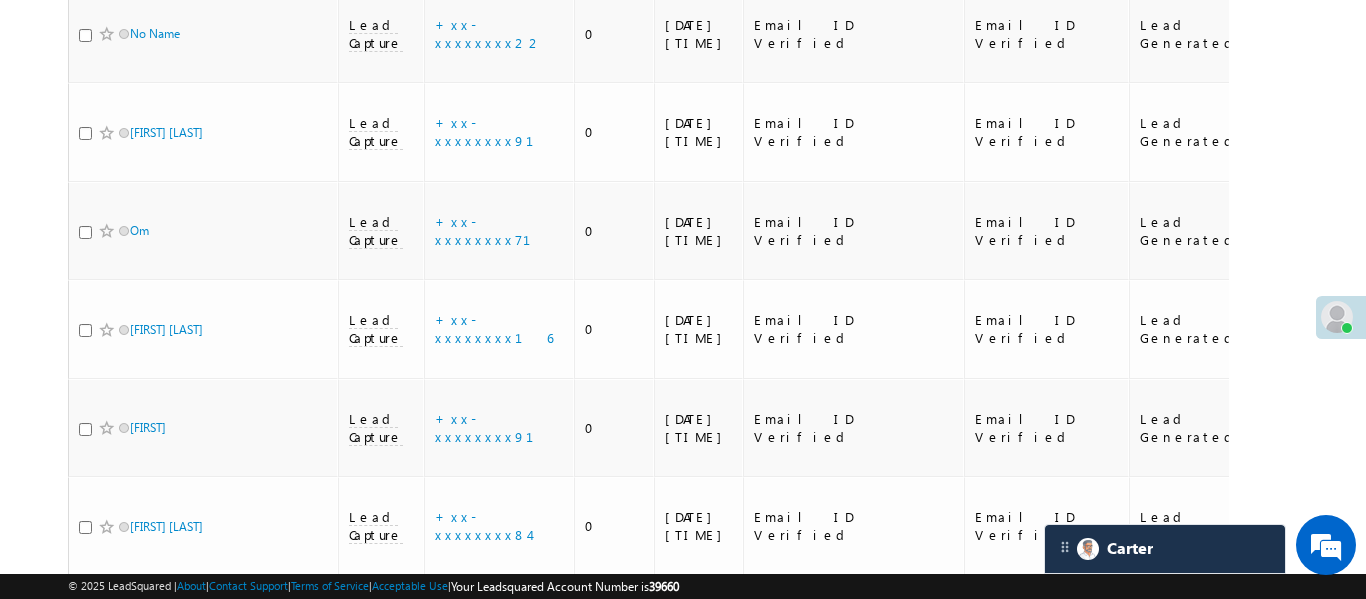 click on "+xx-xxxxxxxx65" at bounding box center [481, 760] 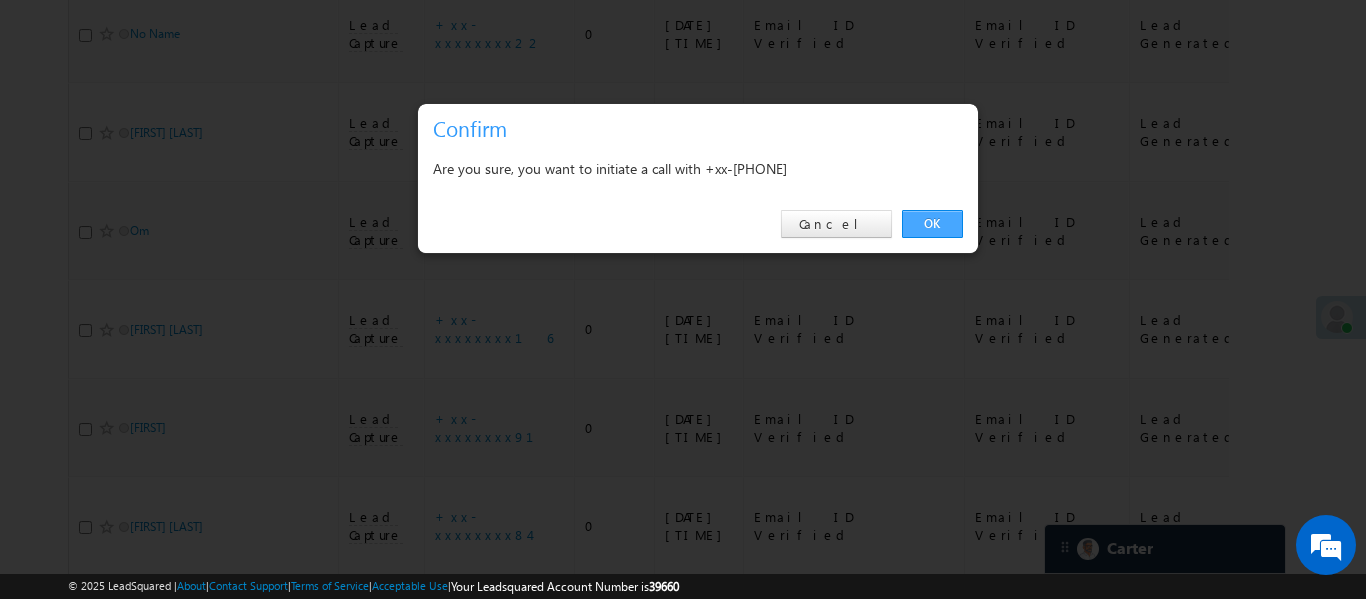 click on "OK" at bounding box center (932, 224) 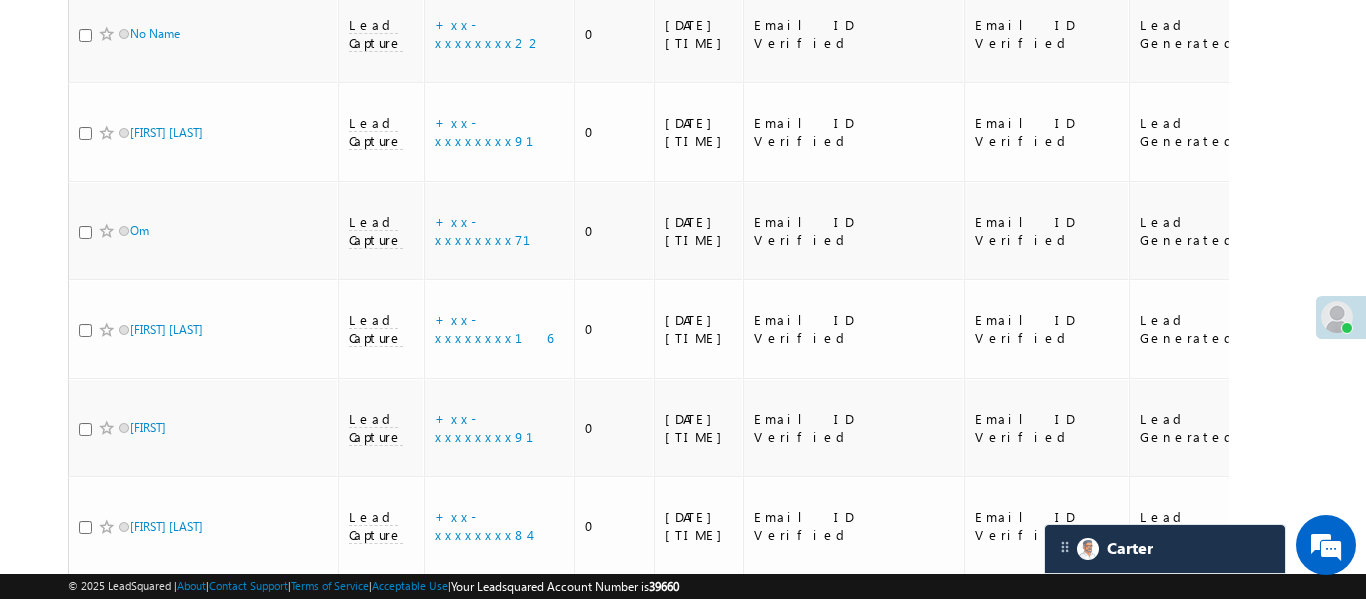 click on "Varun Mehra" at bounding box center [203, 761] 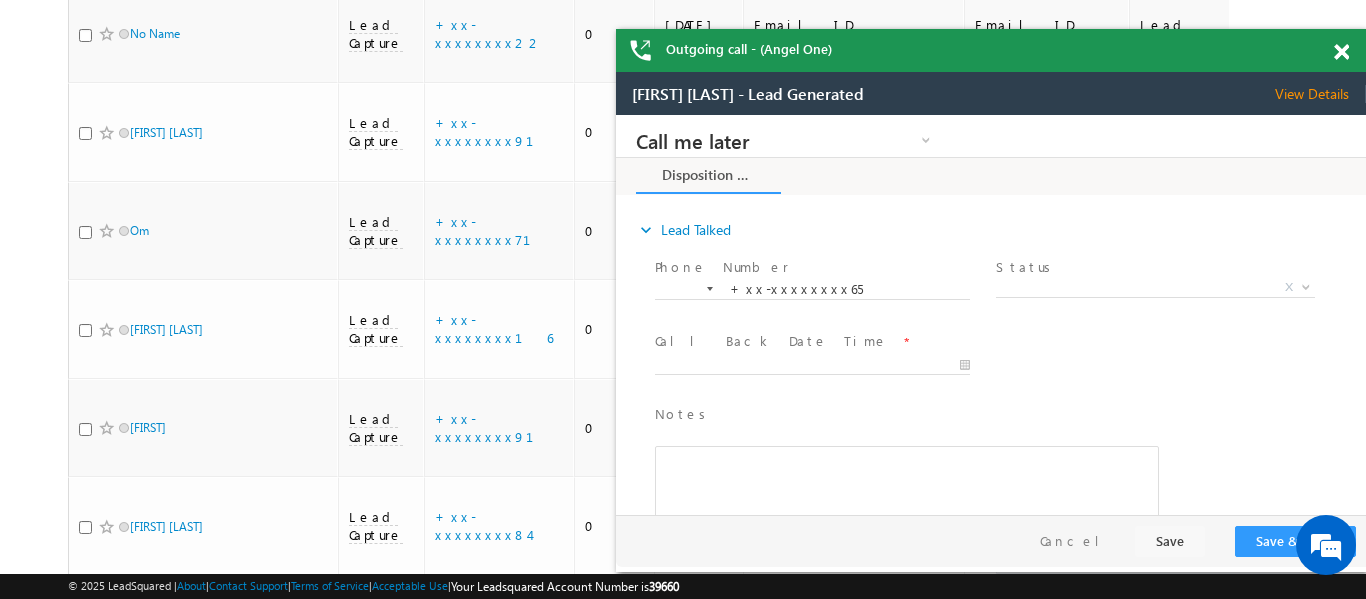 scroll, scrollTop: 0, scrollLeft: 0, axis: both 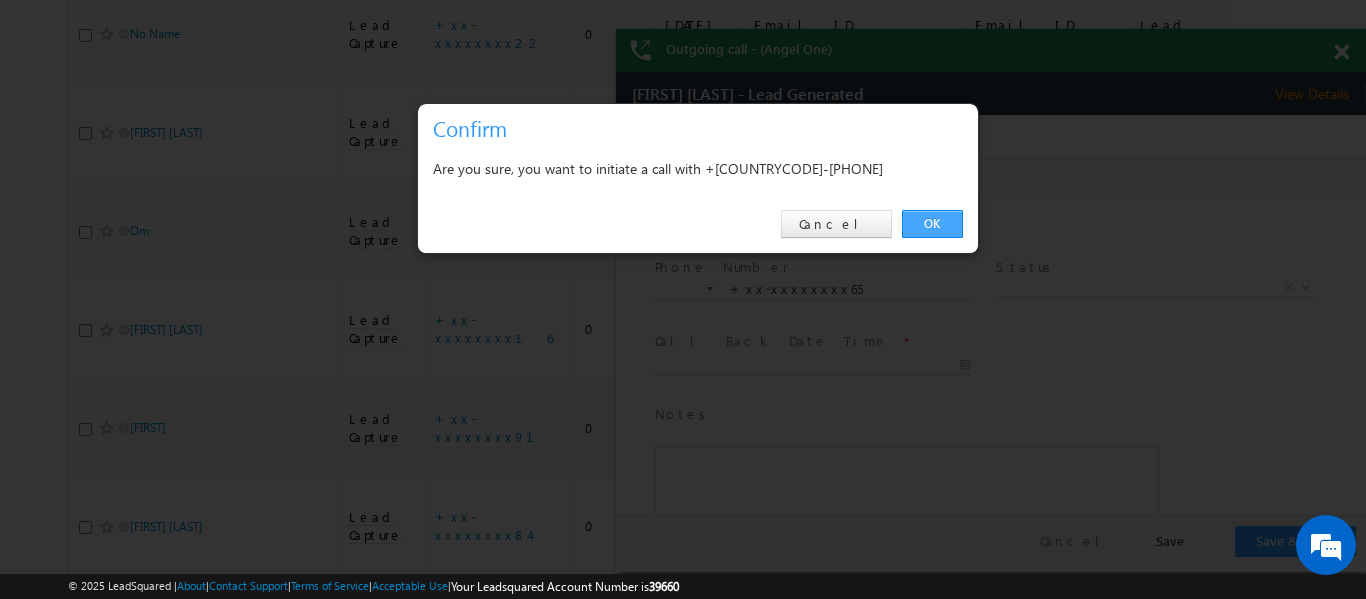 click on "OK" at bounding box center (932, 224) 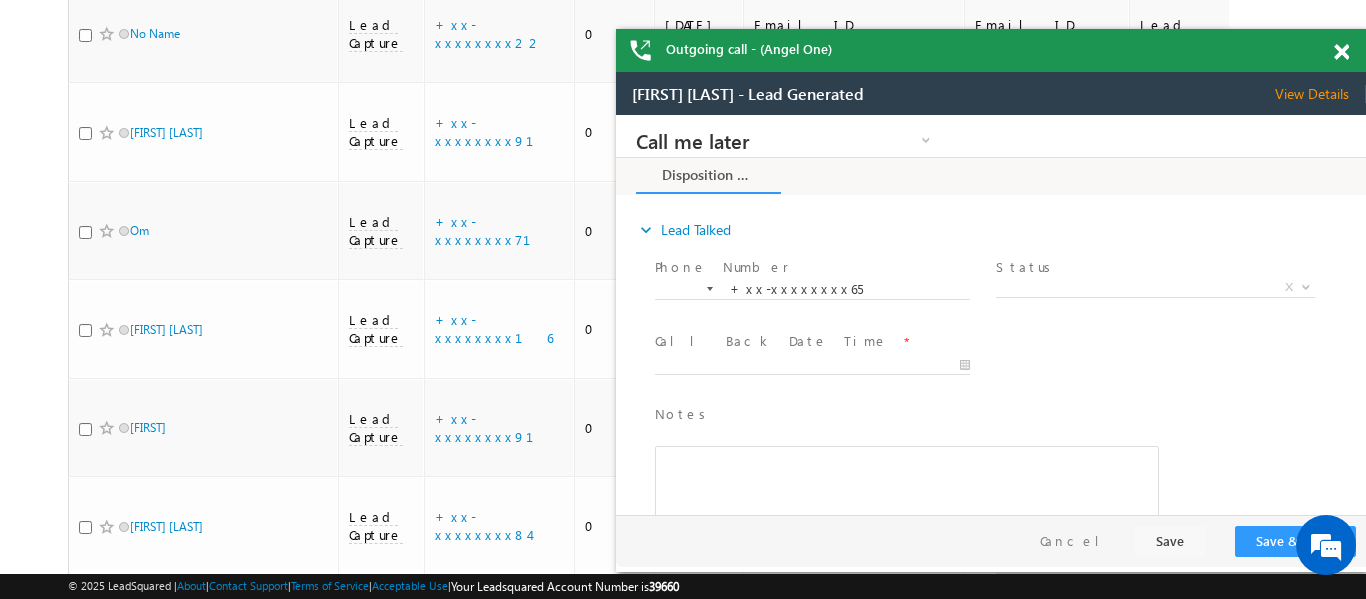 scroll, scrollTop: 7630, scrollLeft: 0, axis: vertical 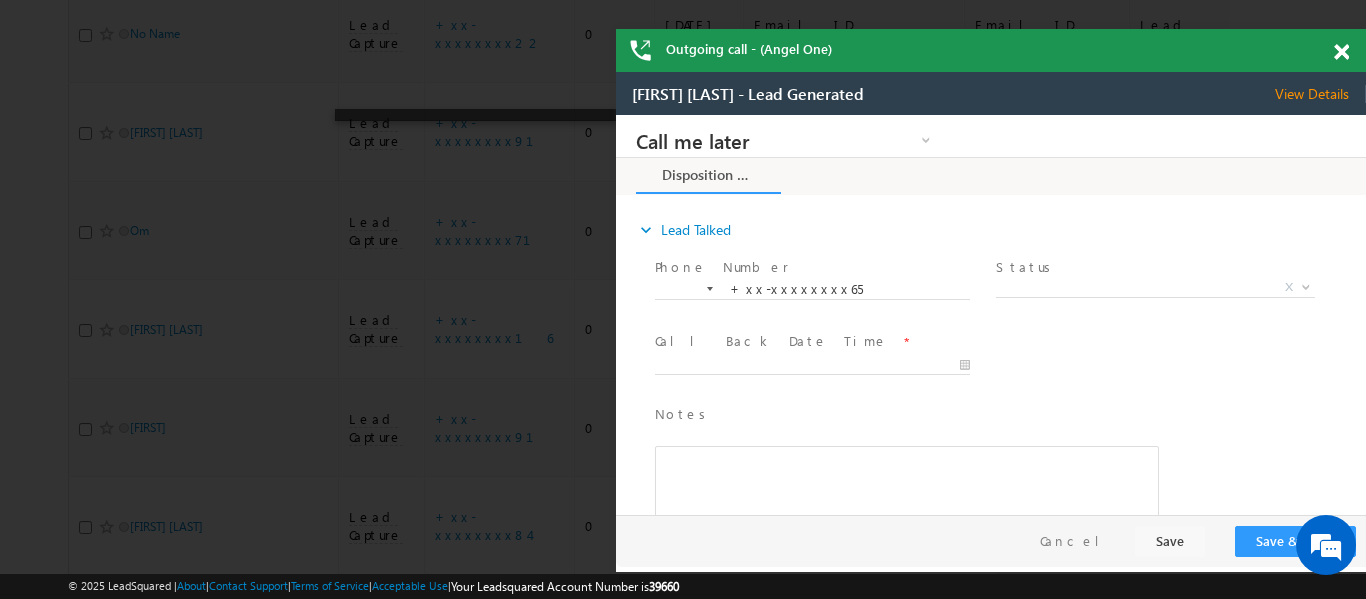 click at bounding box center (1341, 52) 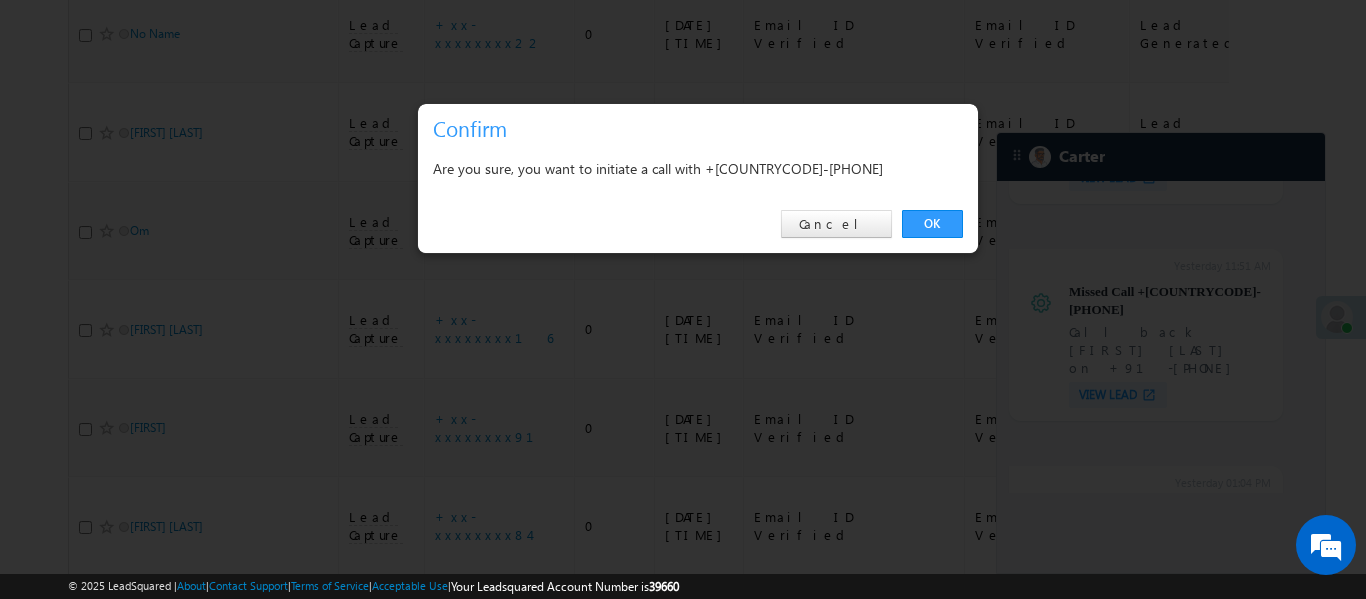 click on "× Confirm
Are you sure, you want to initiate a call with +xx-xxxxxxxx94
OK Cancel" at bounding box center [698, 178] 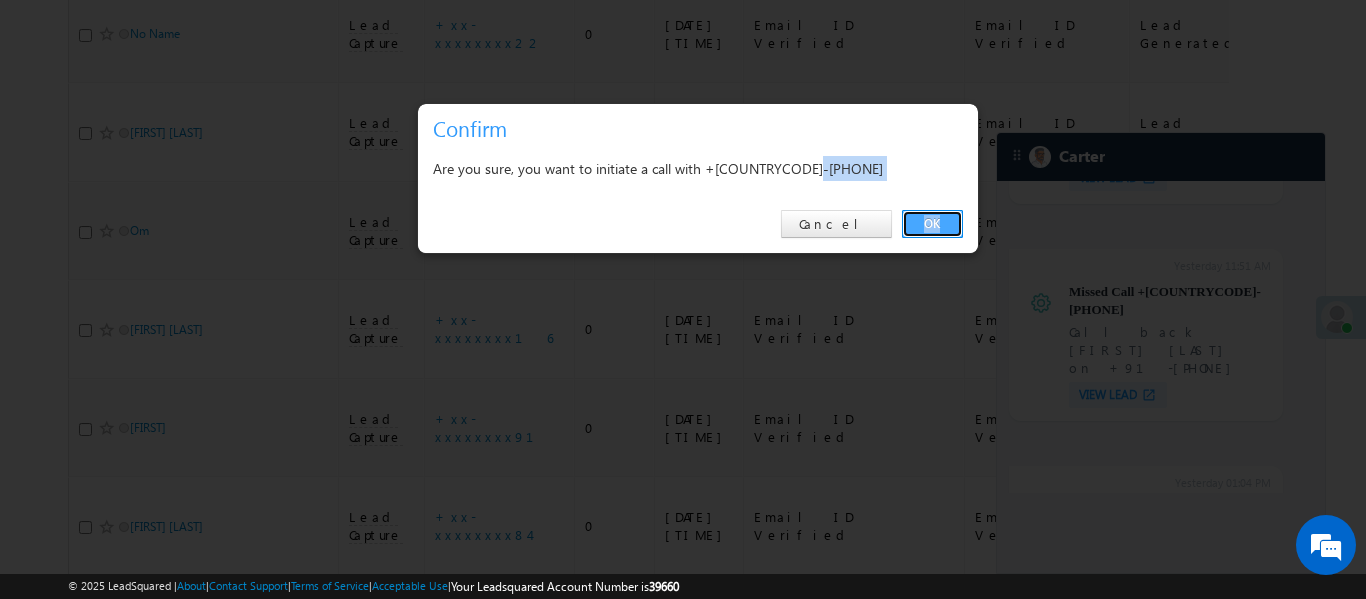 click on "OK" at bounding box center (932, 224) 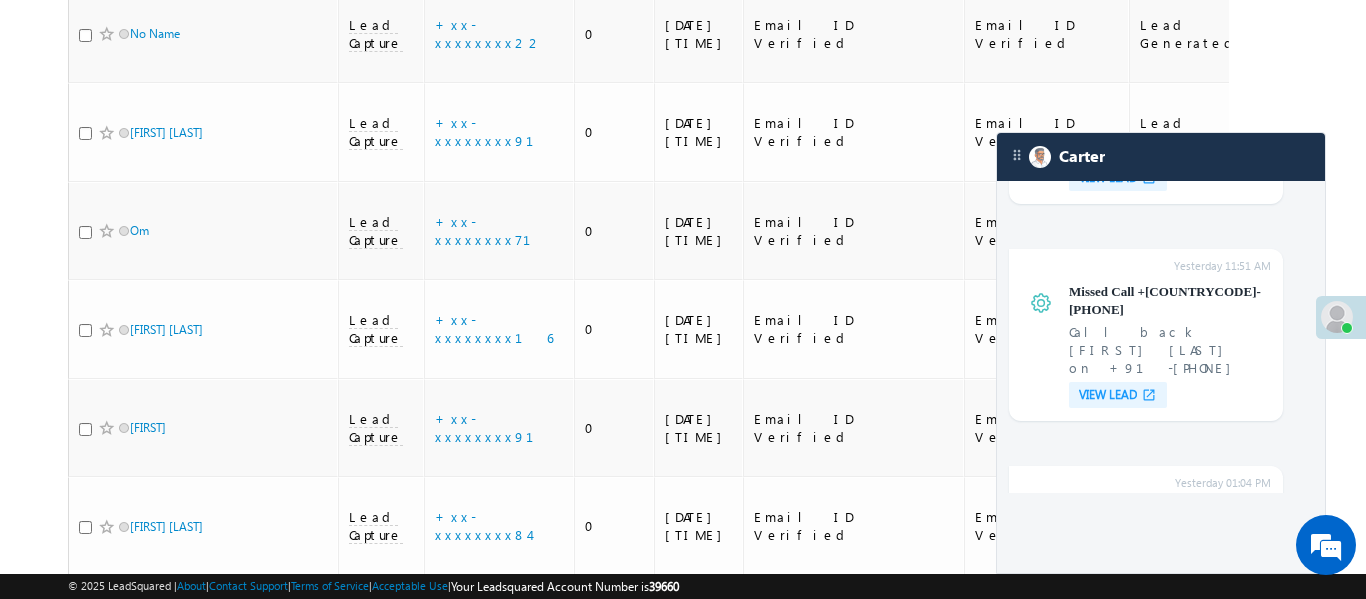 click on "Akash mathur" at bounding box center [197, 958] 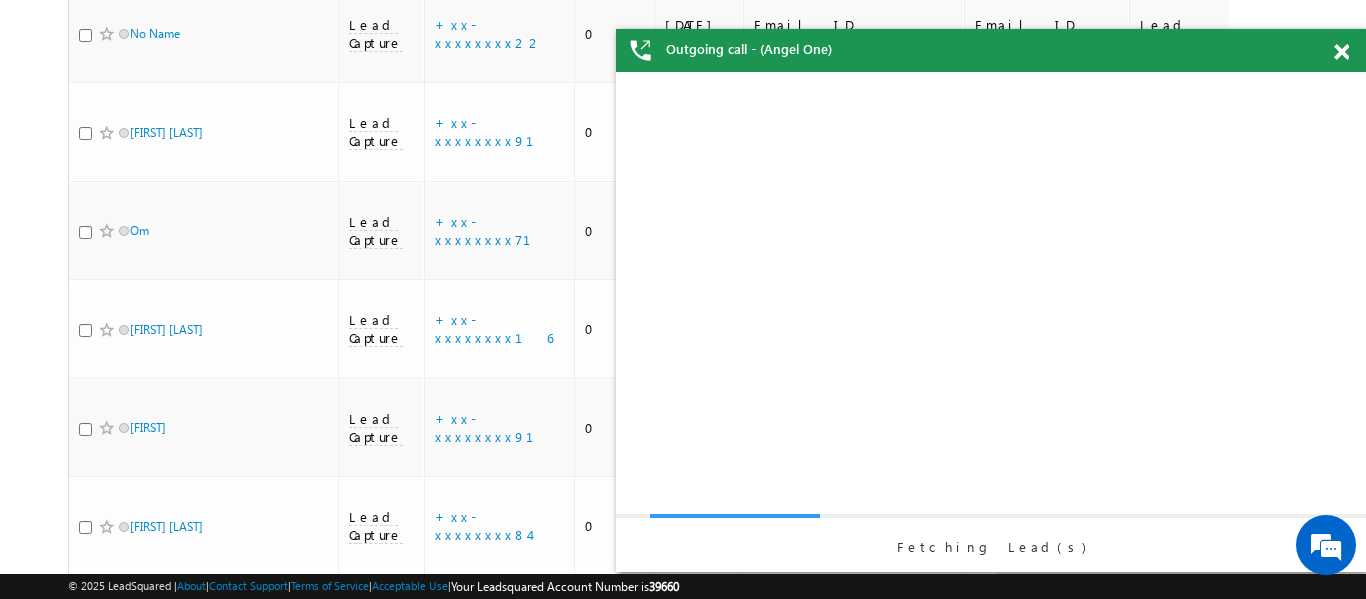 scroll, scrollTop: 0, scrollLeft: 0, axis: both 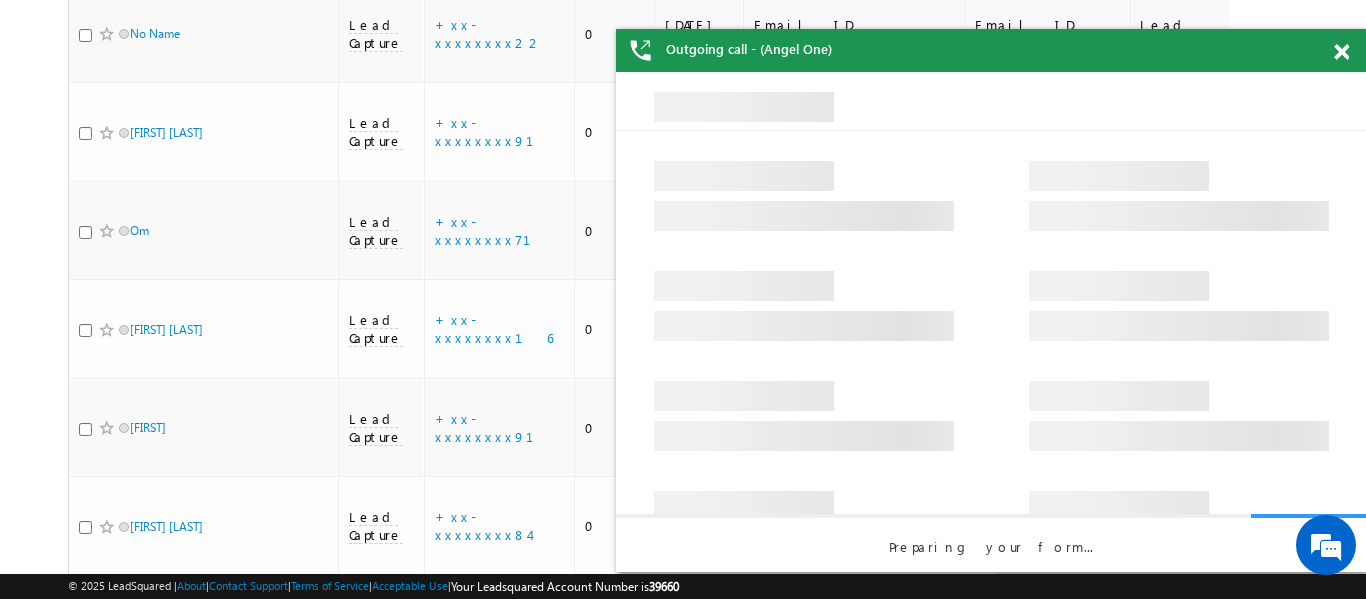 click at bounding box center [1341, 52] 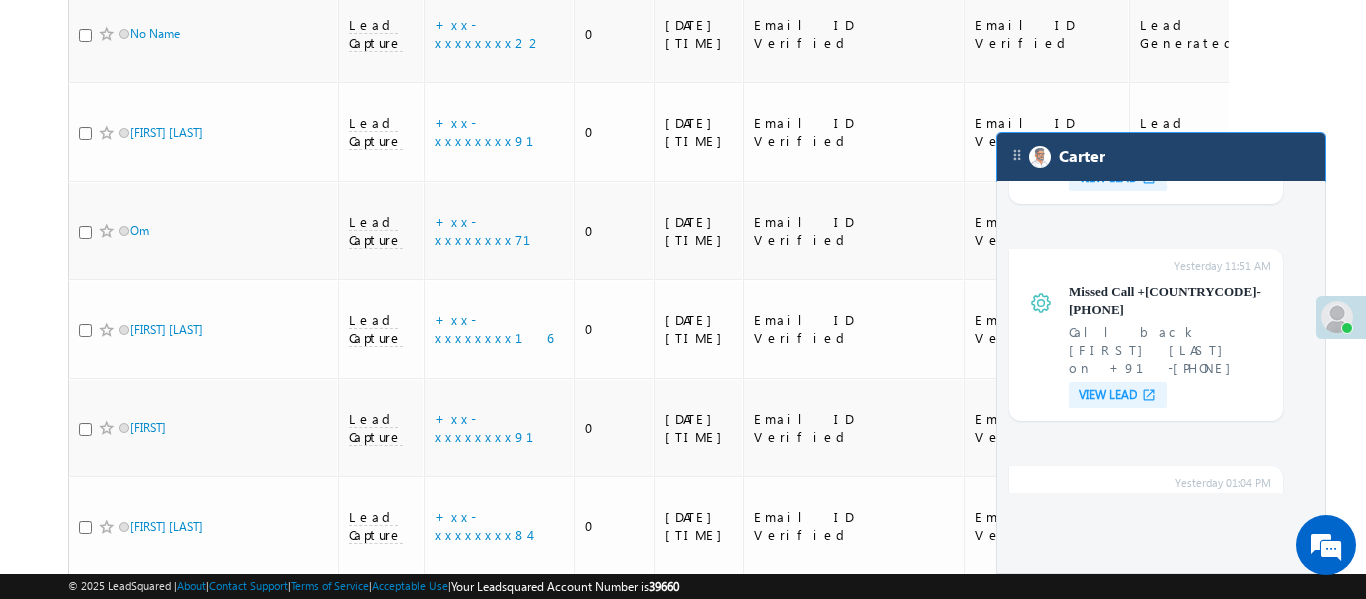 click on "Carter" at bounding box center (1161, 157) 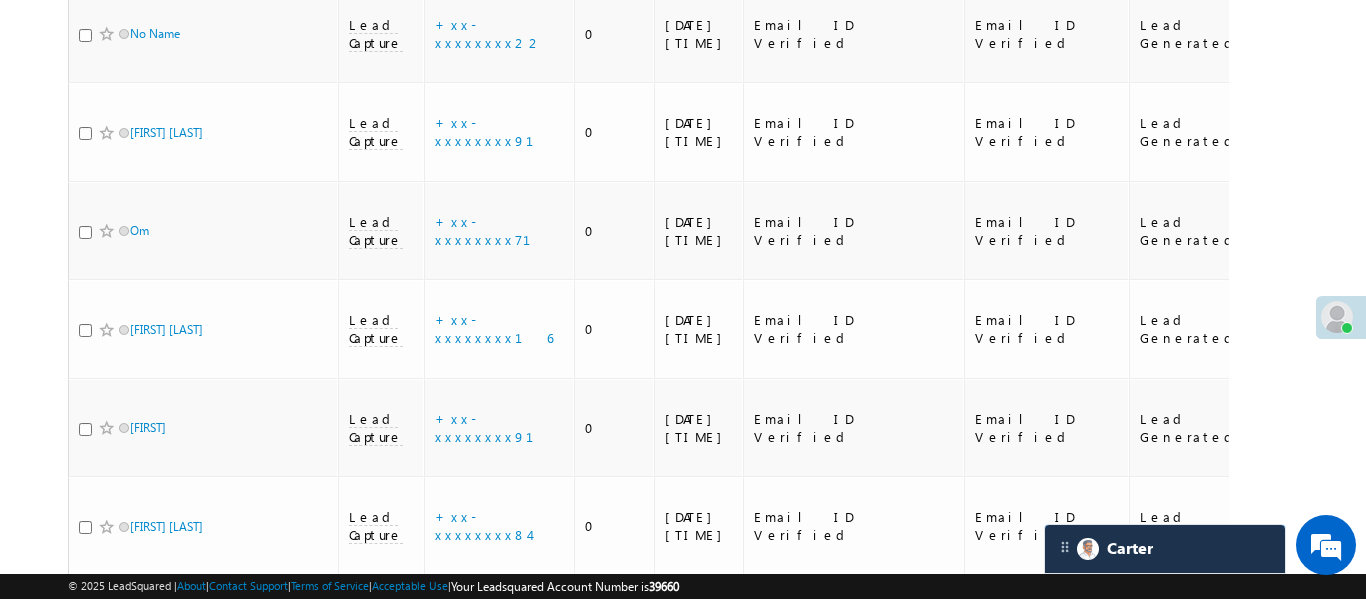 scroll, scrollTop: 7761, scrollLeft: 0, axis: vertical 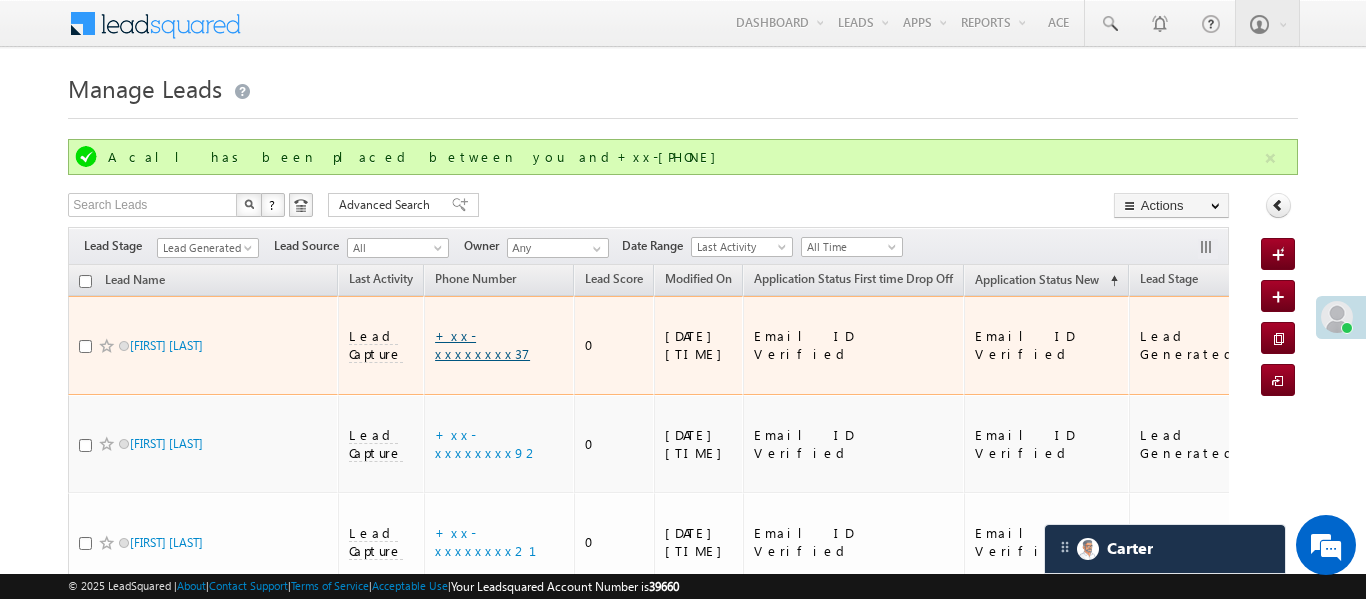 click on "+xx-xxxxxxxx37" at bounding box center (482, 344) 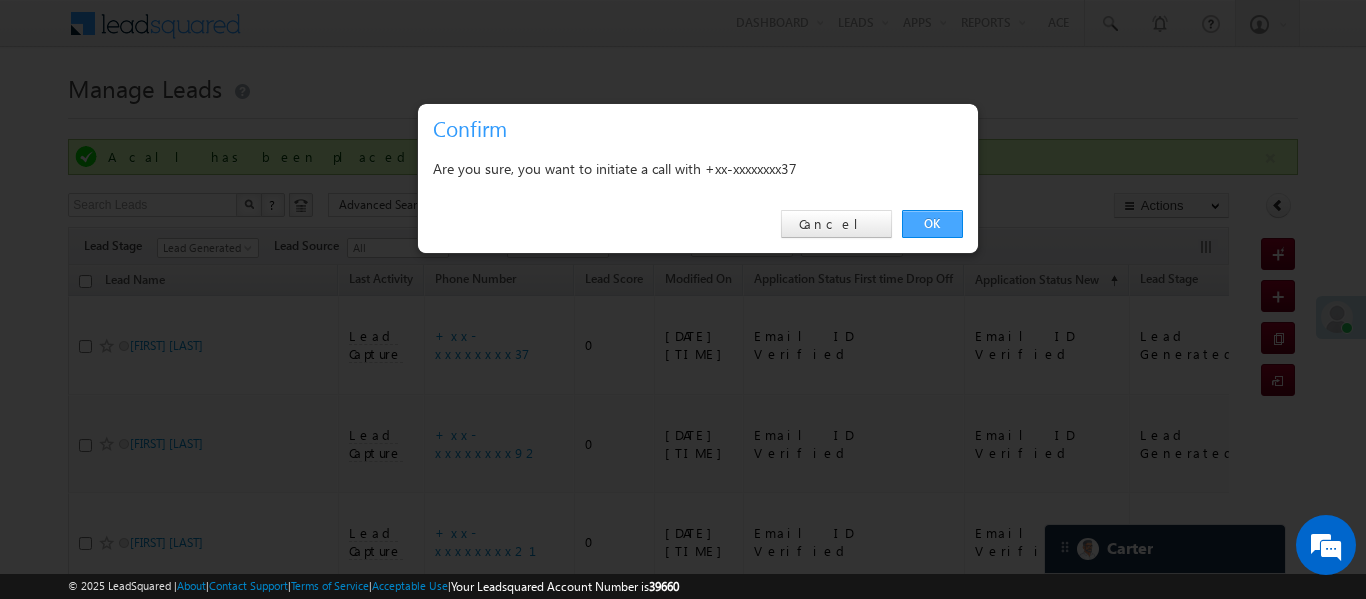 click on "OK" at bounding box center (932, 224) 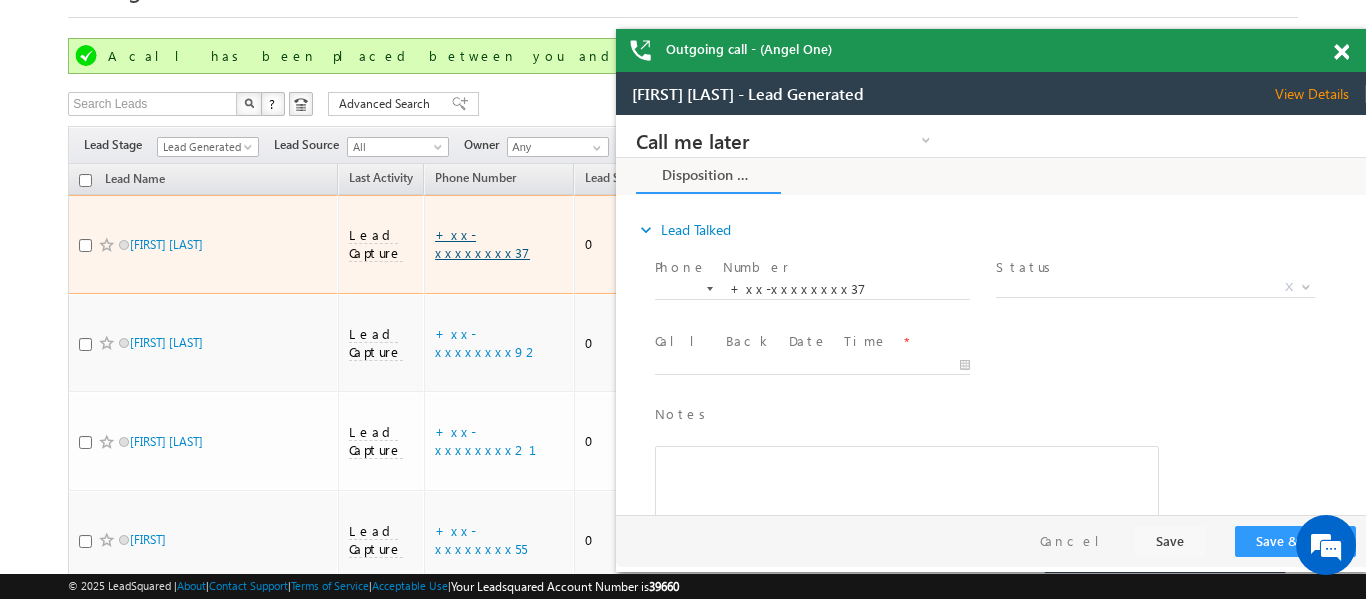 scroll, scrollTop: 121, scrollLeft: 0, axis: vertical 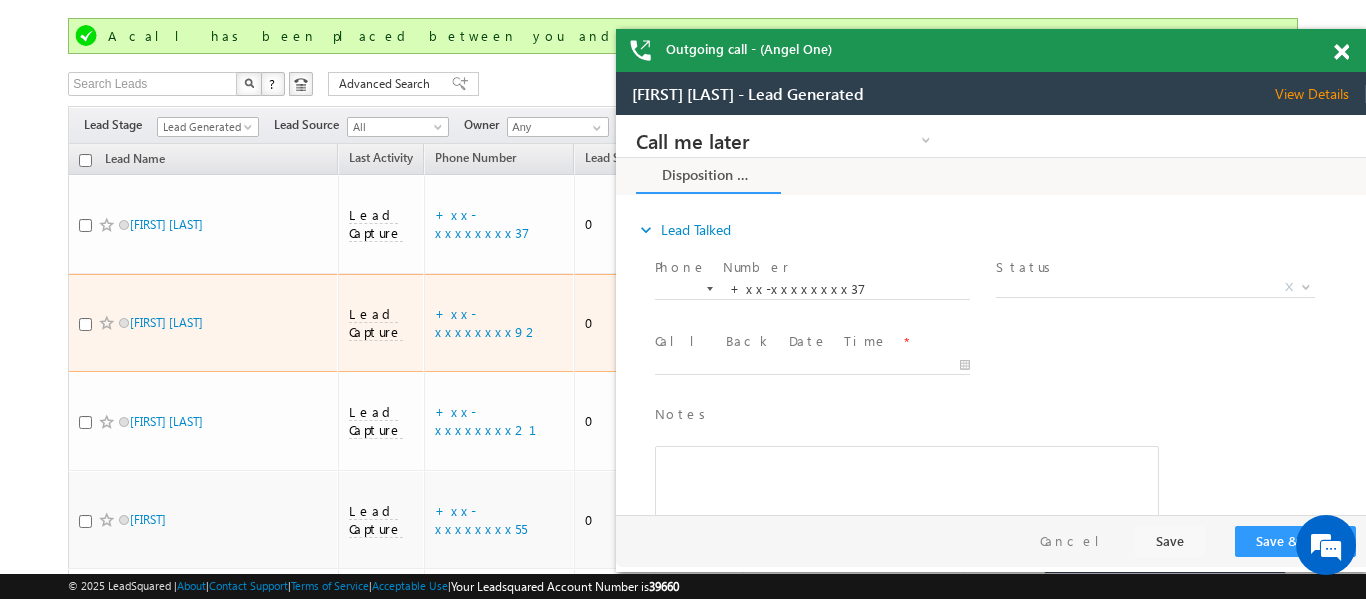 click on "+xx-xxxxxxxx92" at bounding box center (499, 323) 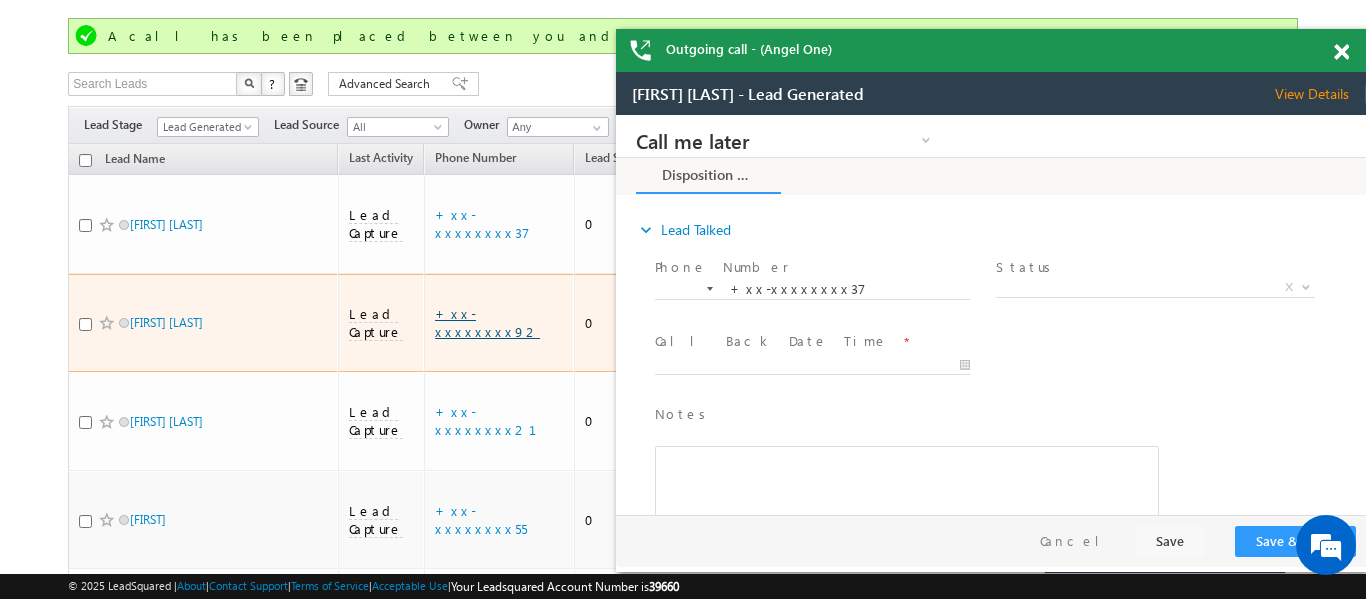 click on "+xx-xxxxxxxx92" at bounding box center (487, 322) 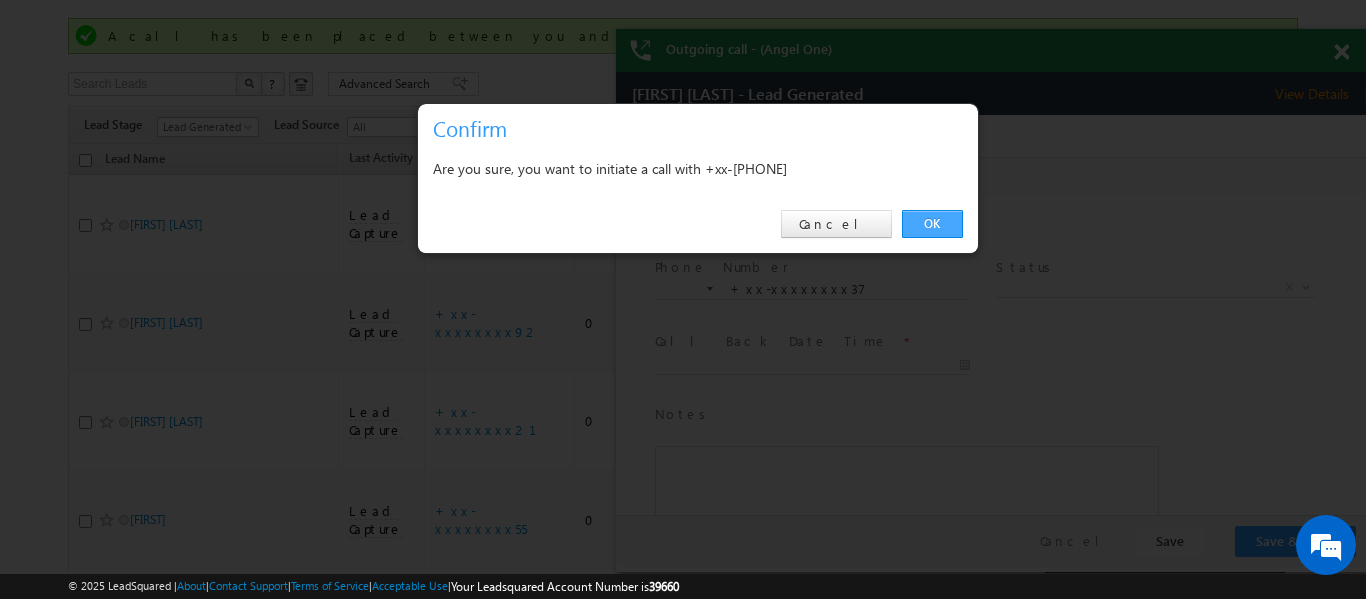 click on "OK" at bounding box center [932, 224] 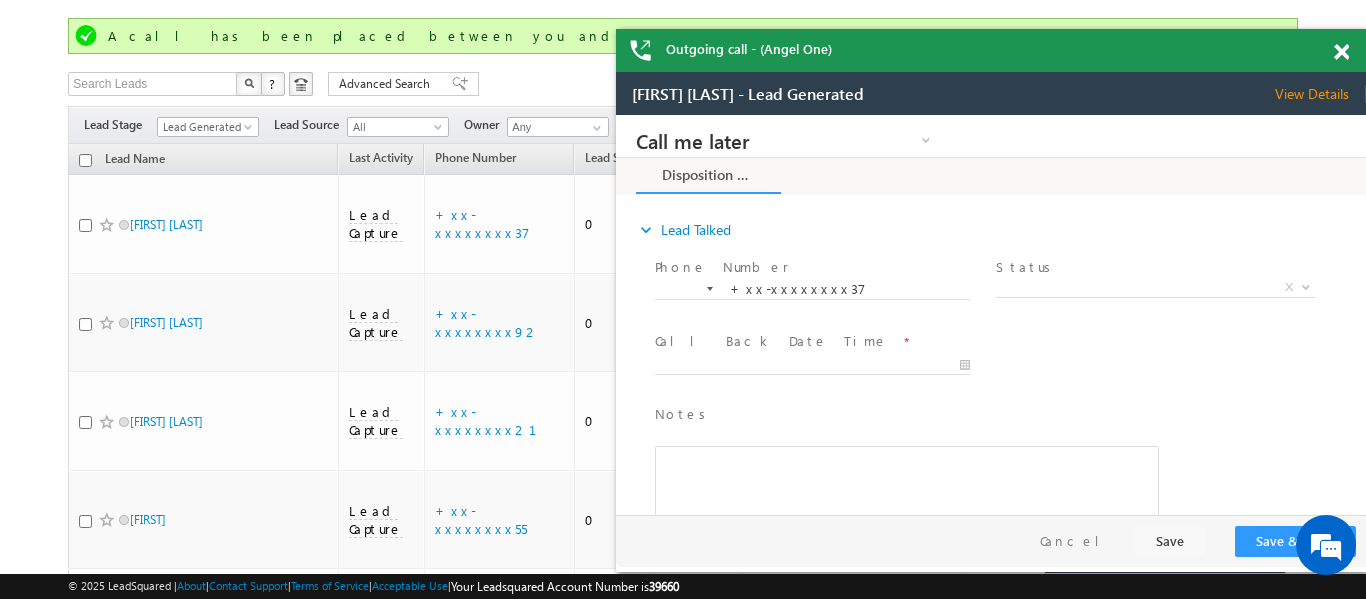 click at bounding box center (1341, 52) 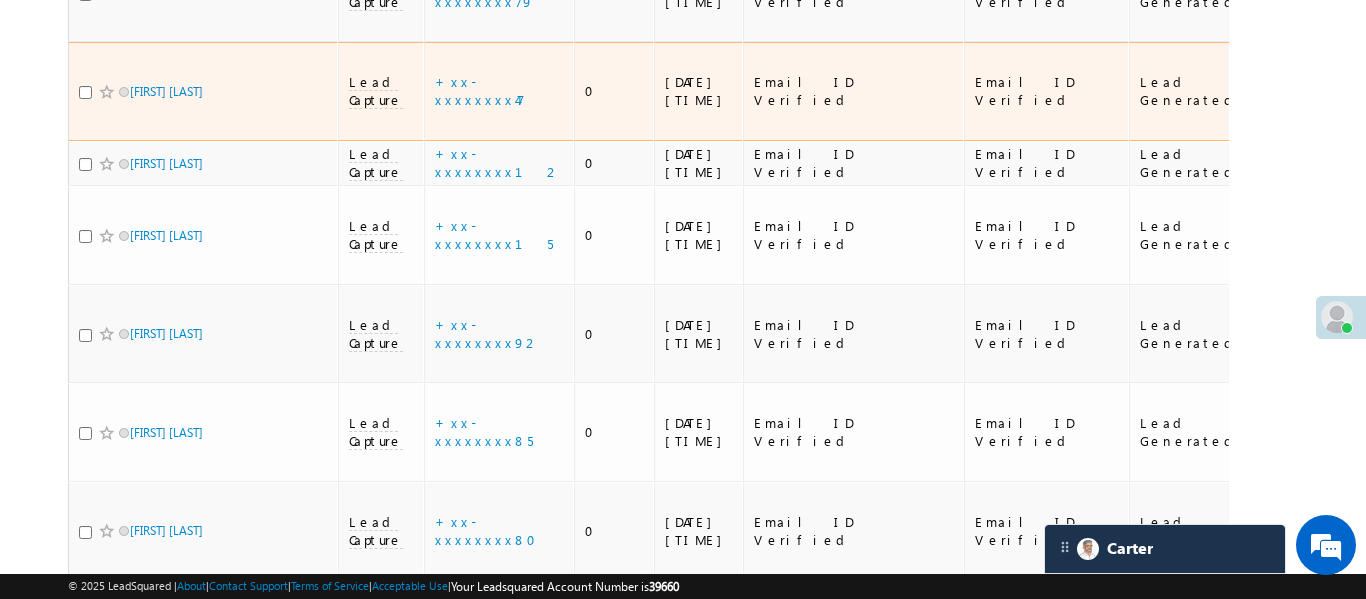 scroll, scrollTop: 629, scrollLeft: 0, axis: vertical 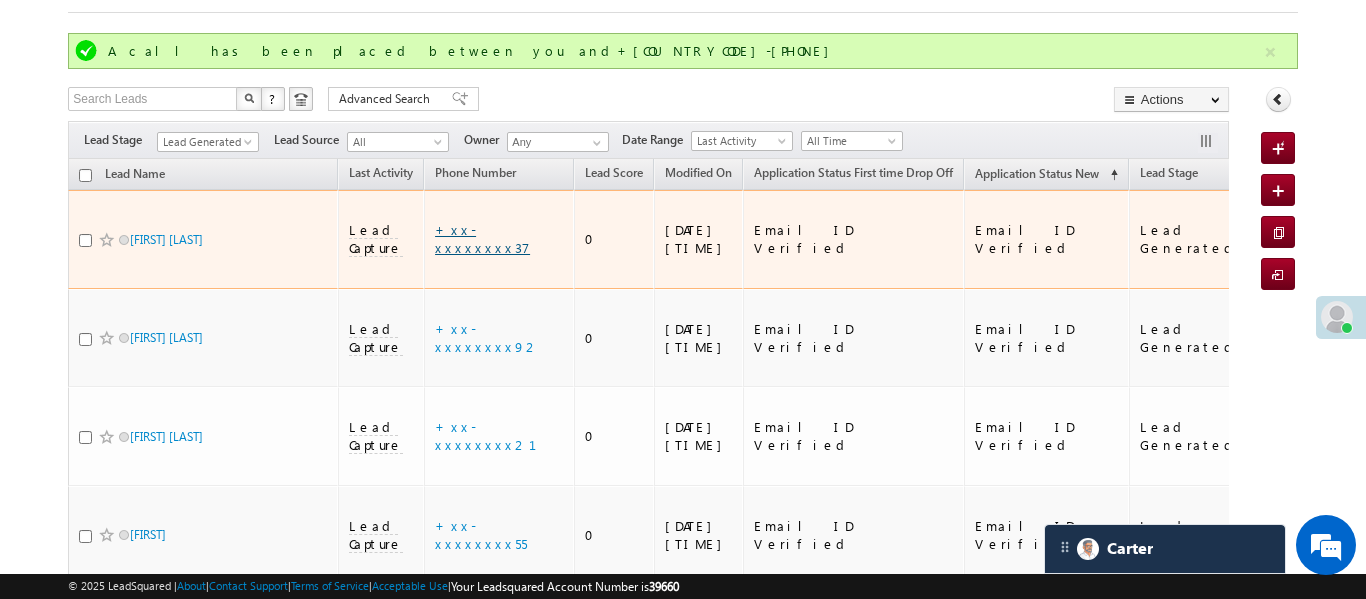 click on "+xx-xxxxxxxx37" at bounding box center [482, 238] 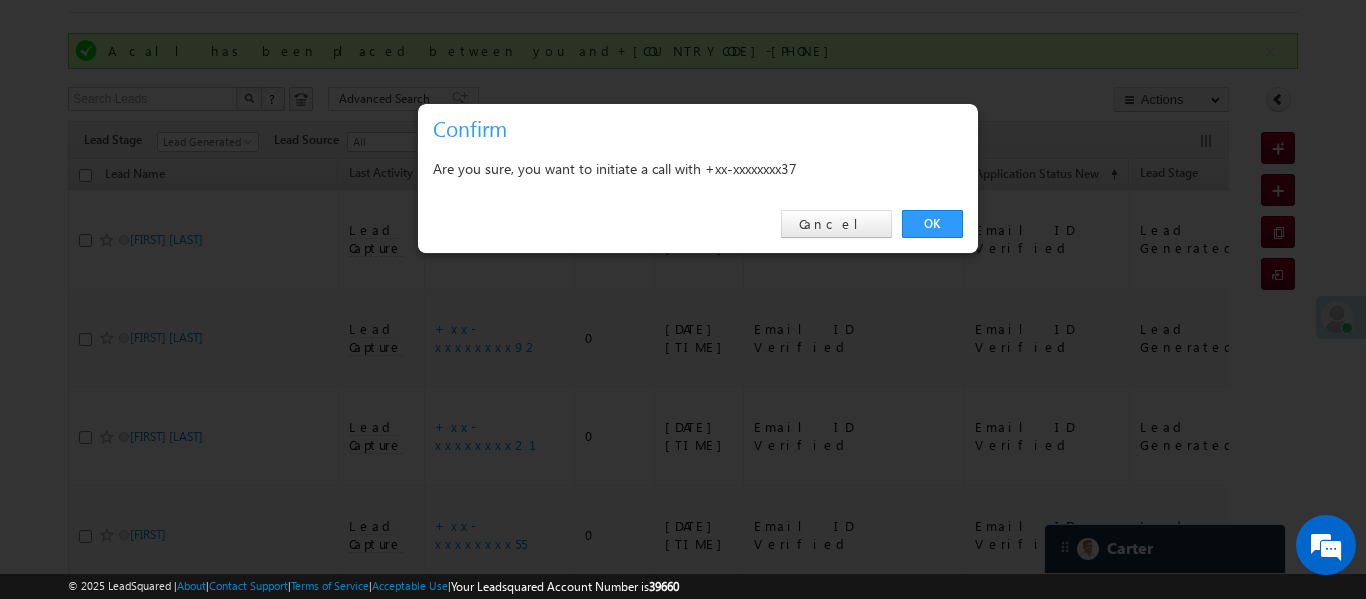 click on "OK Cancel" at bounding box center [698, 224] 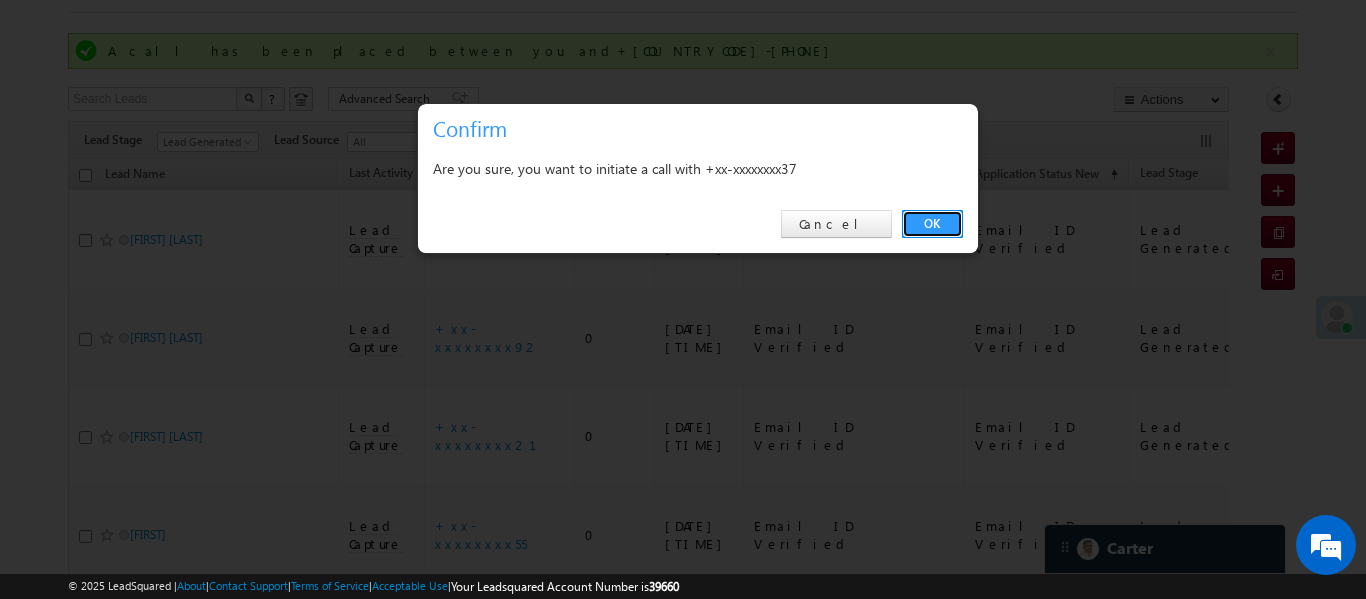 drag, startPoint x: 958, startPoint y: 219, endPoint x: 997, endPoint y: 2, distance: 220.47676 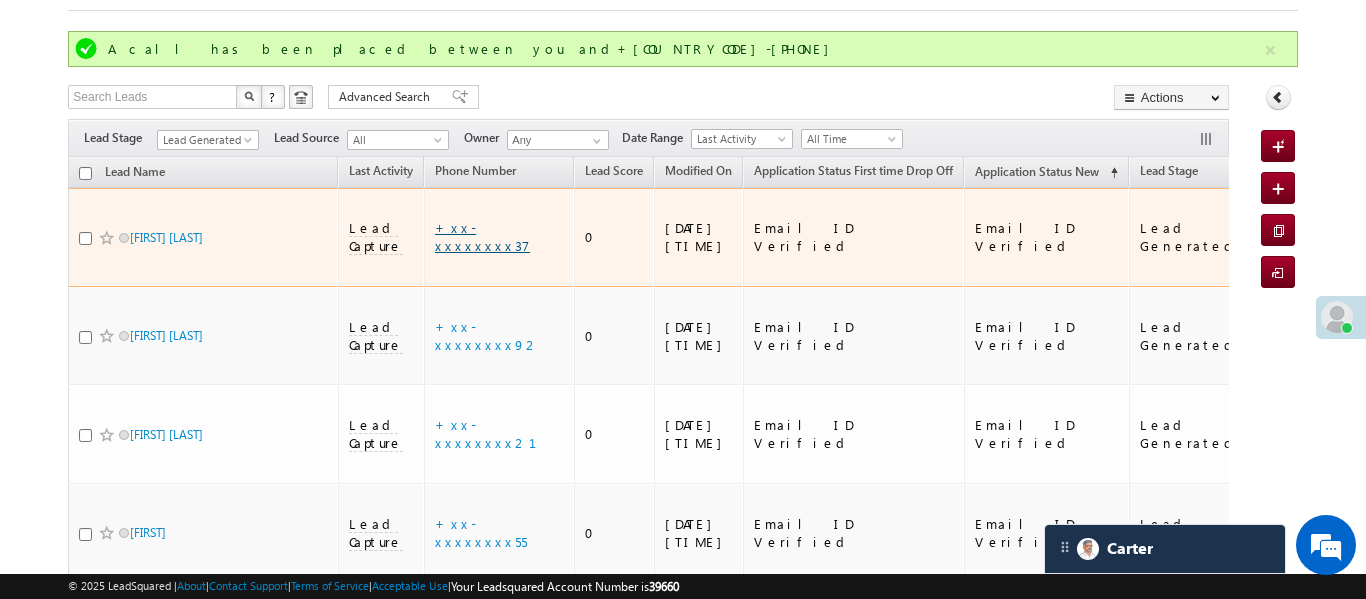 scroll, scrollTop: 137, scrollLeft: 0, axis: vertical 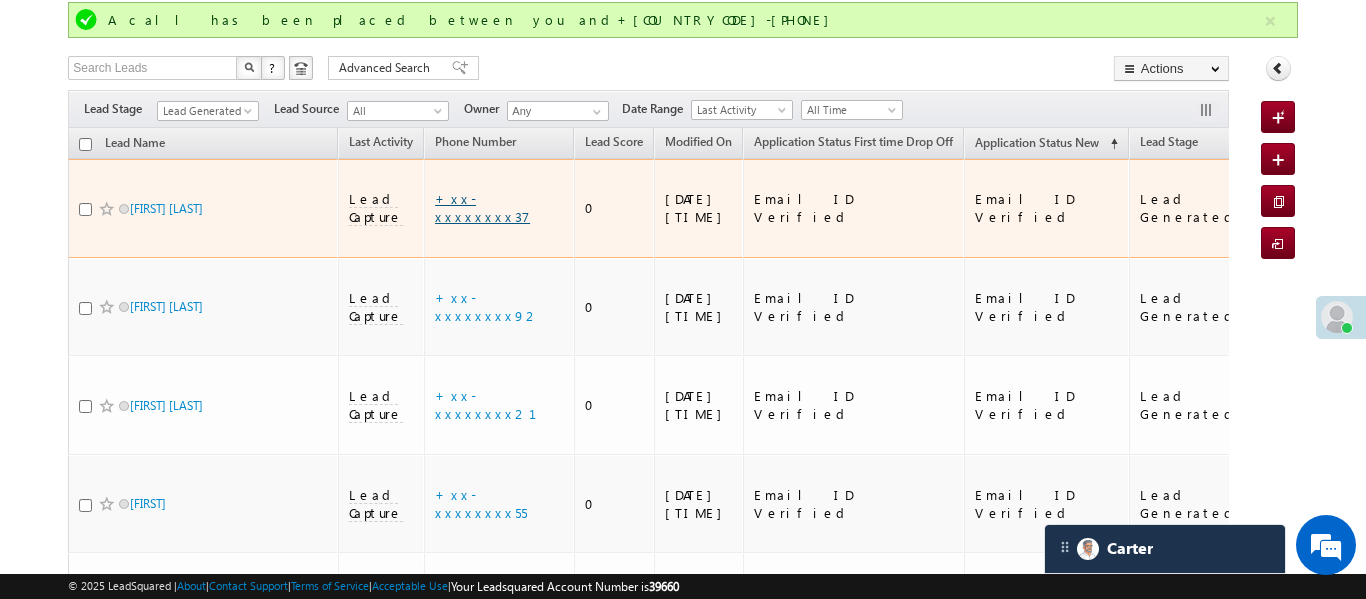 click on "+xx-xxxxxxxx37" at bounding box center (482, 207) 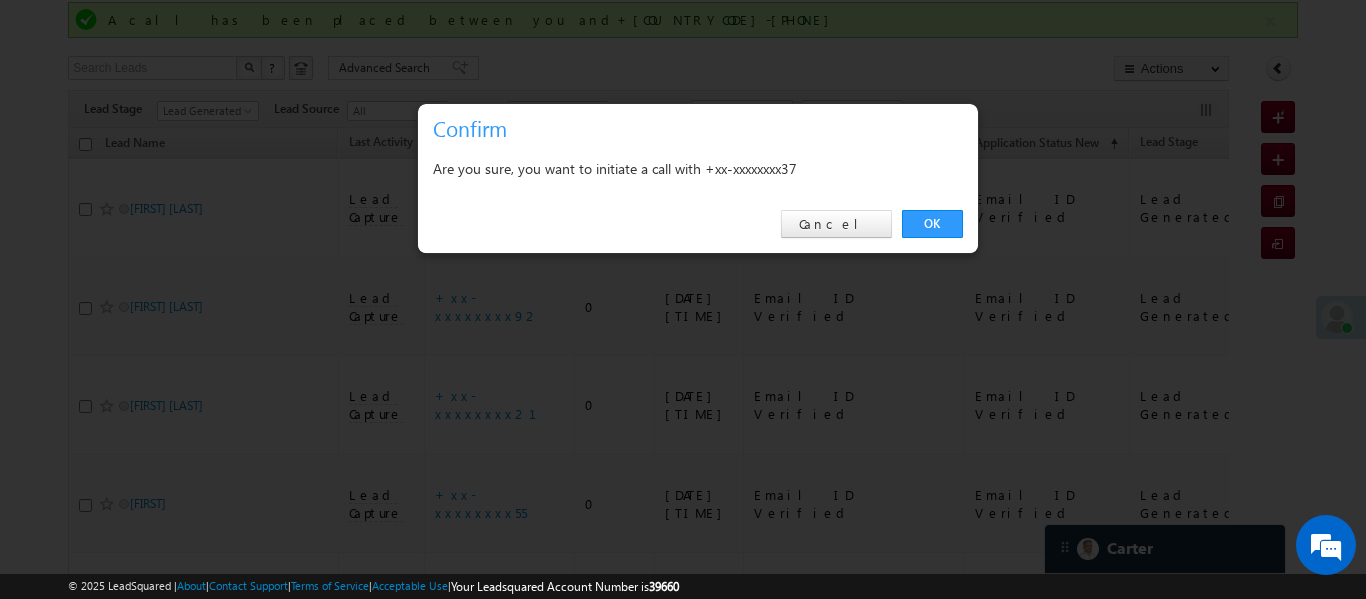 click on "OK Cancel" at bounding box center [698, 224] 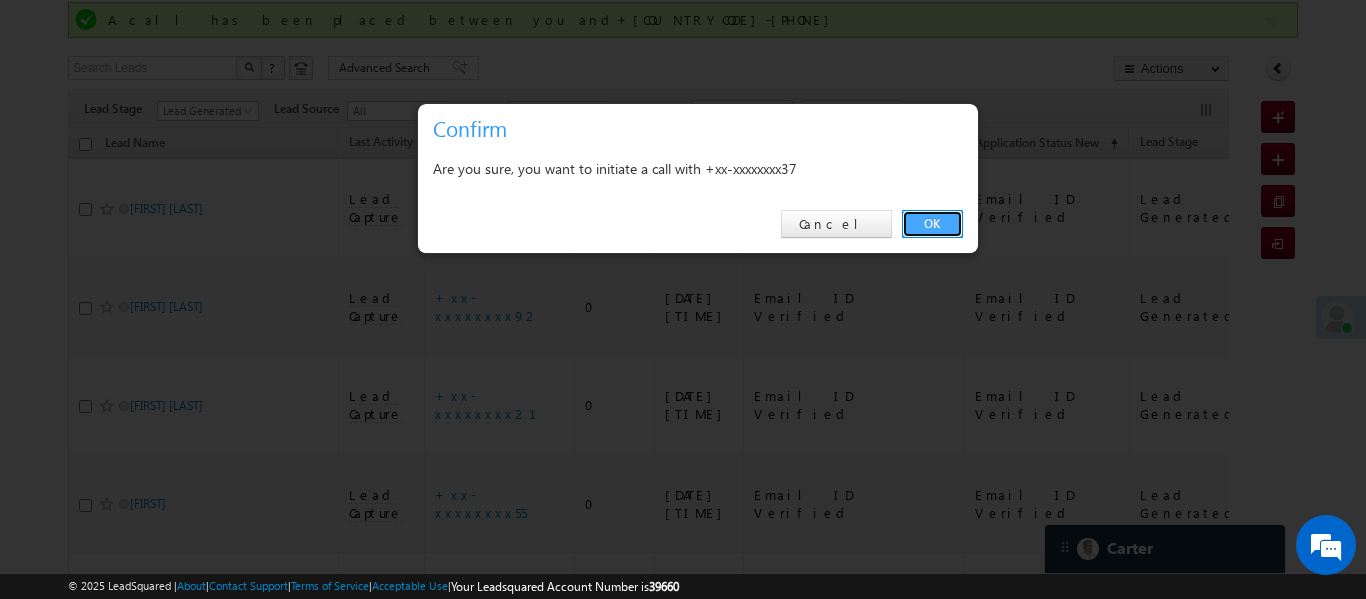 click on "OK" at bounding box center [932, 224] 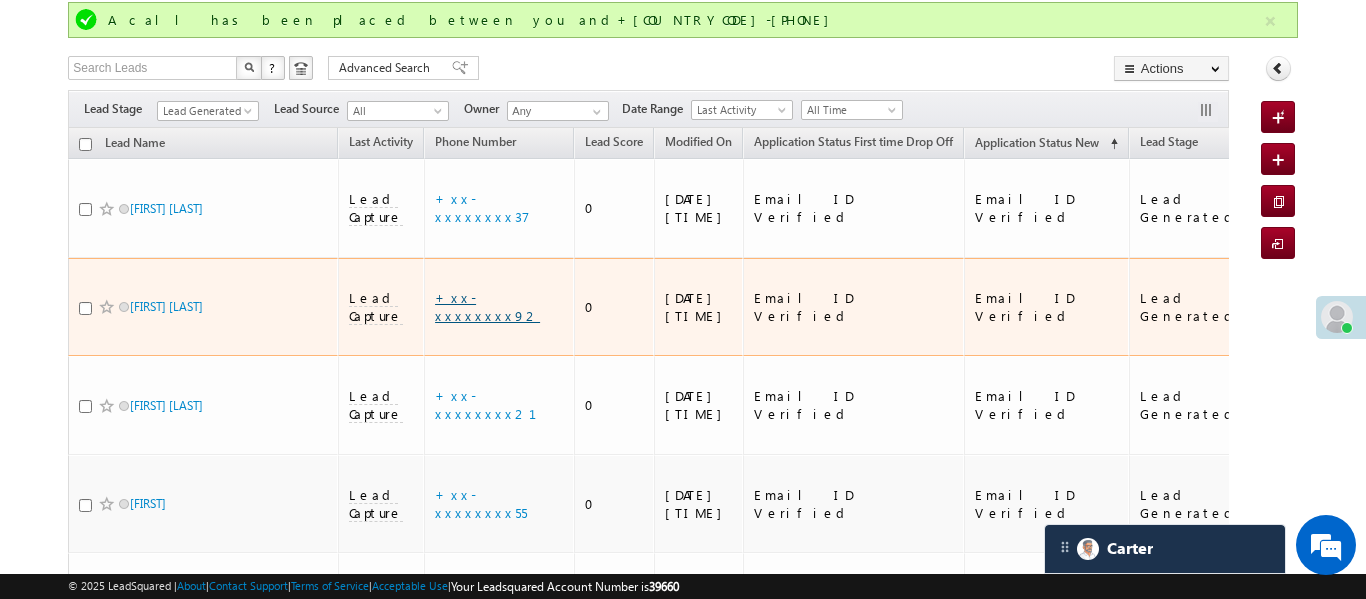 click on "+xx-xxxxxxxx92" at bounding box center (487, 306) 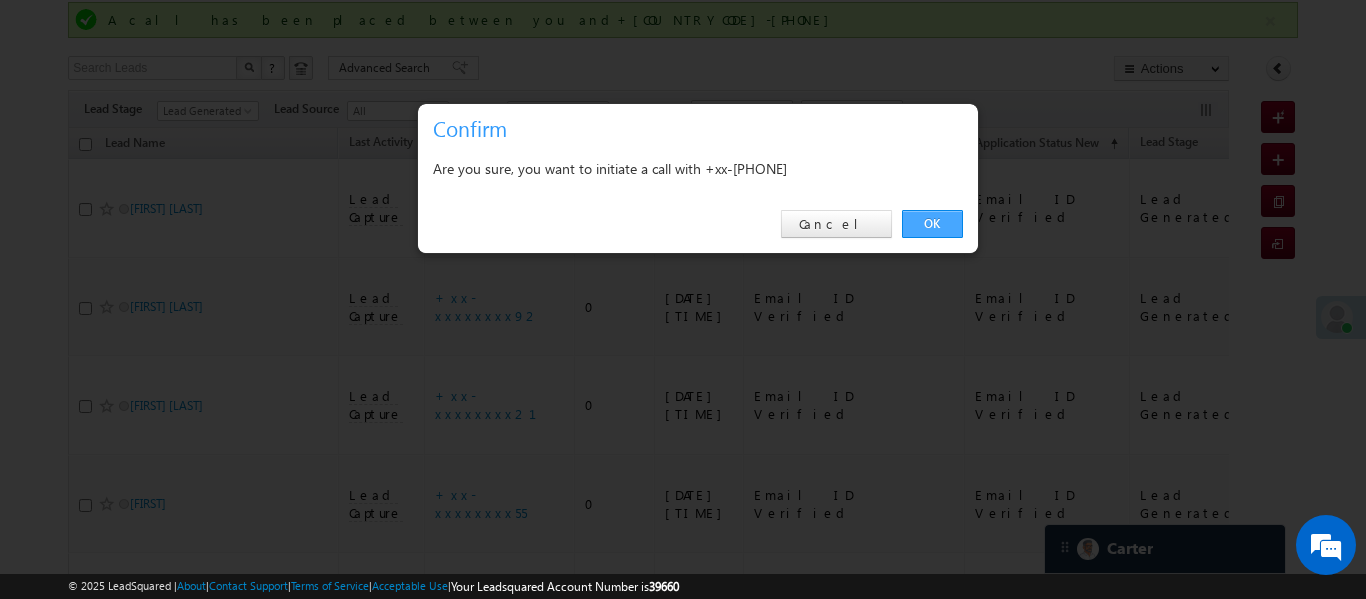 click on "OK" at bounding box center [932, 224] 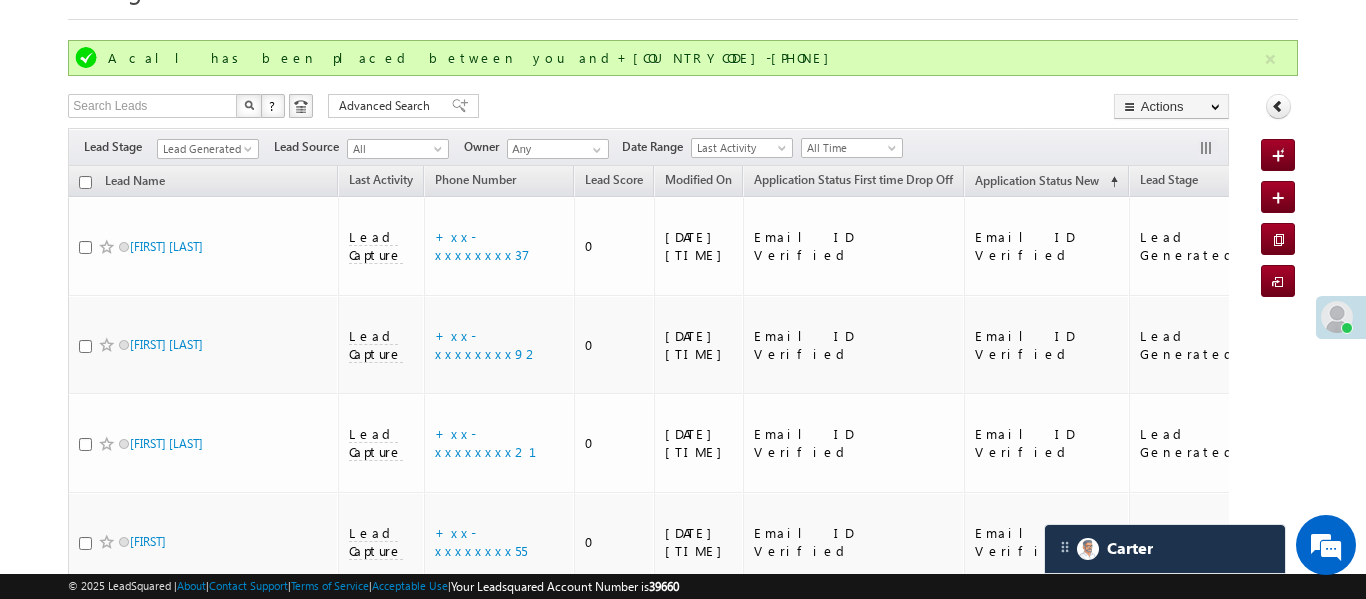 scroll, scrollTop: 0, scrollLeft: 0, axis: both 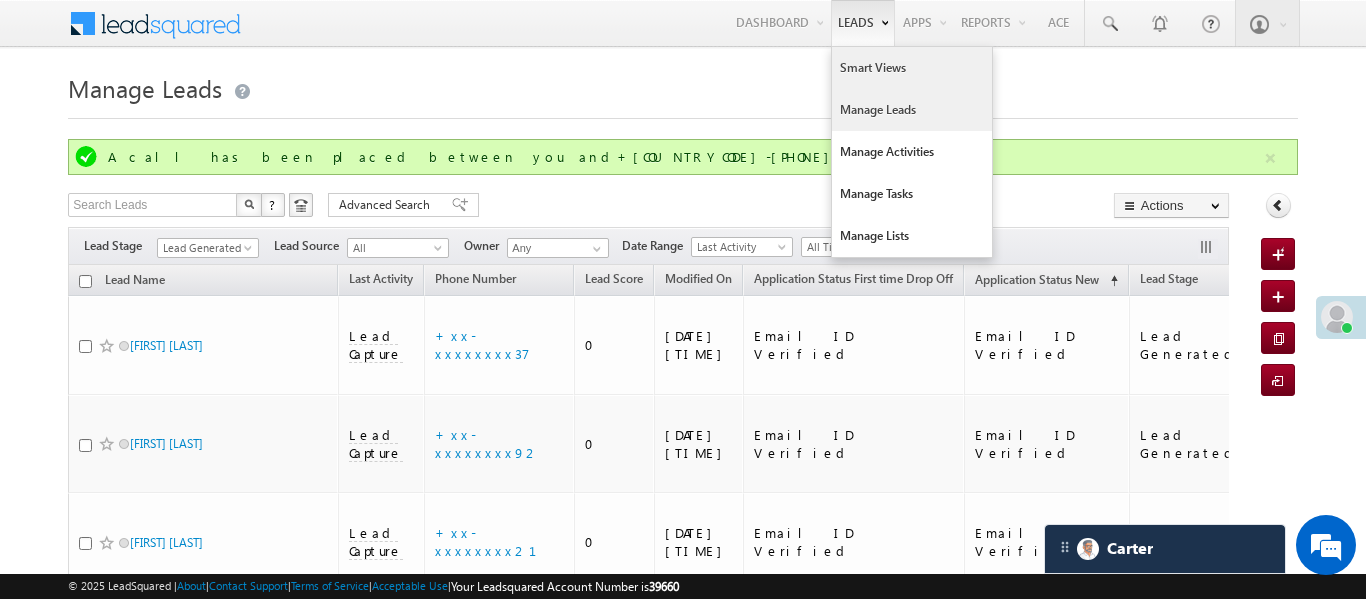 click on "Smart Views" at bounding box center (912, 68) 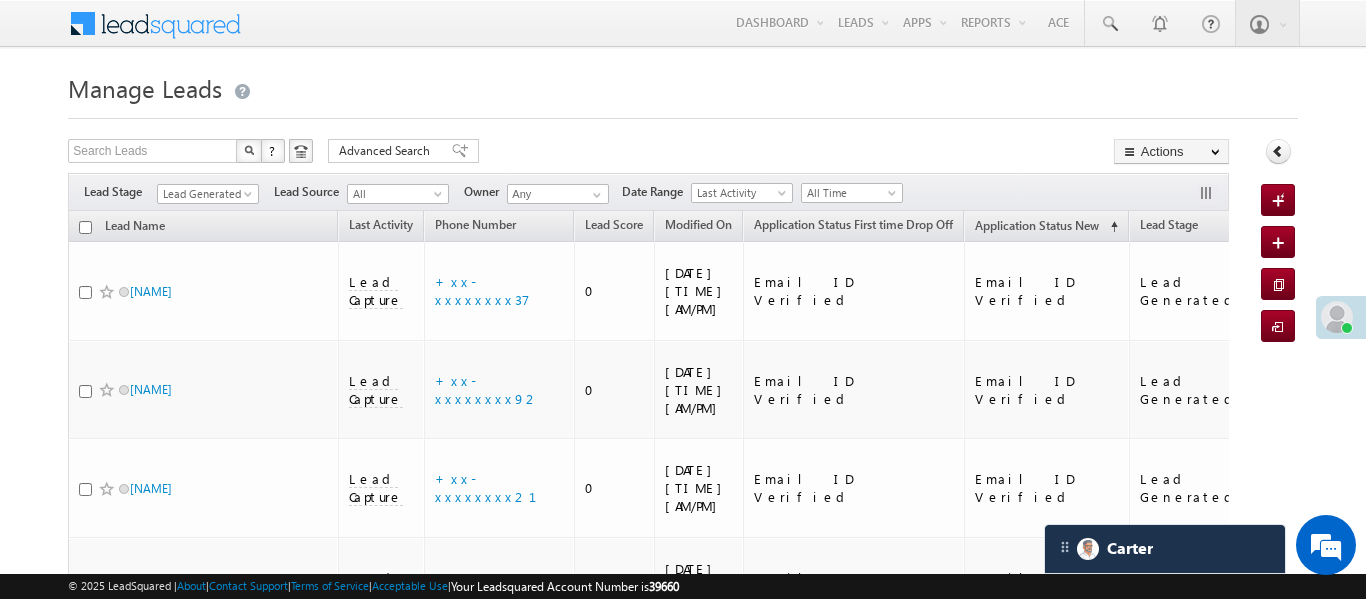 scroll, scrollTop: 1313, scrollLeft: 0, axis: vertical 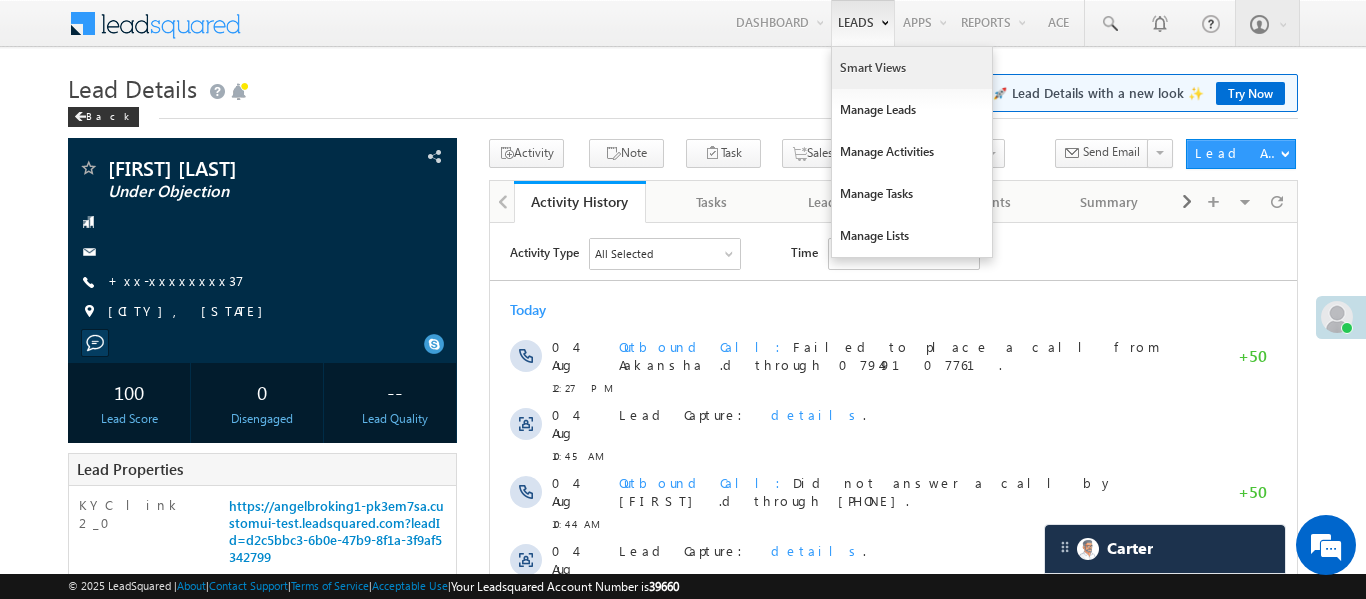 click on "Smart Views" at bounding box center (912, 68) 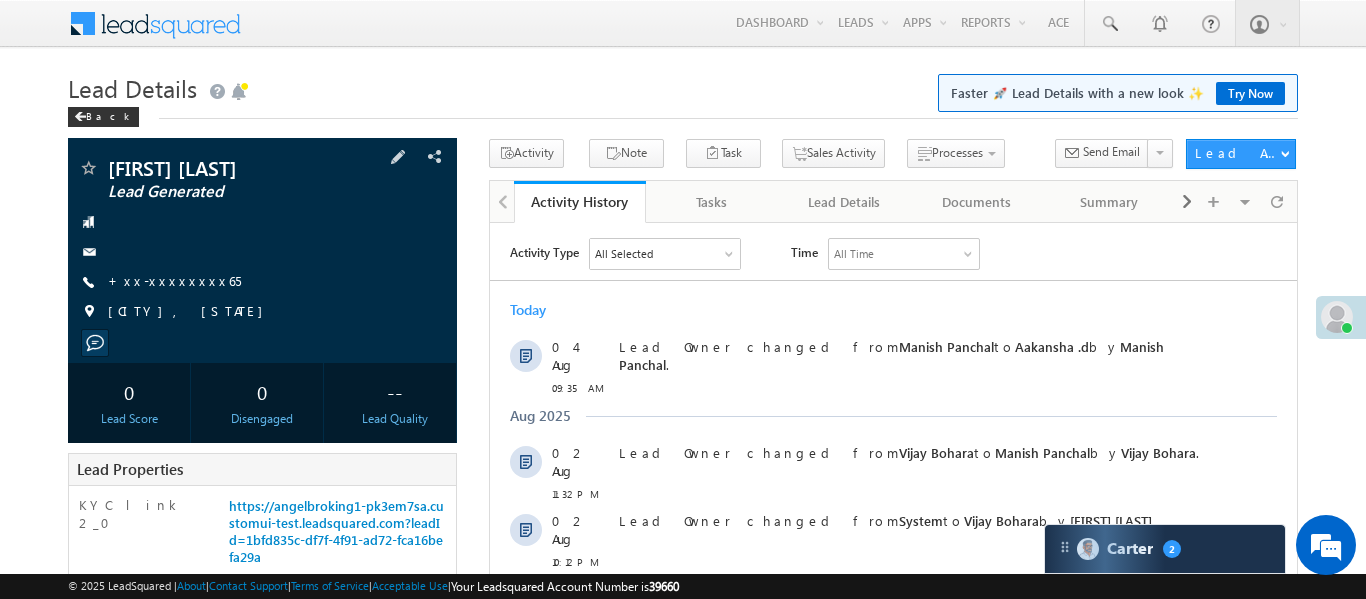 scroll, scrollTop: 0, scrollLeft: 0, axis: both 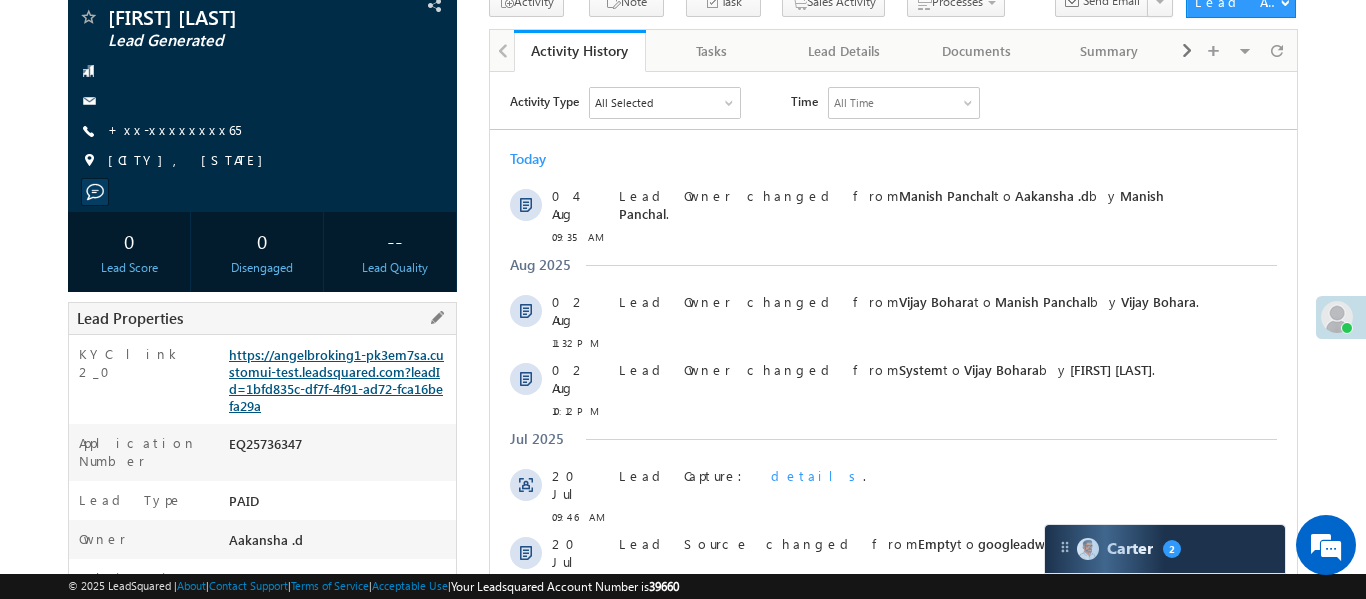 click on "https://angelbroking1-pk3em7sa.customui-test.leadsquared.com?leadId=1bfd835c-df7f-4f91-ad72-fca16befa29a" at bounding box center (336, 380) 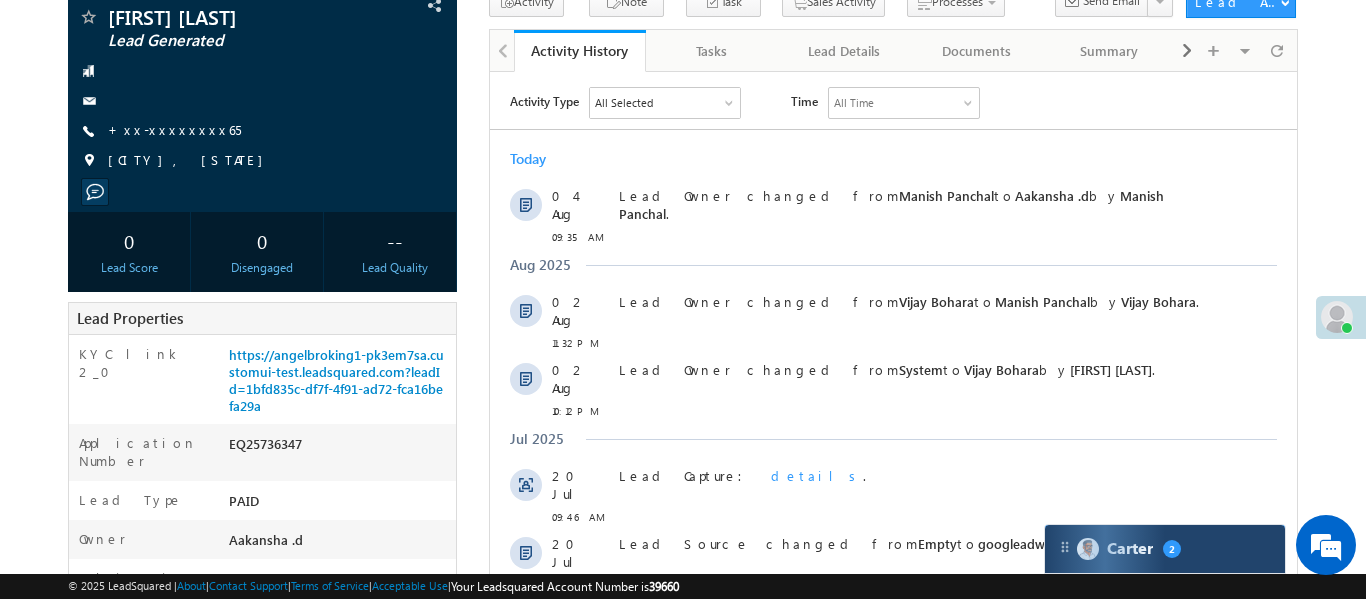 click on "Carter 2" at bounding box center [1165, 549] 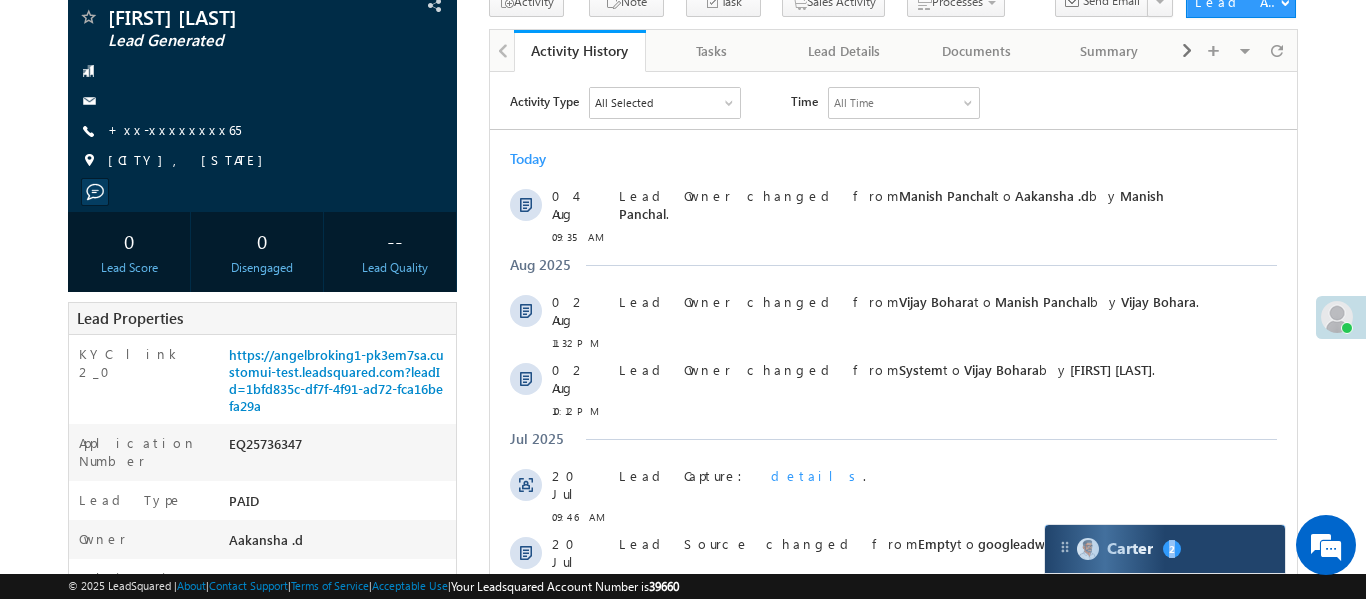 click on "Carter 2" at bounding box center [1165, 549] 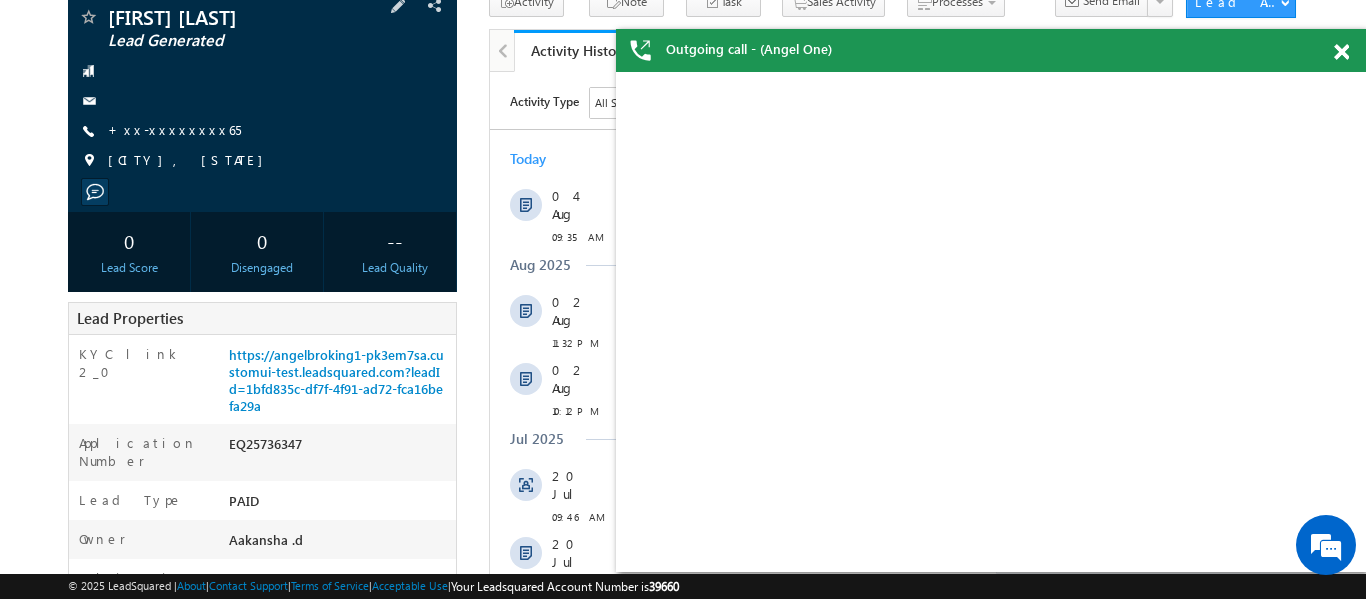 scroll, scrollTop: 7630, scrollLeft: 0, axis: vertical 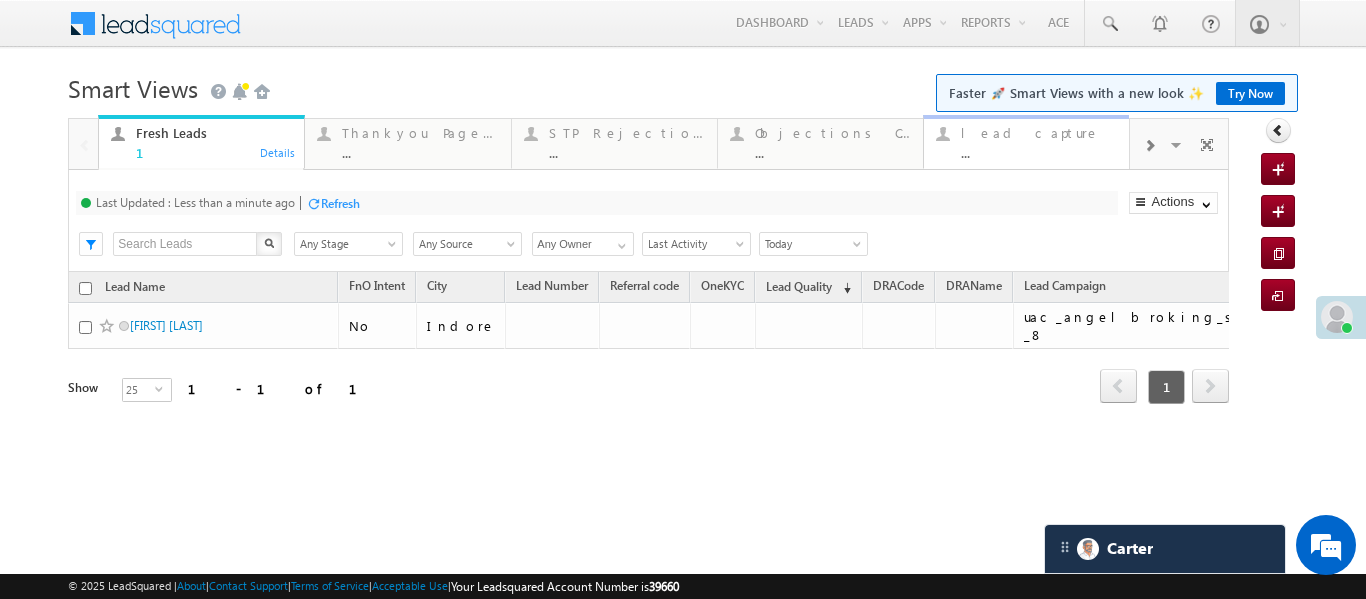 click on "lead capture" at bounding box center [1039, 133] 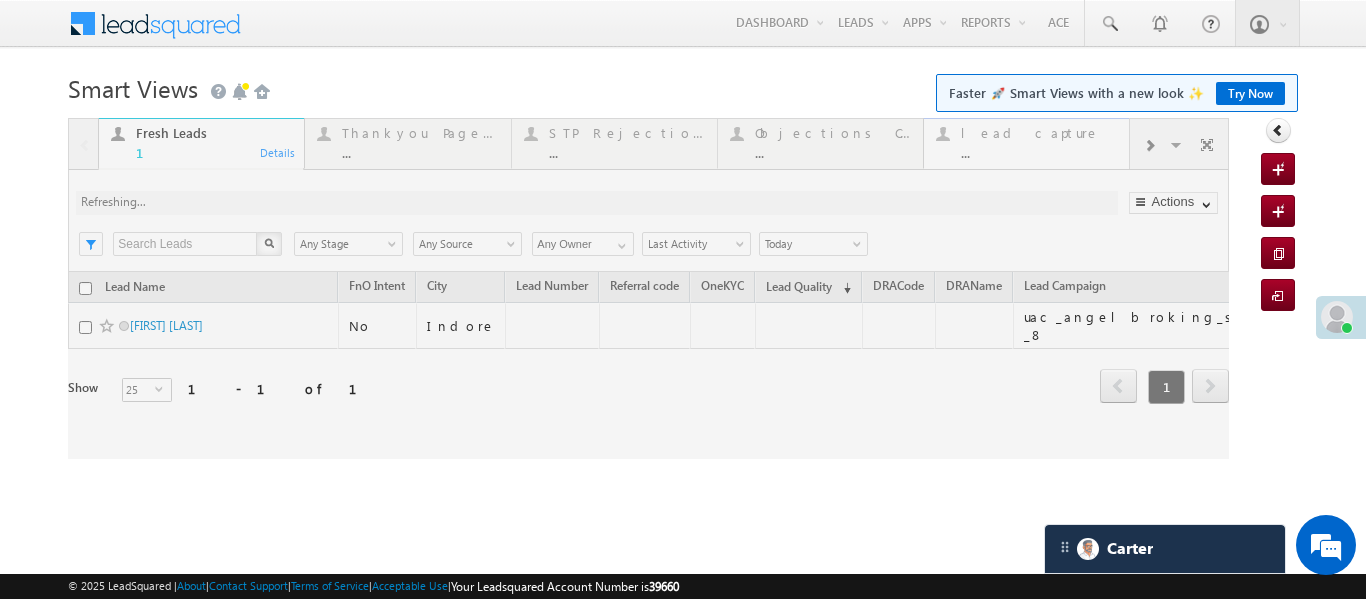 click at bounding box center (648, 288) 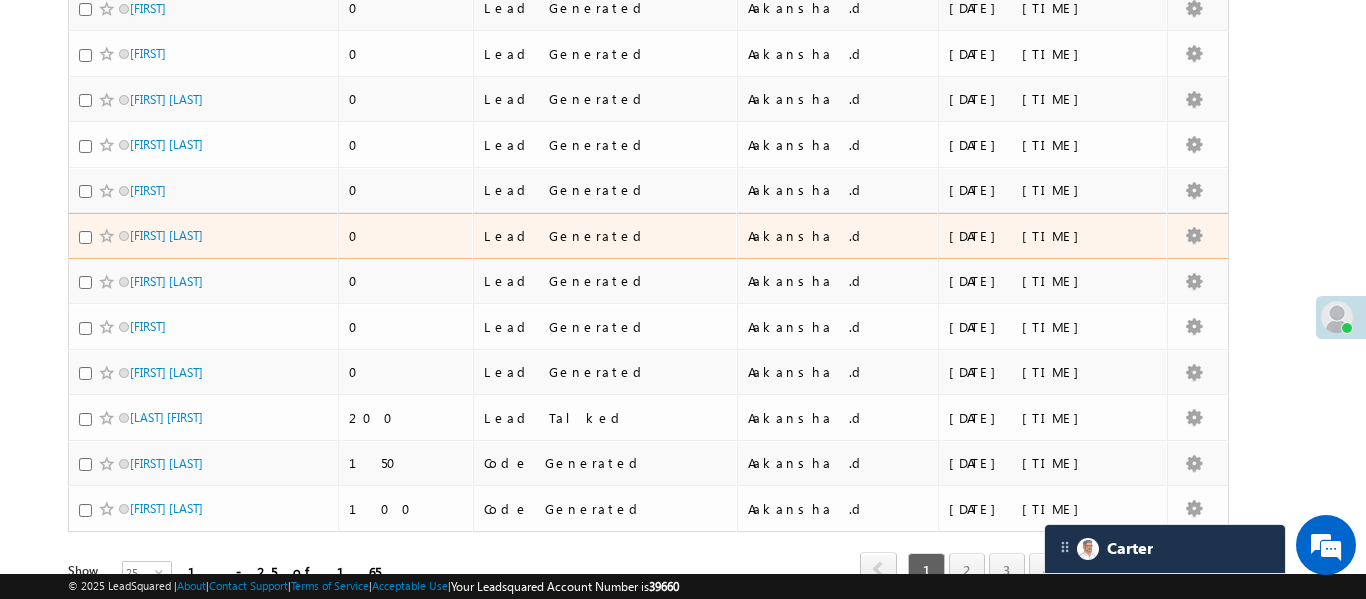 scroll, scrollTop: 1002, scrollLeft: 0, axis: vertical 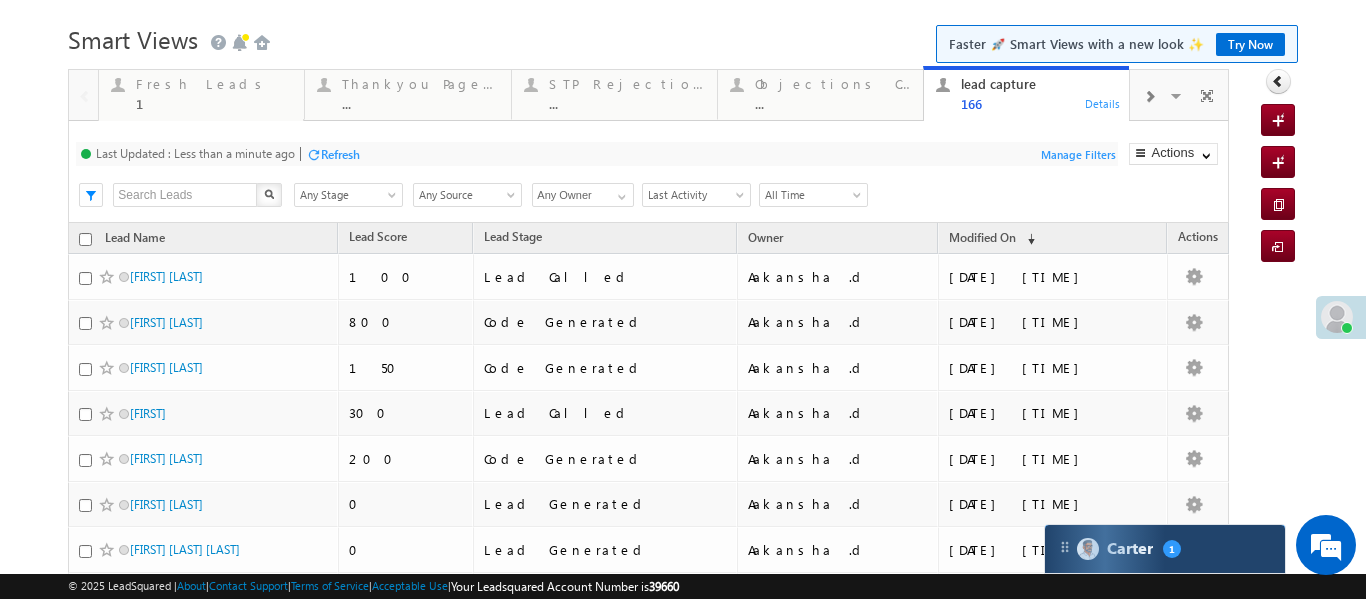 click on "1" at bounding box center [1172, 549] 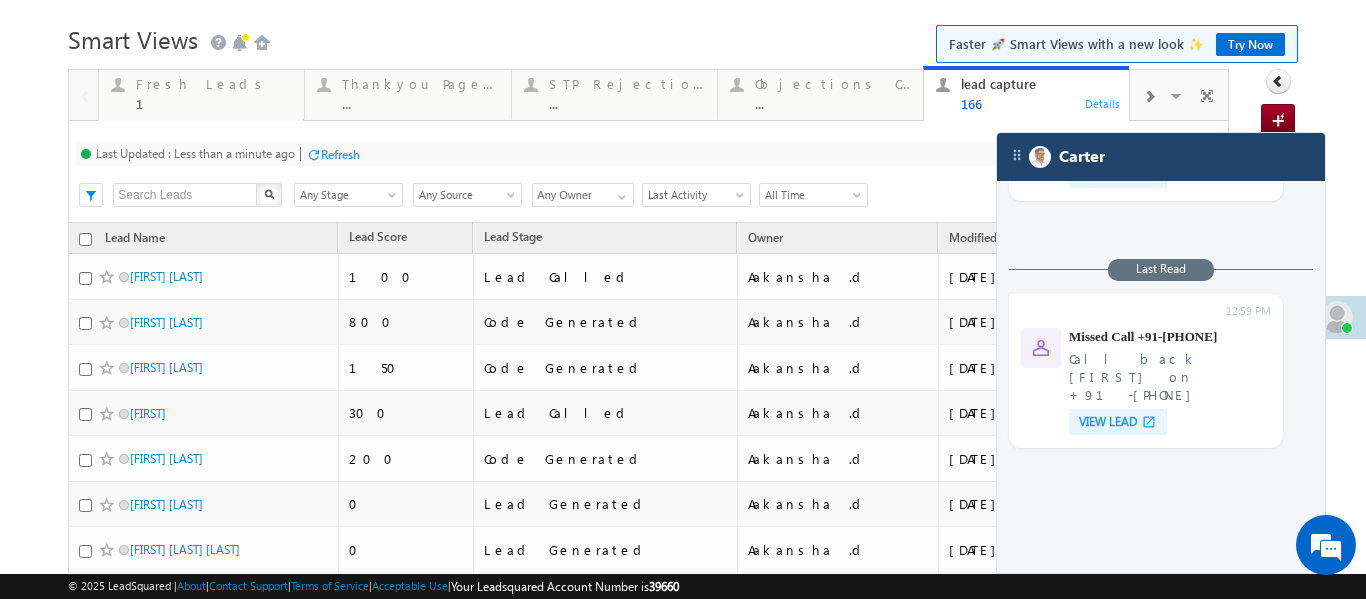 scroll, scrollTop: 7679, scrollLeft: 0, axis: vertical 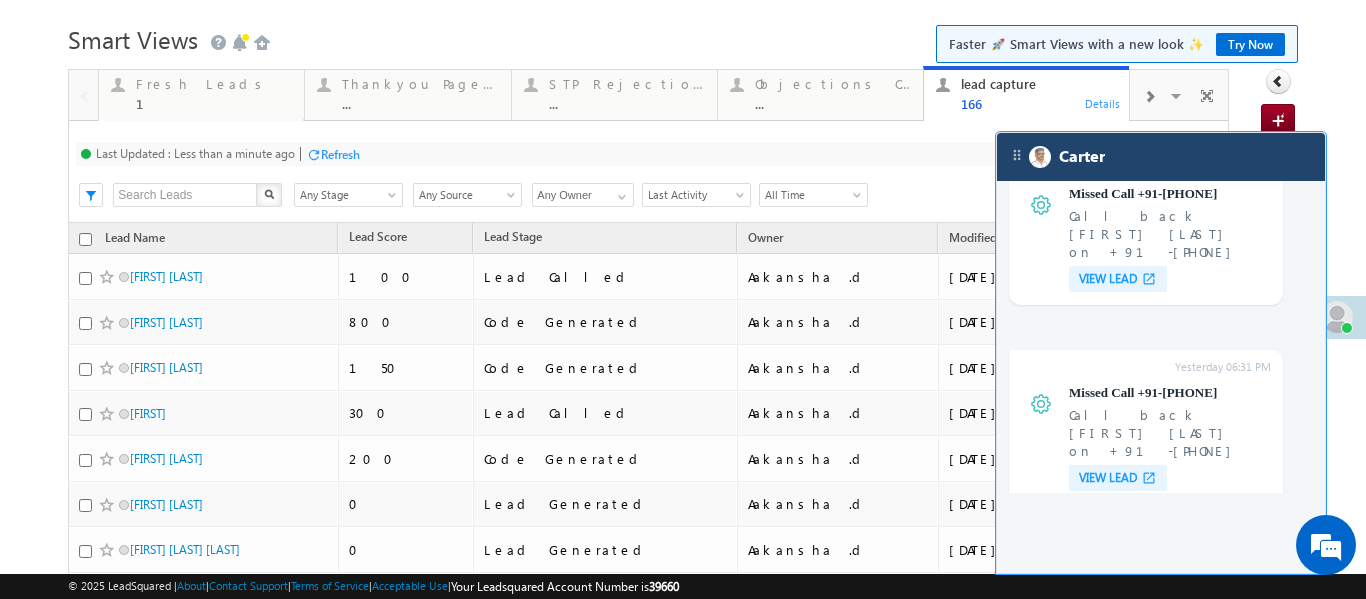 click at bounding box center [1149, 1322] 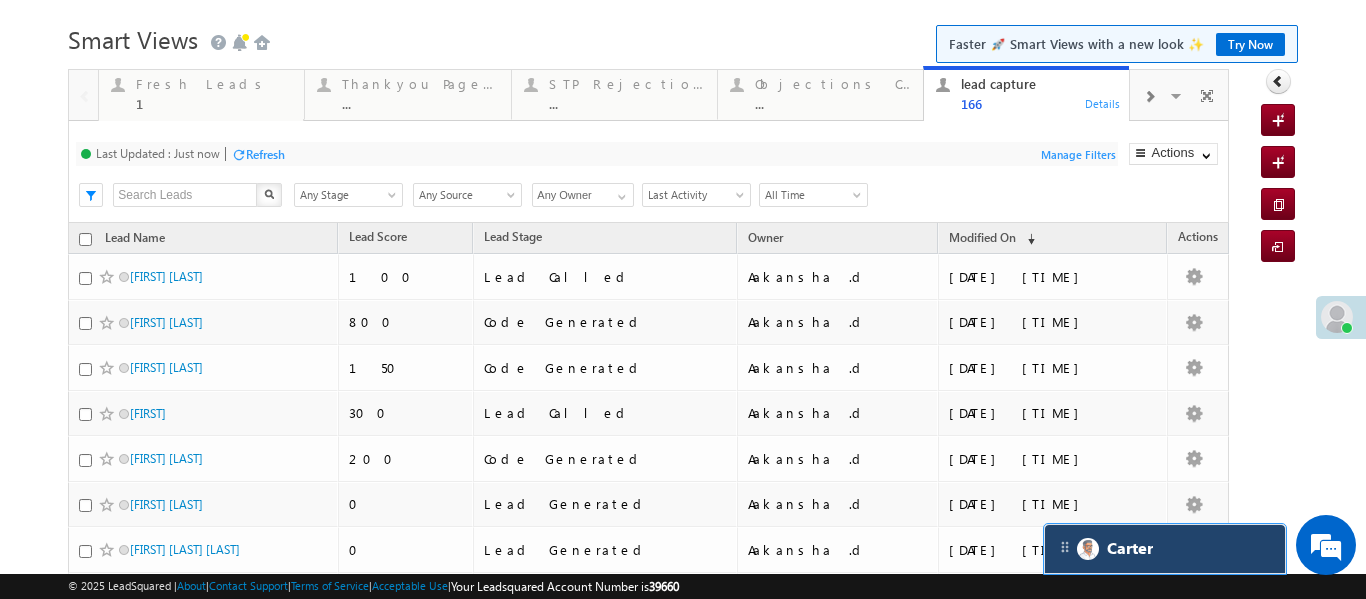 scroll, scrollTop: 7810, scrollLeft: 0, axis: vertical 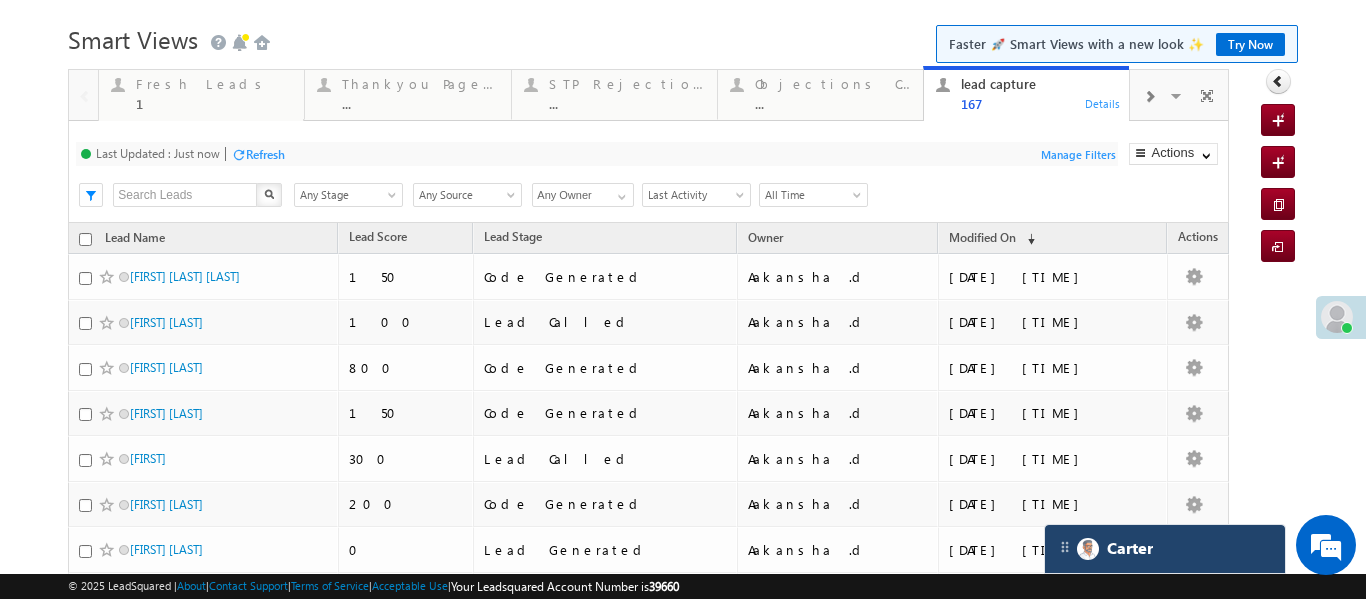 click at bounding box center [1149, 95] 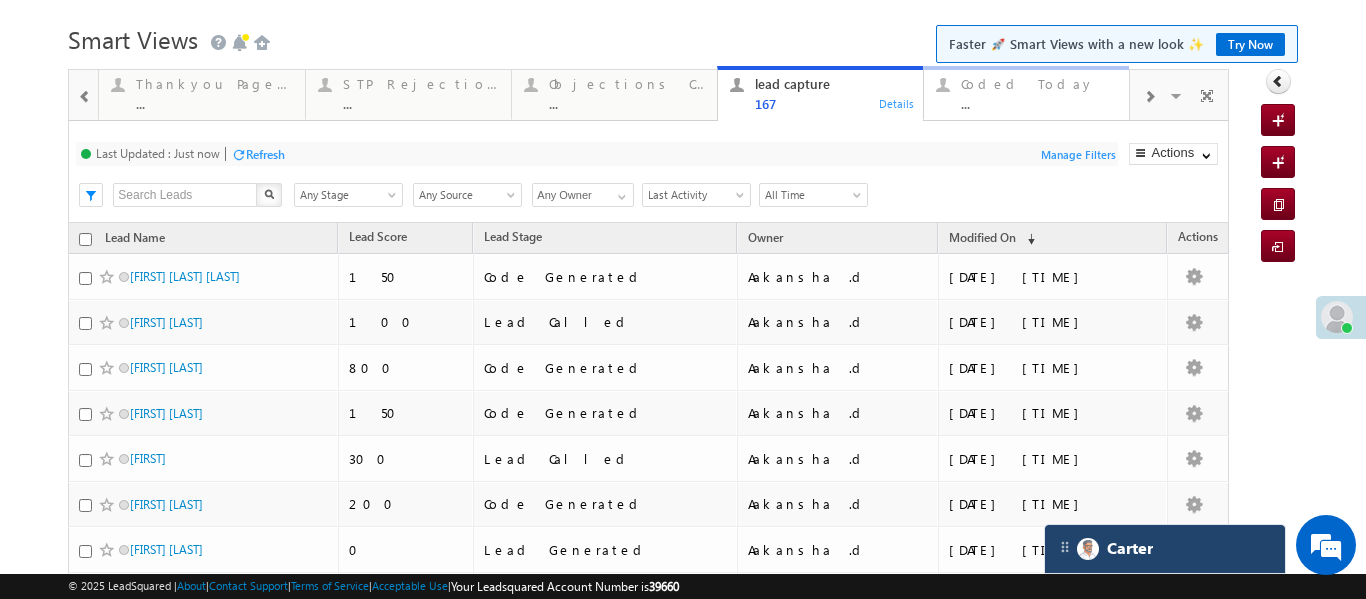 click on "..." at bounding box center (1039, 103) 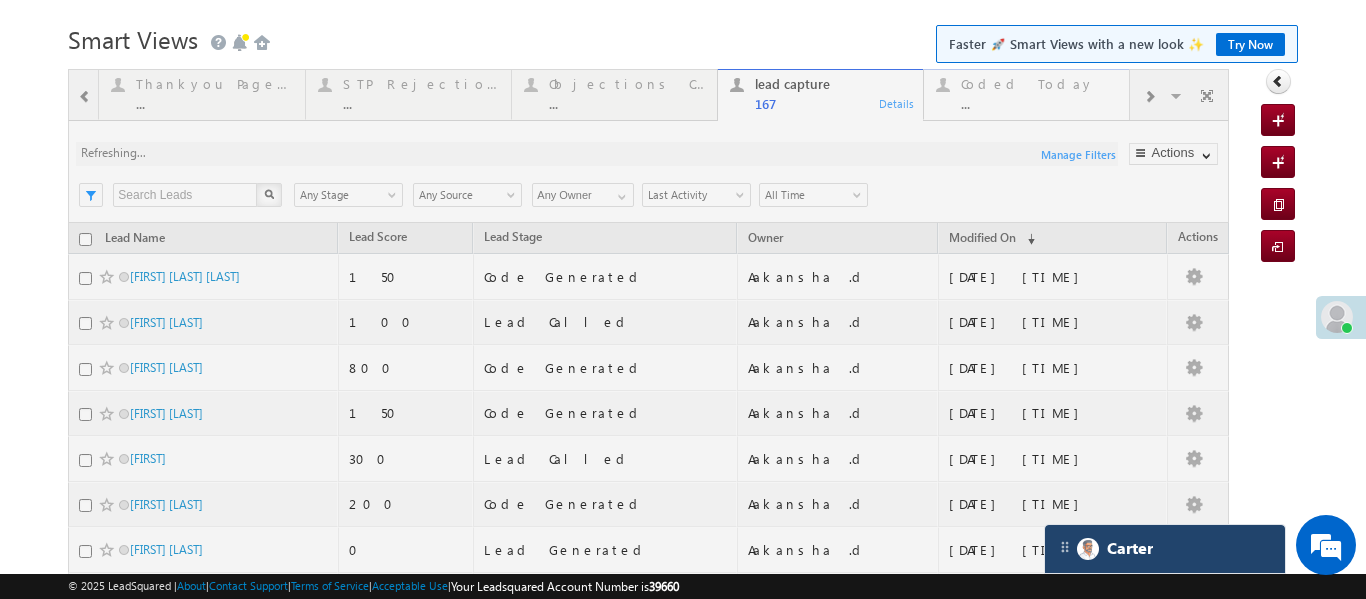 click at bounding box center (648, 785) 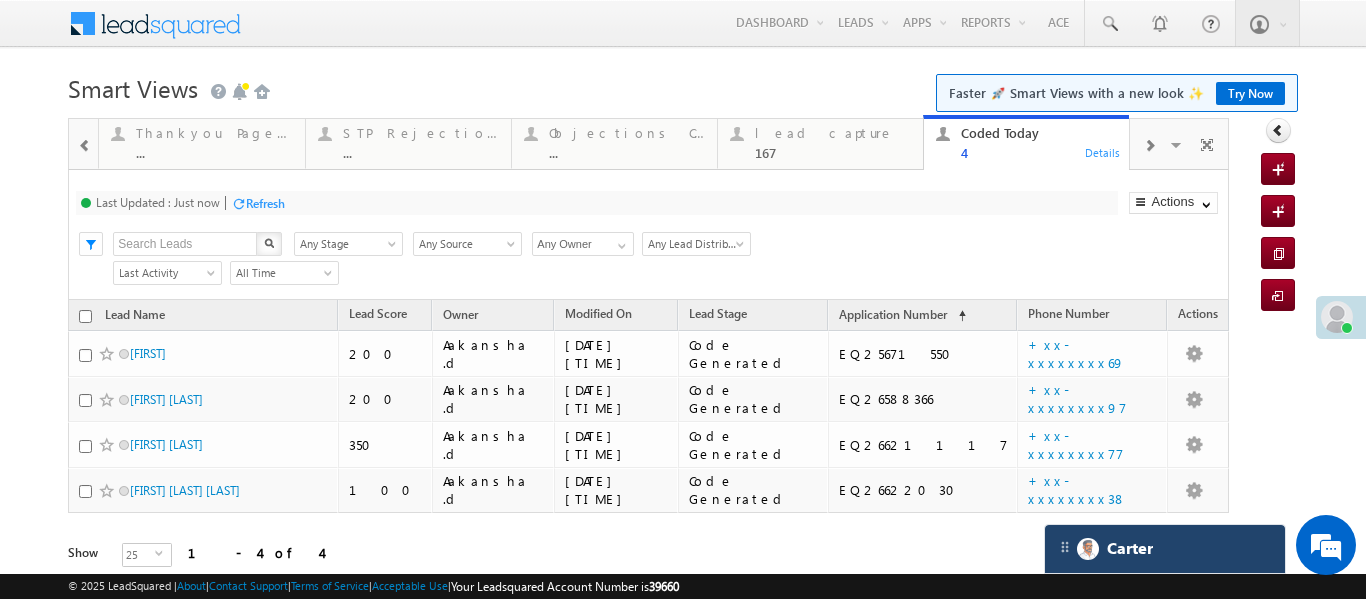 scroll, scrollTop: 0, scrollLeft: 0, axis: both 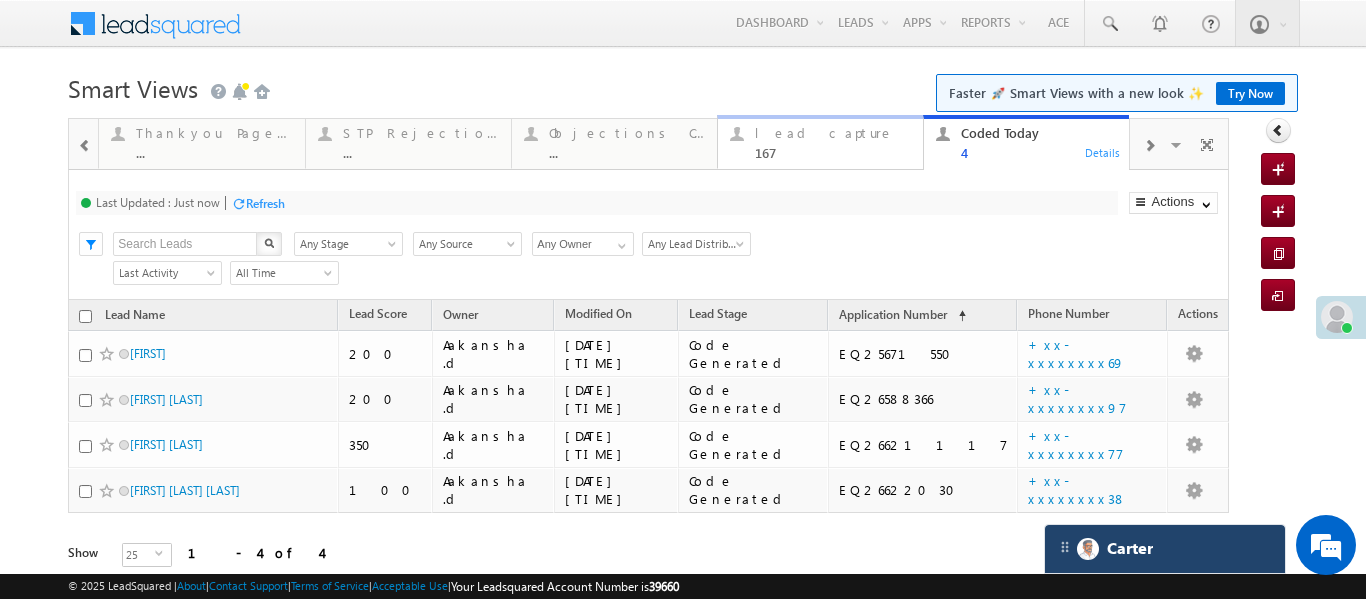 click on "167" at bounding box center (833, 152) 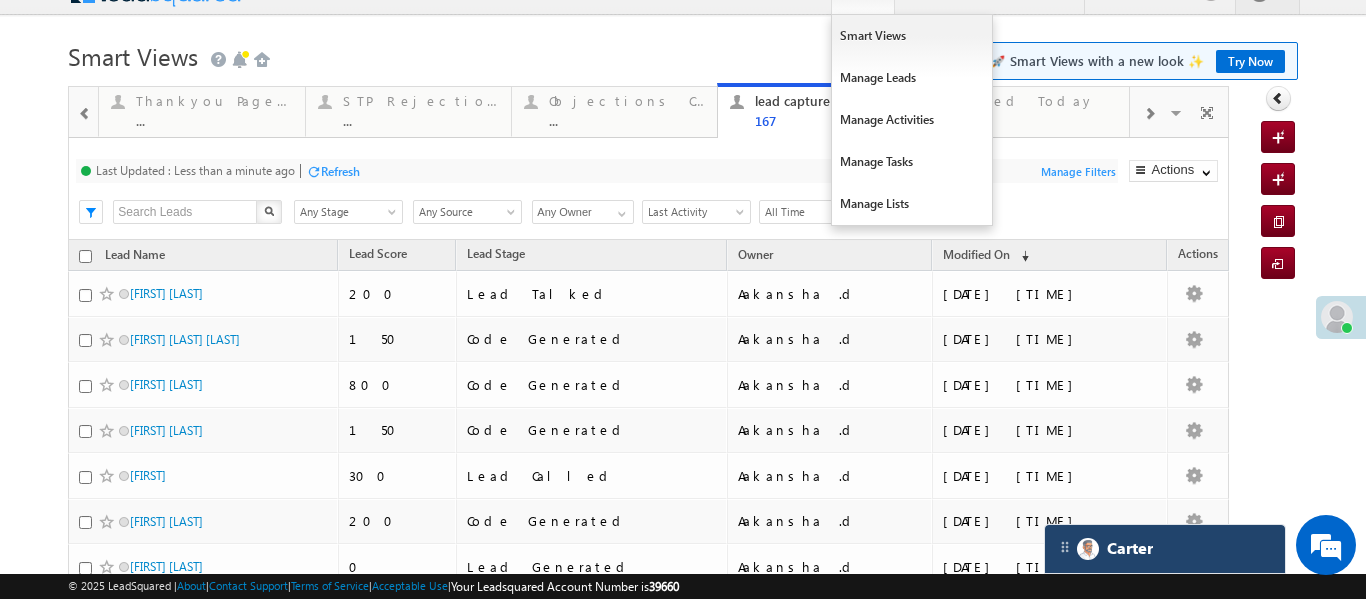 scroll, scrollTop: 0, scrollLeft: 0, axis: both 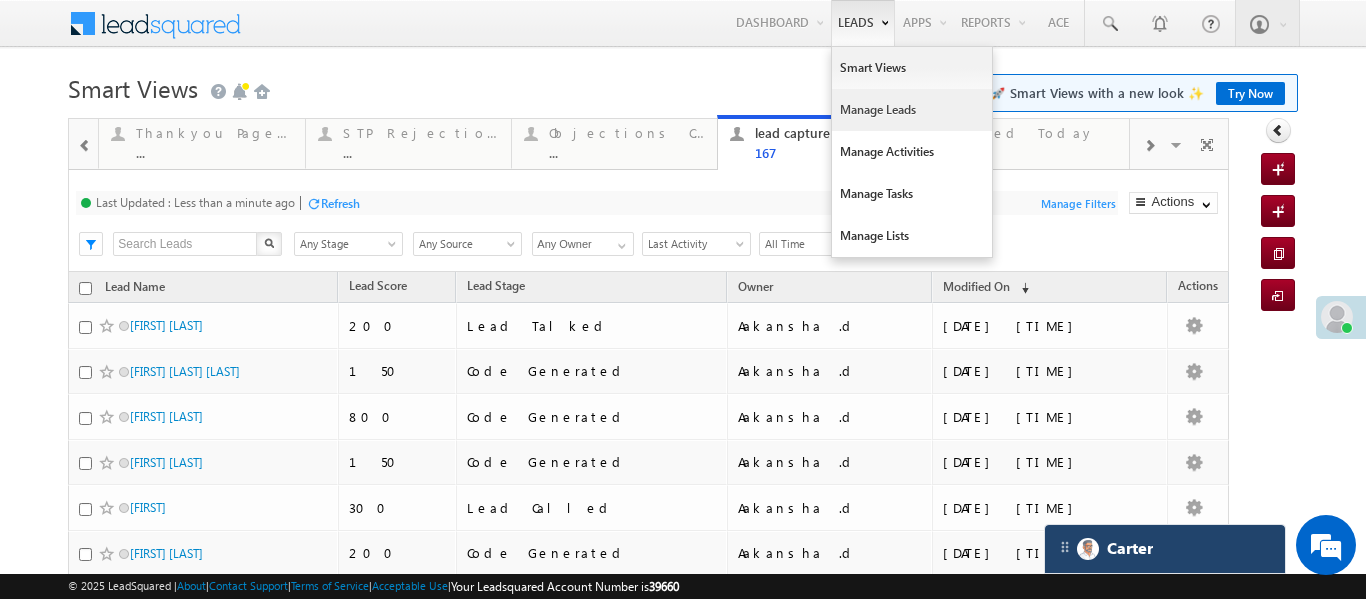 click on "Manage Leads" at bounding box center (912, 110) 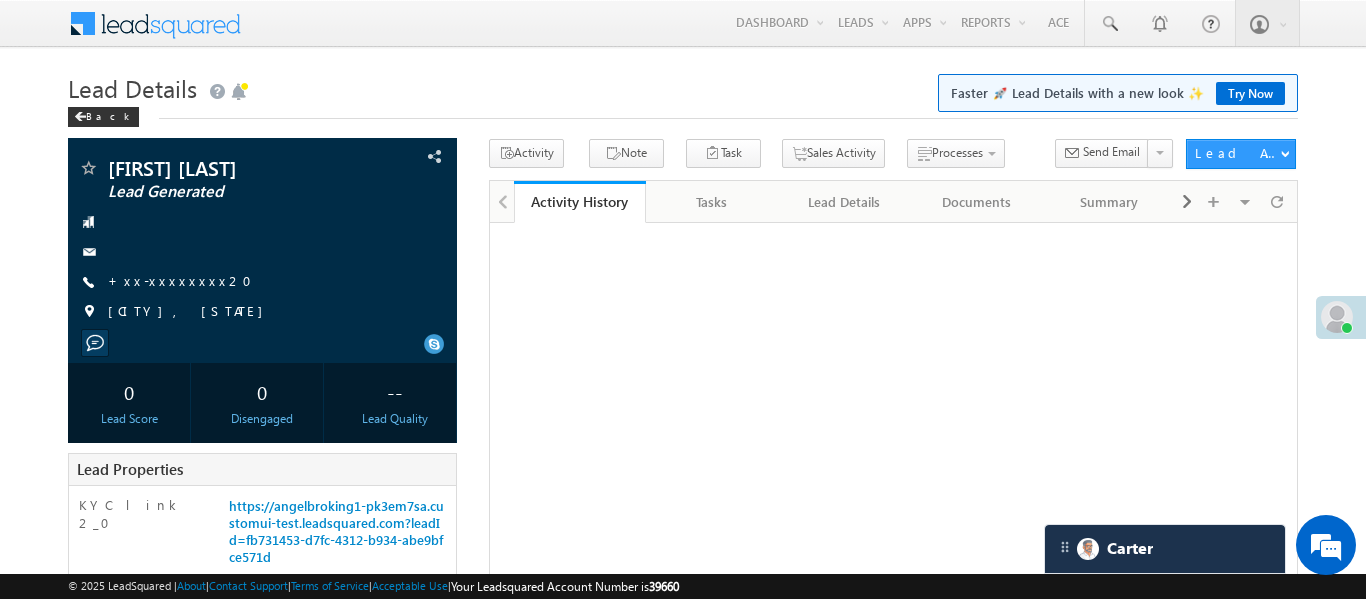 scroll, scrollTop: 0, scrollLeft: 0, axis: both 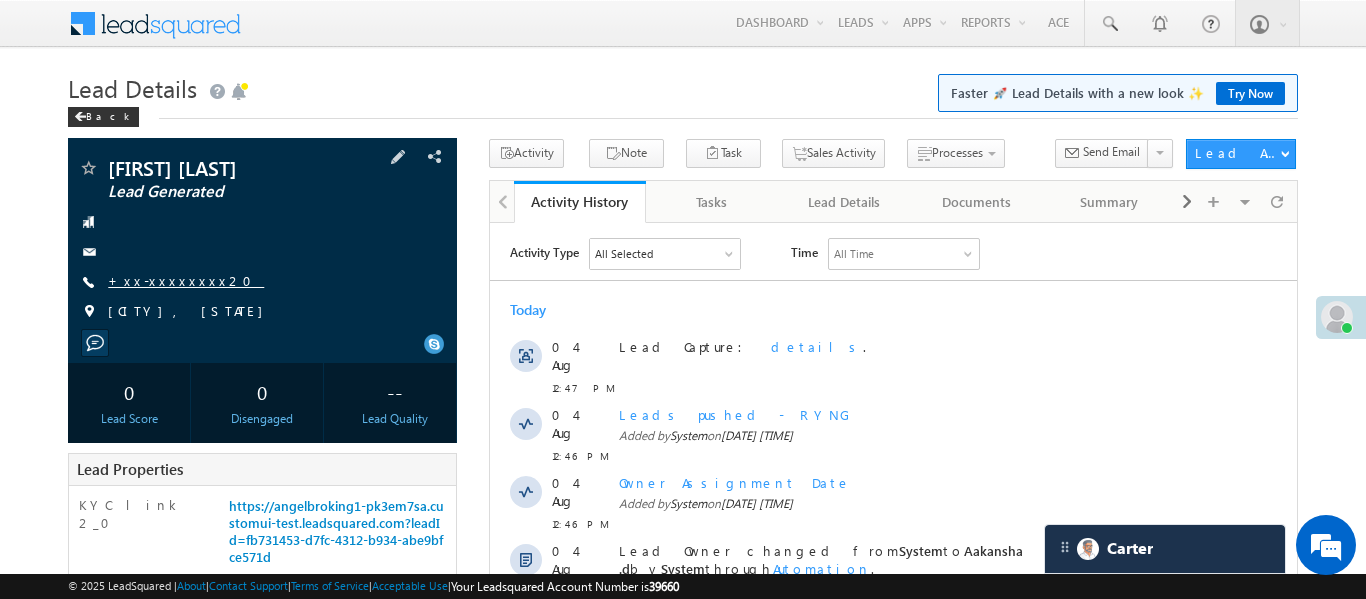 click on "+xx-xxxxxxxx20" at bounding box center (186, 280) 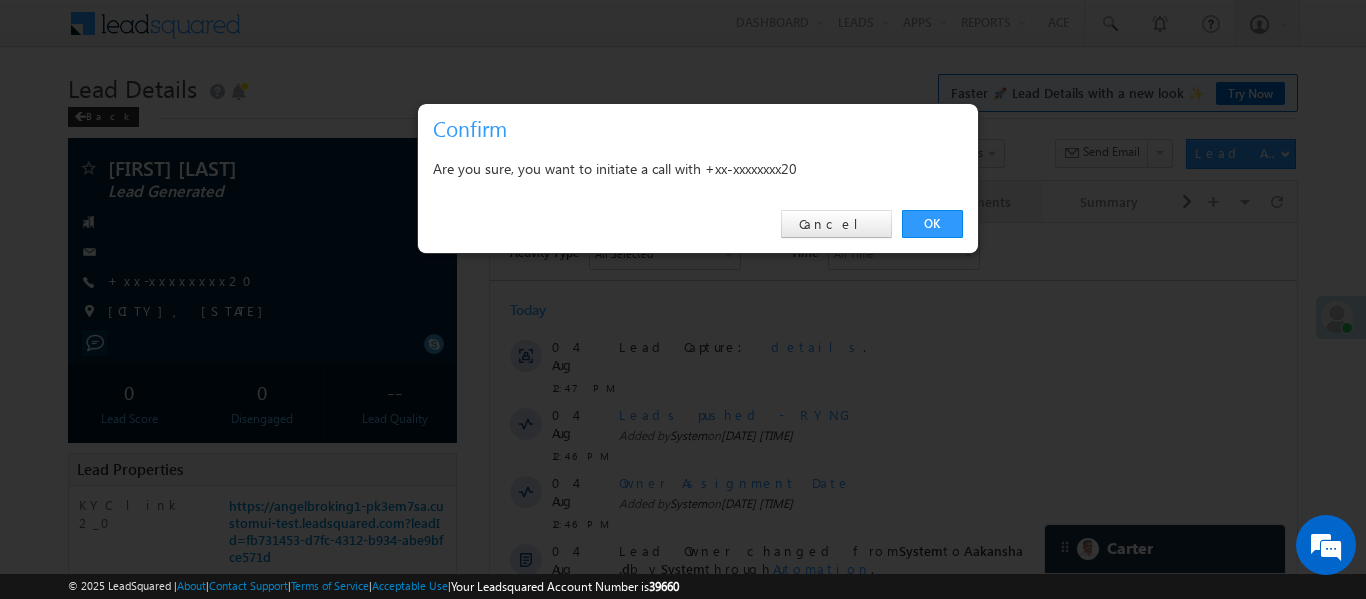 click on "OK" at bounding box center (932, 224) 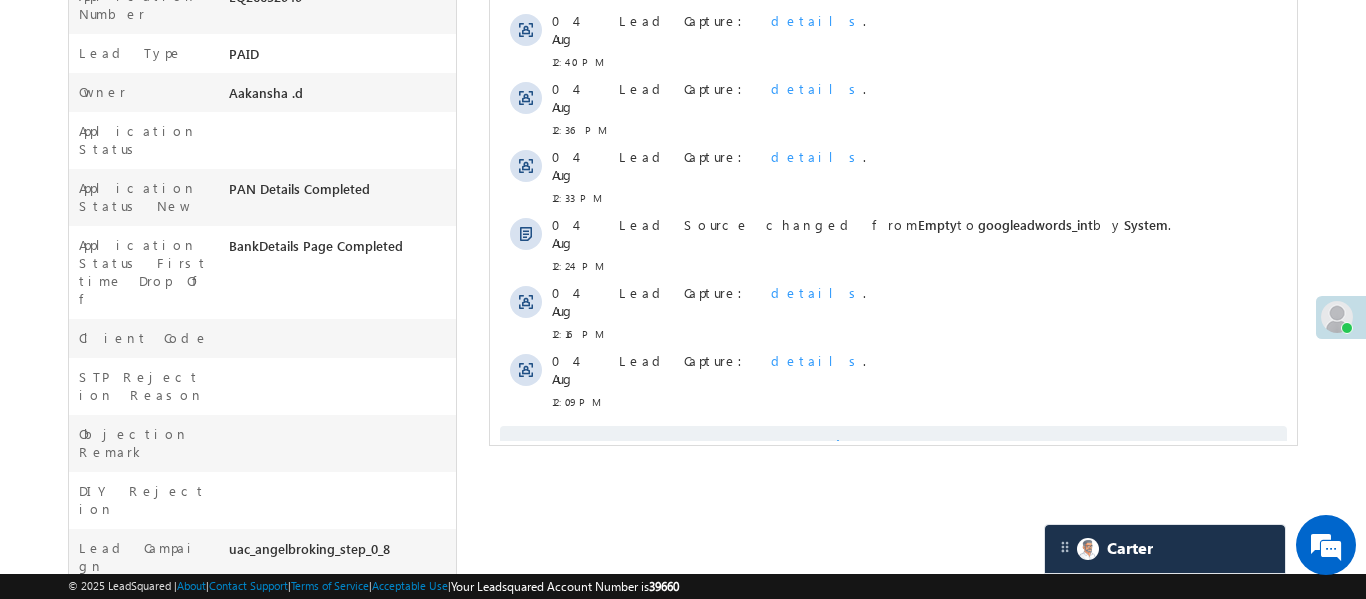 click on "Show More" at bounding box center (892, 446) 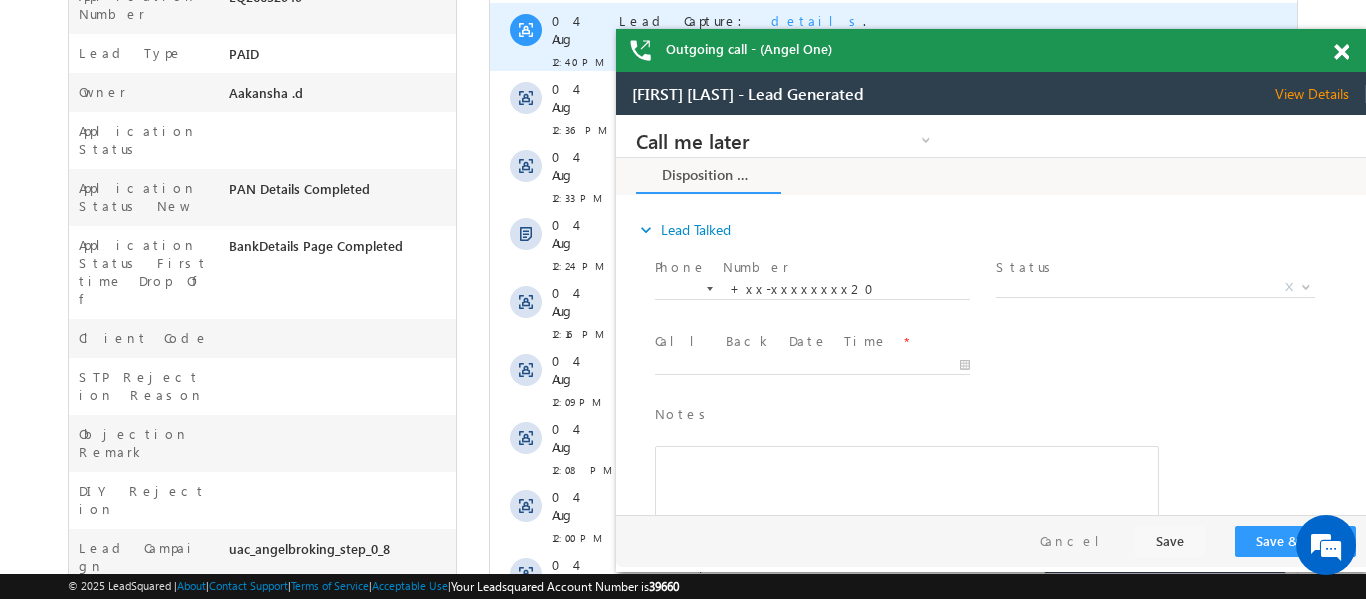 scroll, scrollTop: 0, scrollLeft: 0, axis: both 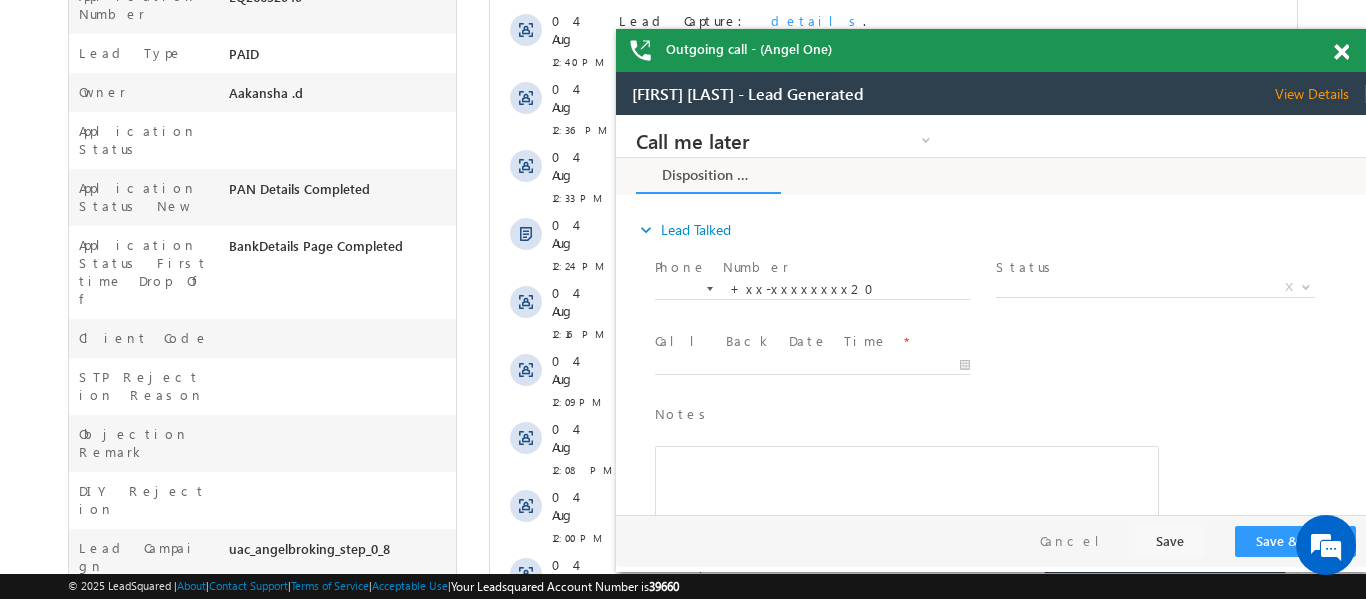 click at bounding box center (1341, 52) 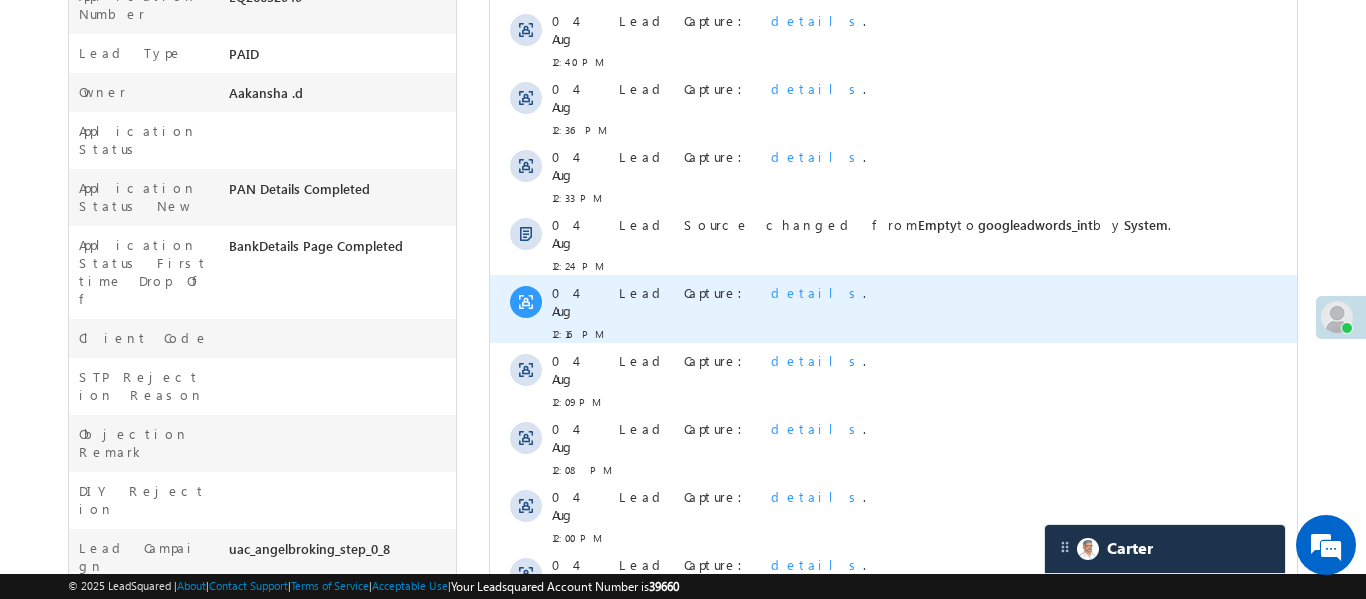 click on "details" at bounding box center (816, 292) 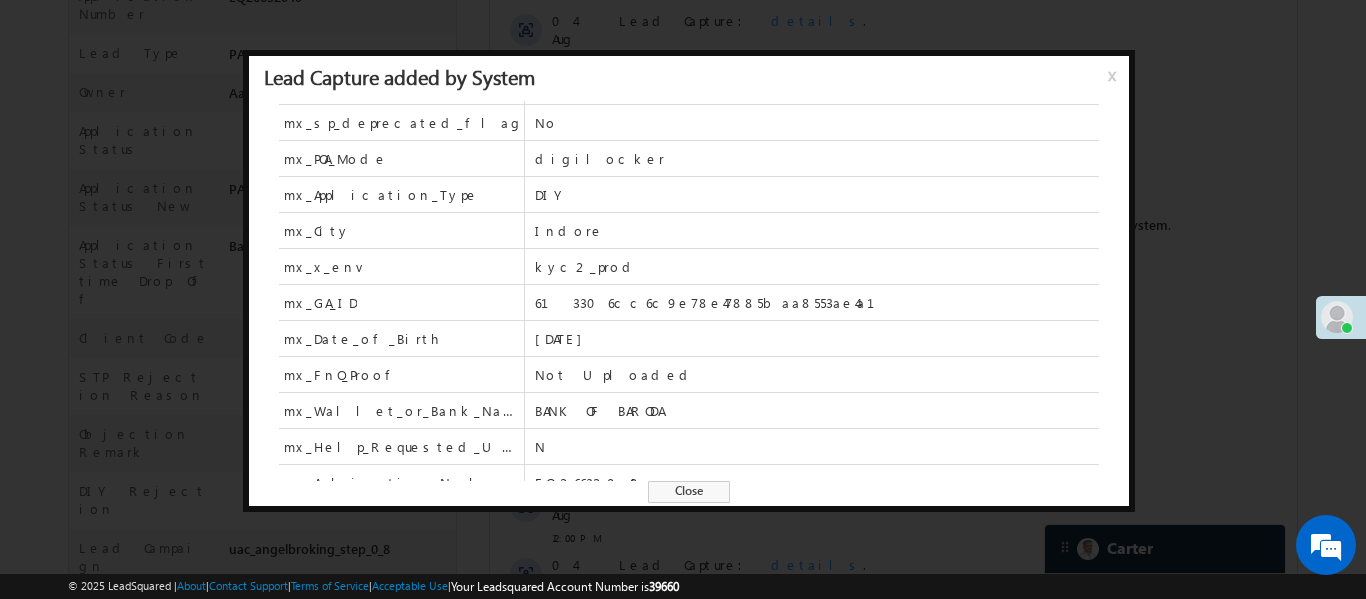 scroll, scrollTop: 252, scrollLeft: 0, axis: vertical 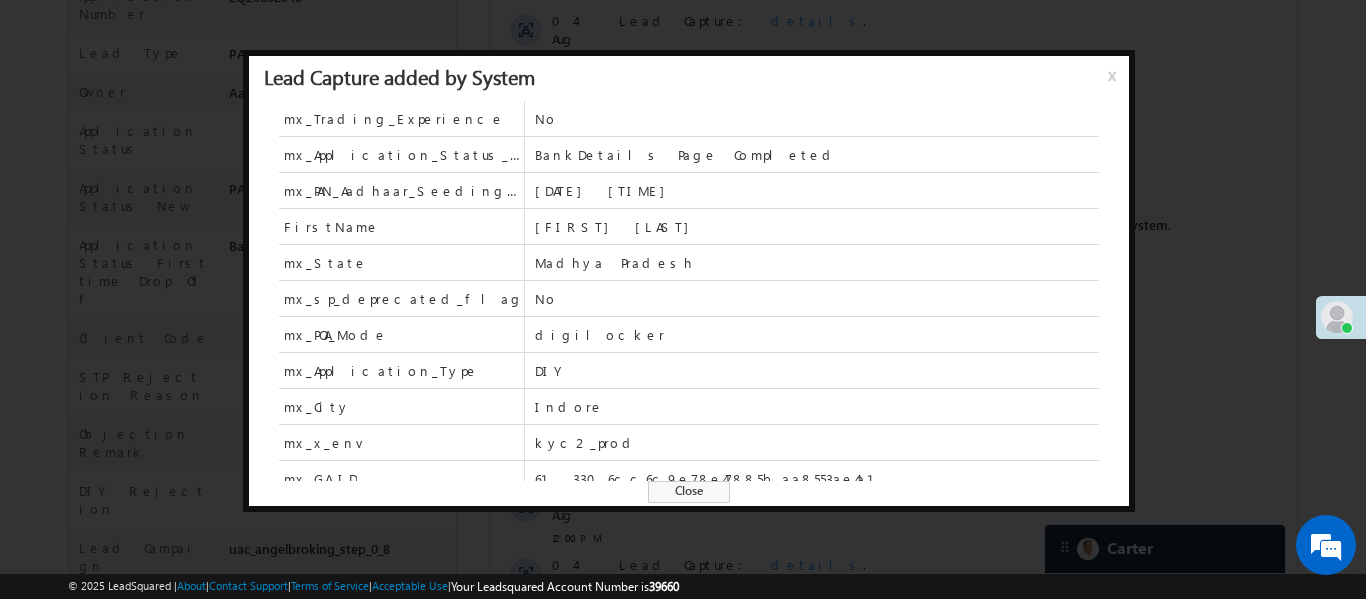 click at bounding box center (683, 299) 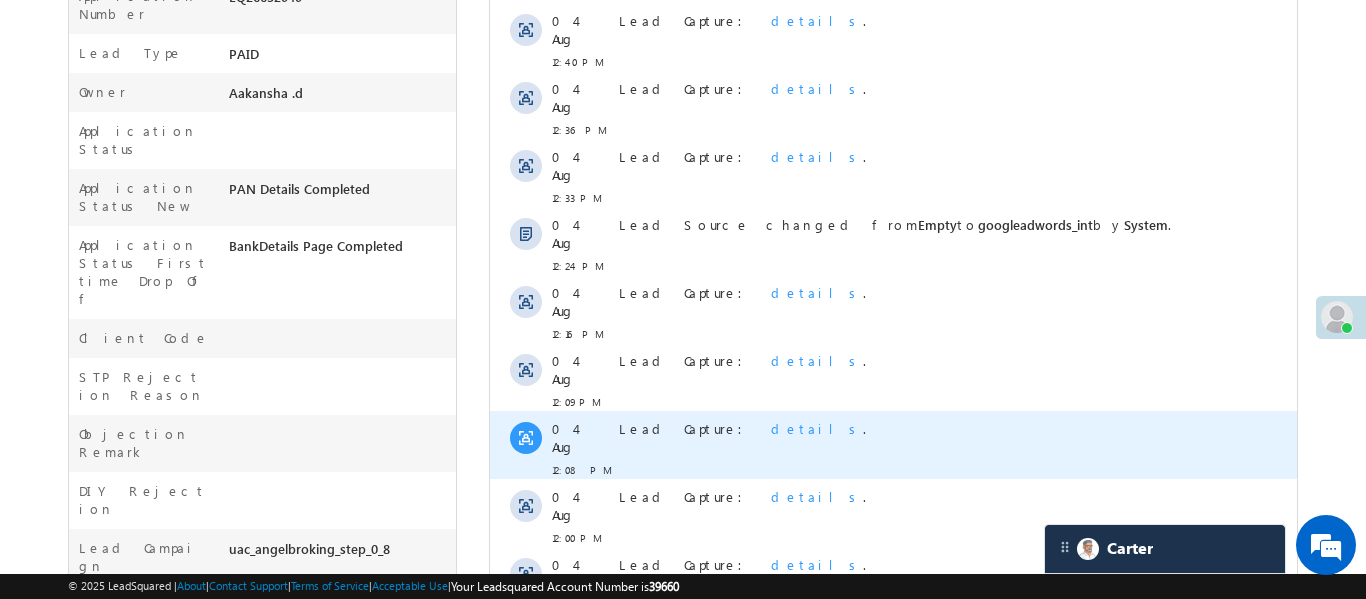 click on "details" at bounding box center [816, 428] 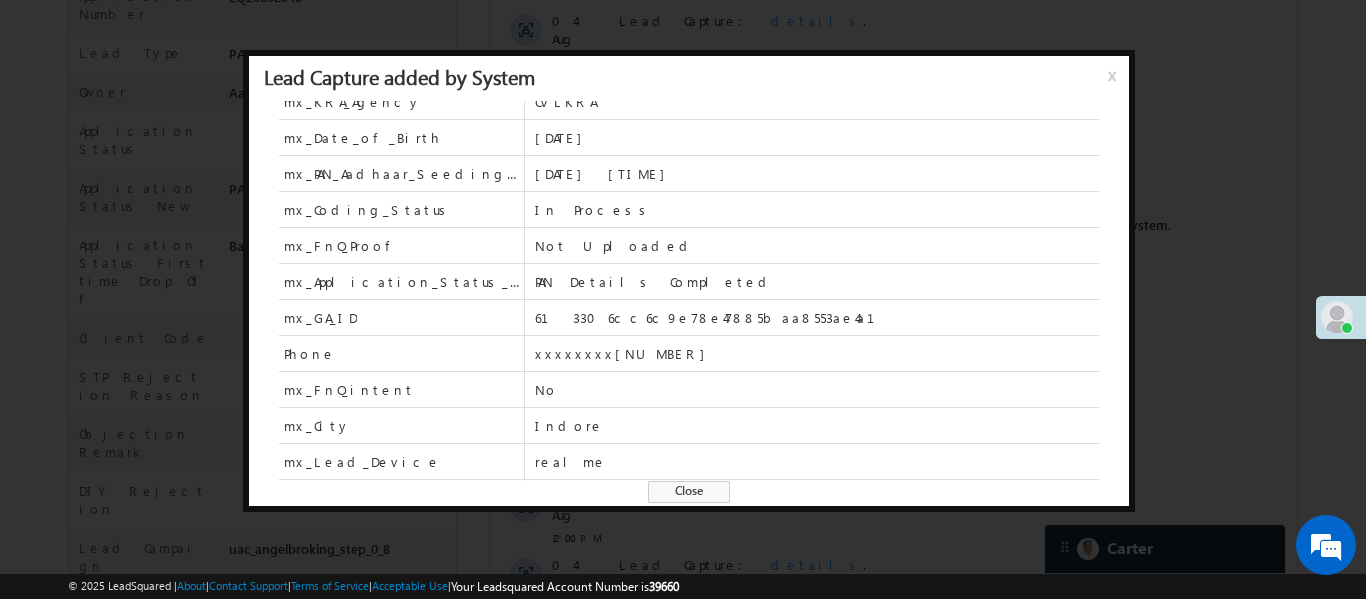 scroll, scrollTop: 771, scrollLeft: 0, axis: vertical 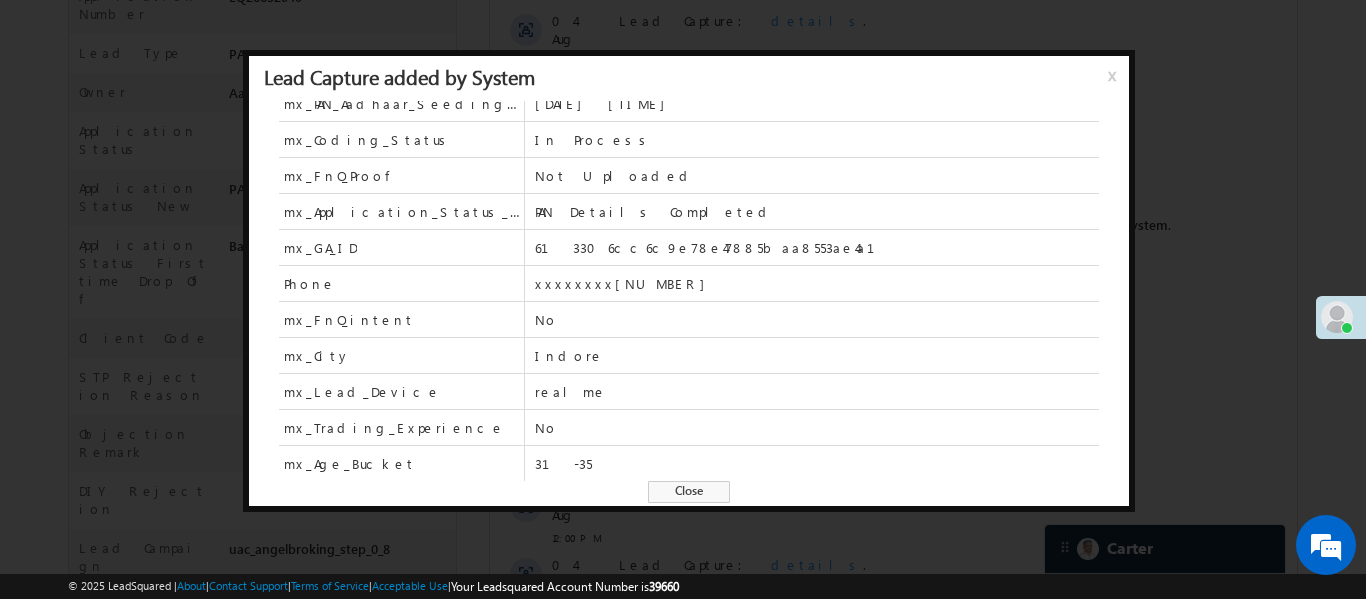 click at bounding box center (683, 299) 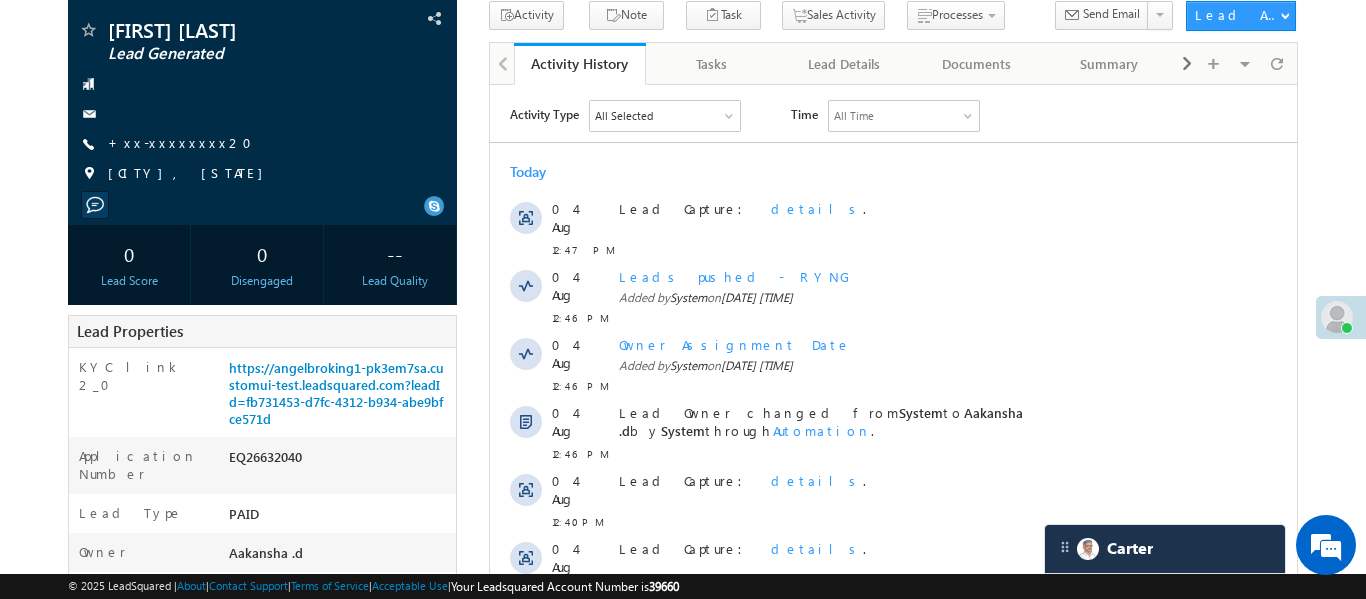 scroll, scrollTop: 22, scrollLeft: 0, axis: vertical 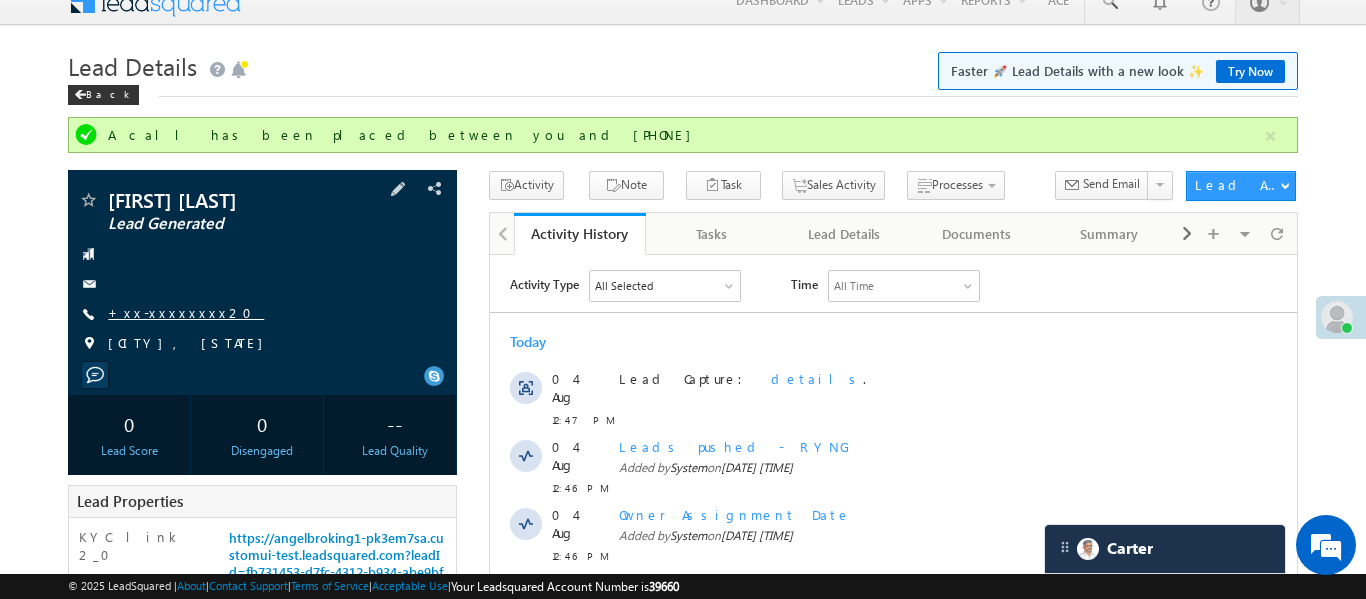 click on "+xx-xxxxxxxx20" at bounding box center [186, 312] 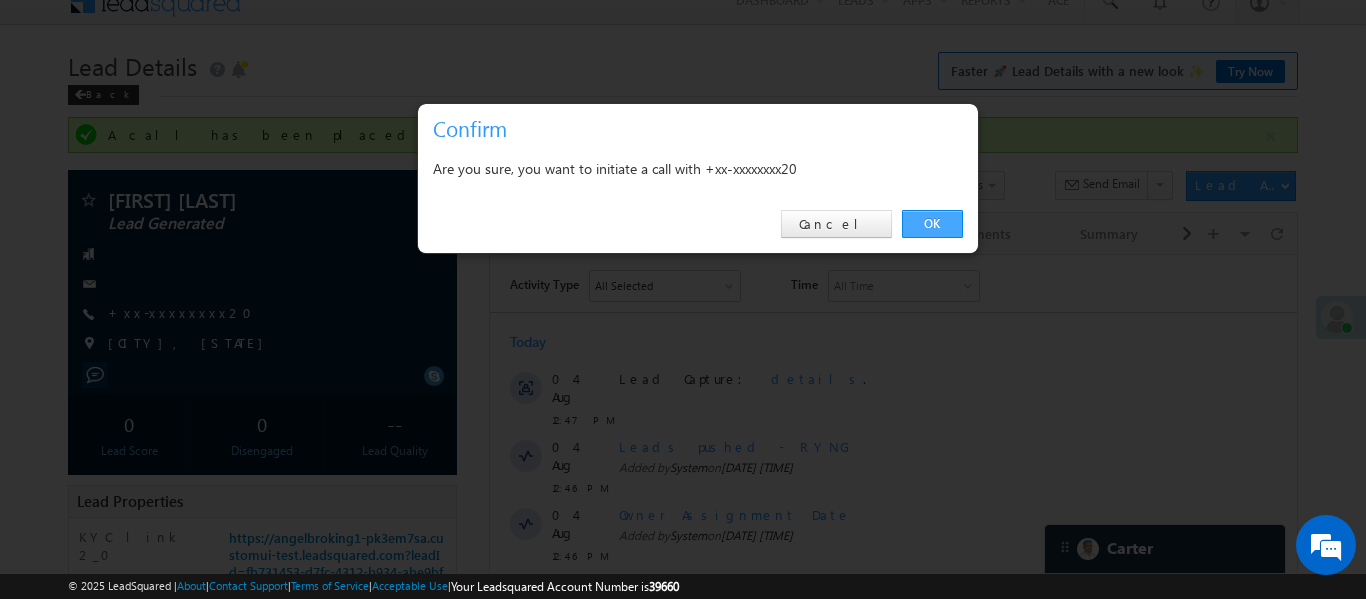 click on "OK" at bounding box center (932, 224) 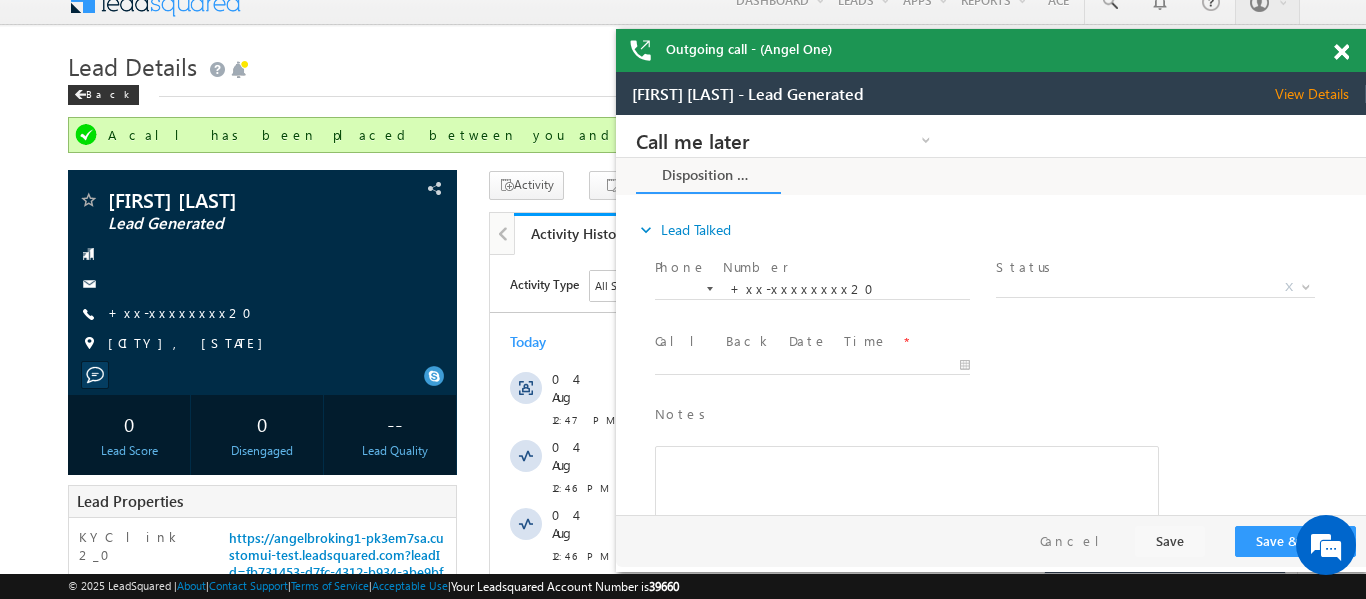 scroll, scrollTop: 0, scrollLeft: 0, axis: both 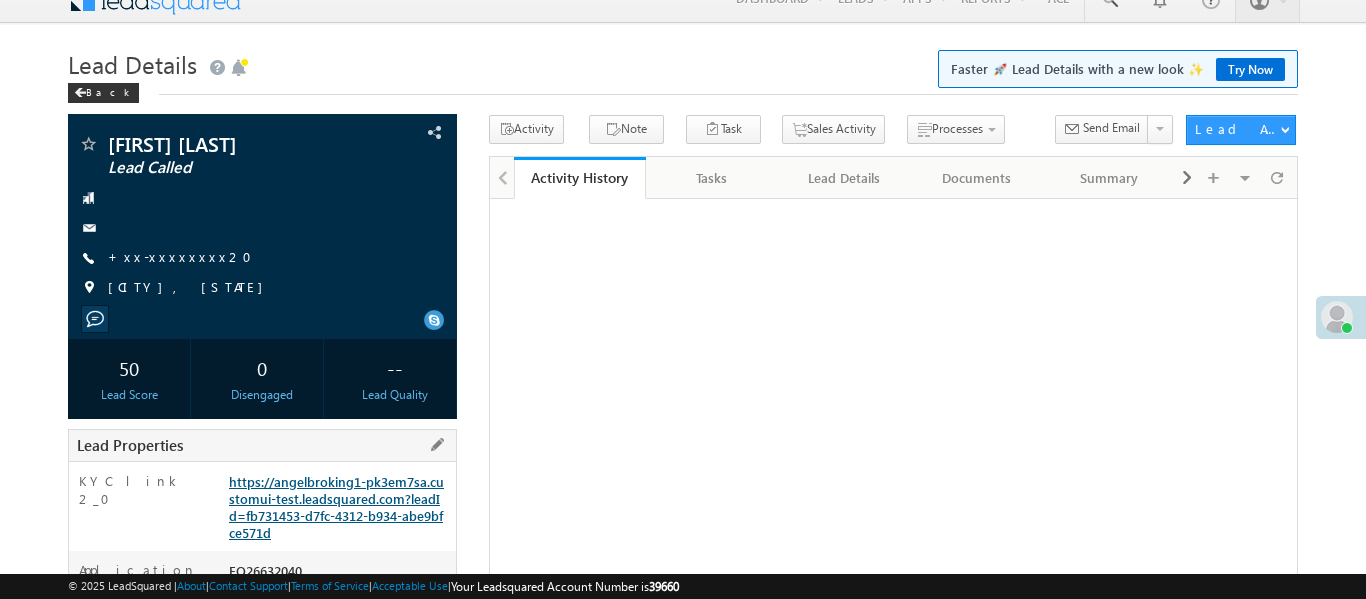 click on "https://angelbroking1-pk3em7sa.customui-test.leadsquared.com?leadId=fb731453-d7fc-4312-b934-abe9bfce571d" at bounding box center [336, 507] 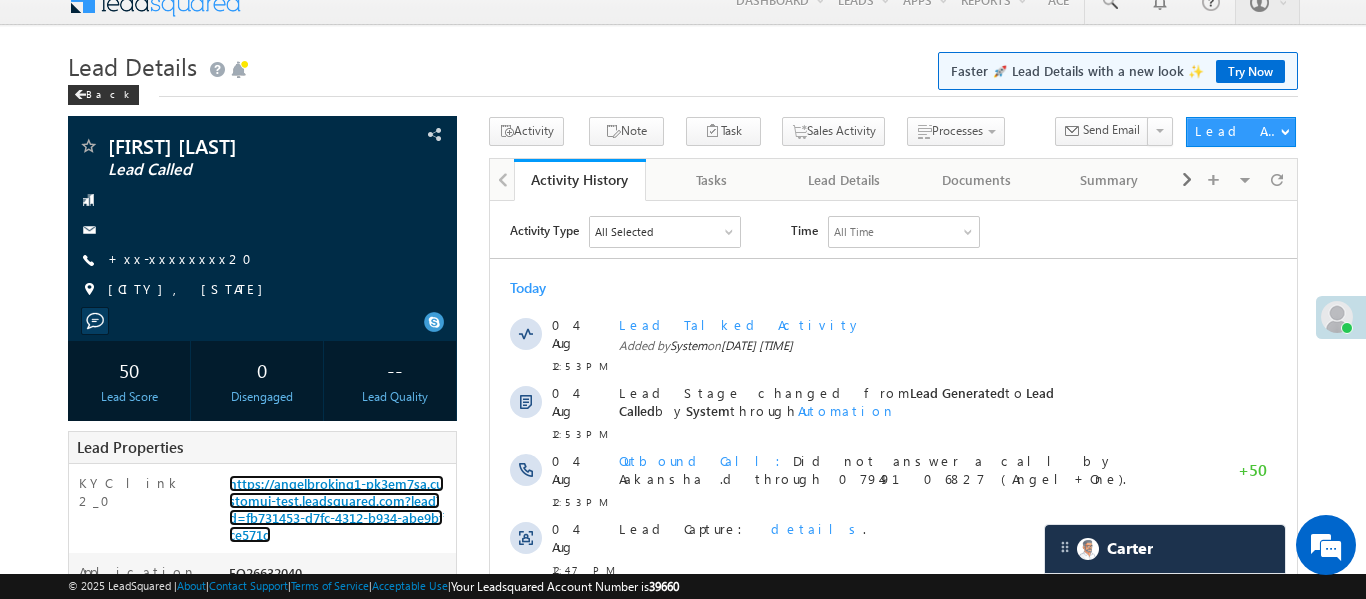 scroll, scrollTop: 437, scrollLeft: 0, axis: vertical 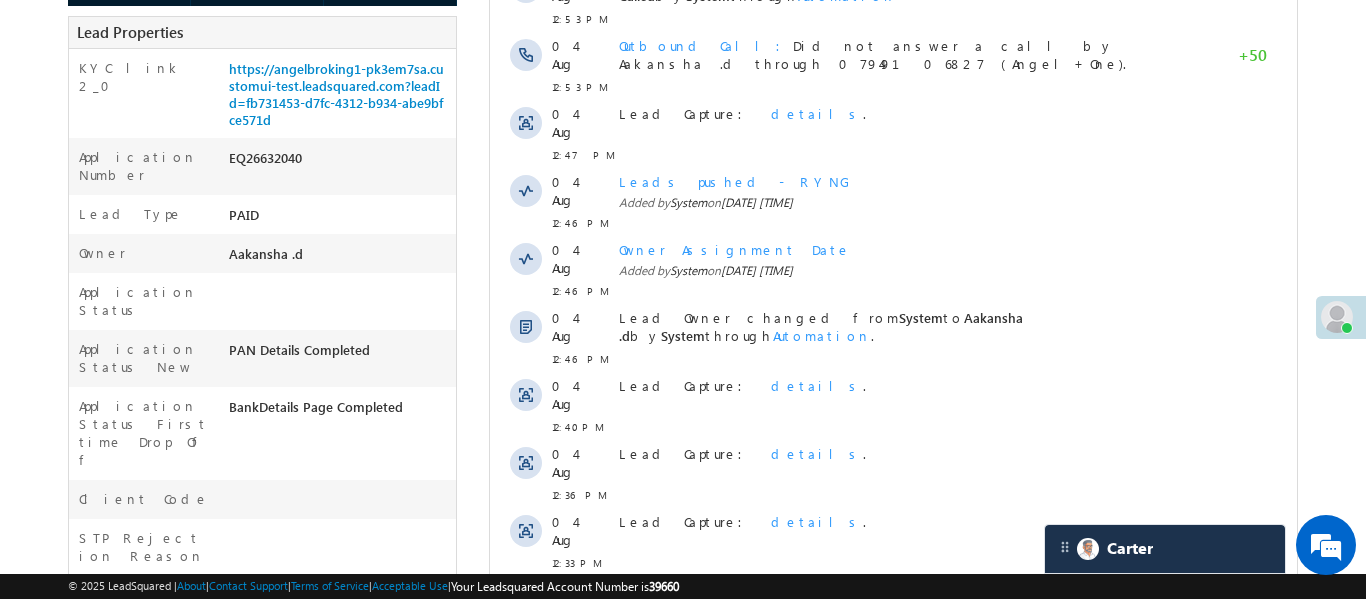 click on "Show More" at bounding box center [892, 607] 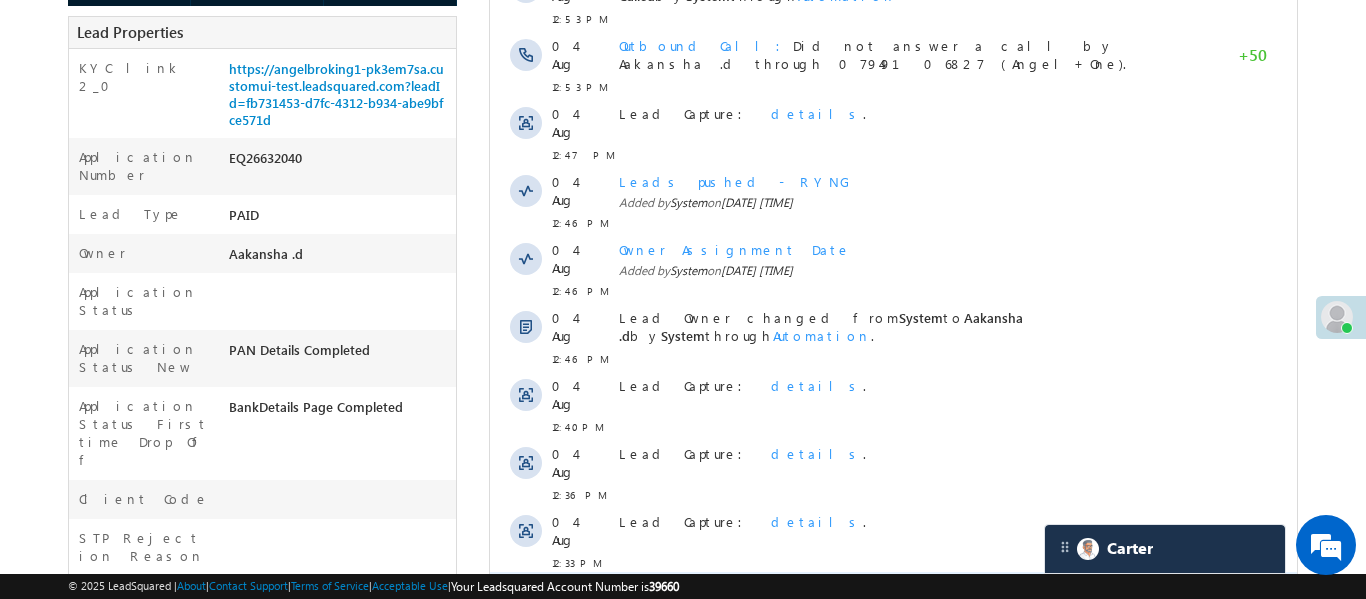 scroll, scrollTop: 9105, scrollLeft: 0, axis: vertical 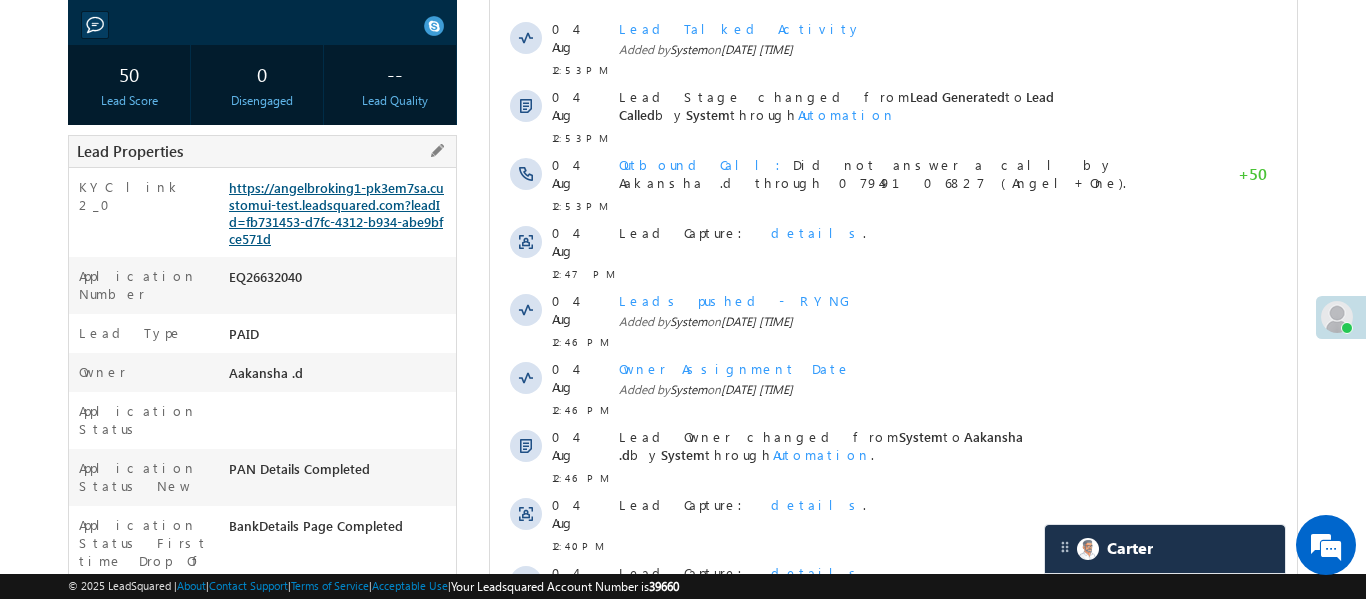 click on "https://angelbroking1-pk3em7sa.customui-test.leadsquared.com?leadId=fb731453-d7fc-4312-b934-abe9bfce571d" at bounding box center [336, 213] 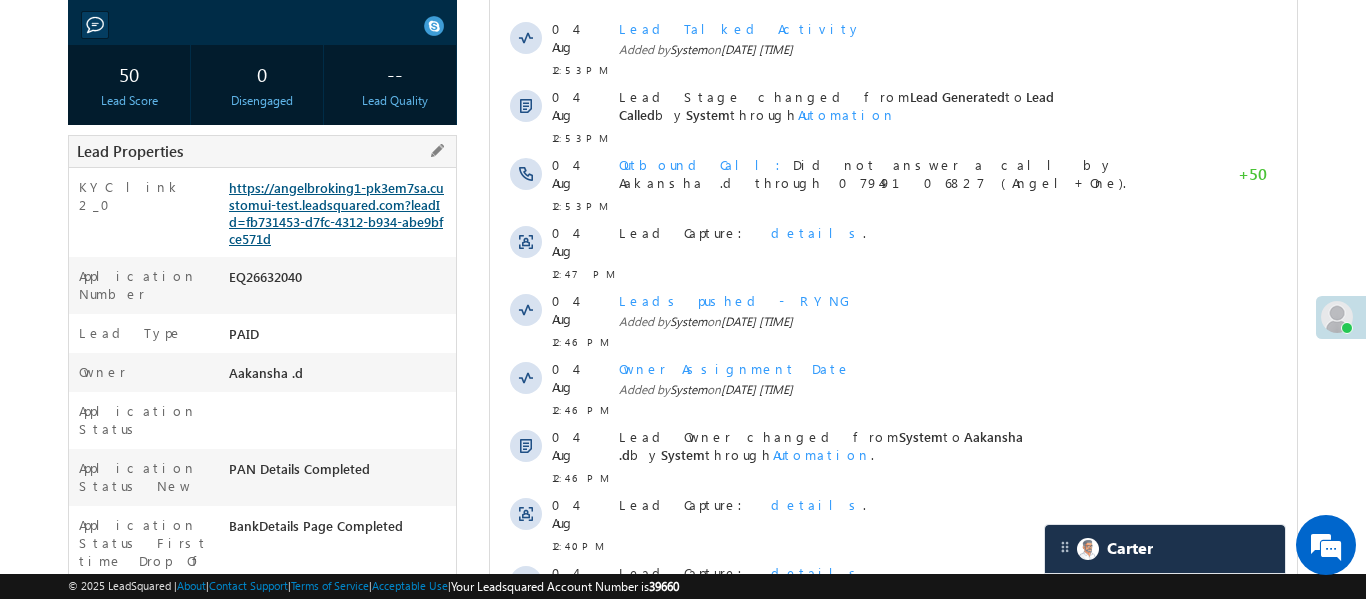 click on "https://angelbroking1-pk3em7sa.customui-test.leadsquared.com?leadId=fb731453-d7fc-4312-b934-abe9bfce571d" at bounding box center (336, 213) 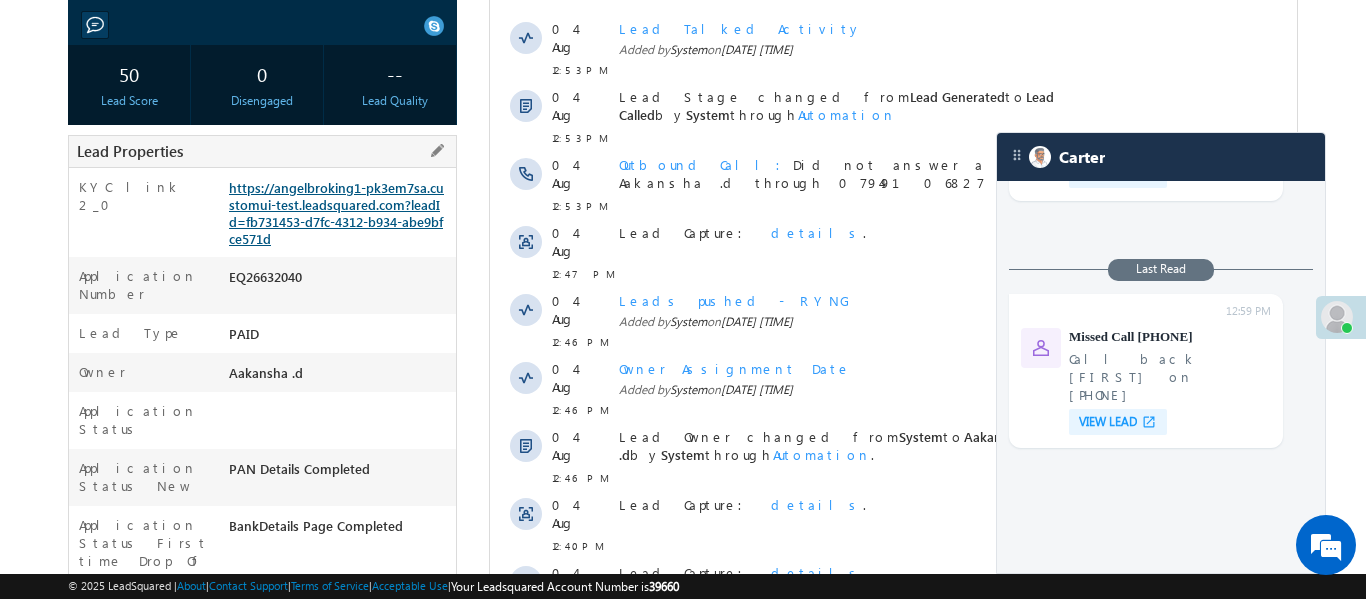 scroll, scrollTop: 7679, scrollLeft: 0, axis: vertical 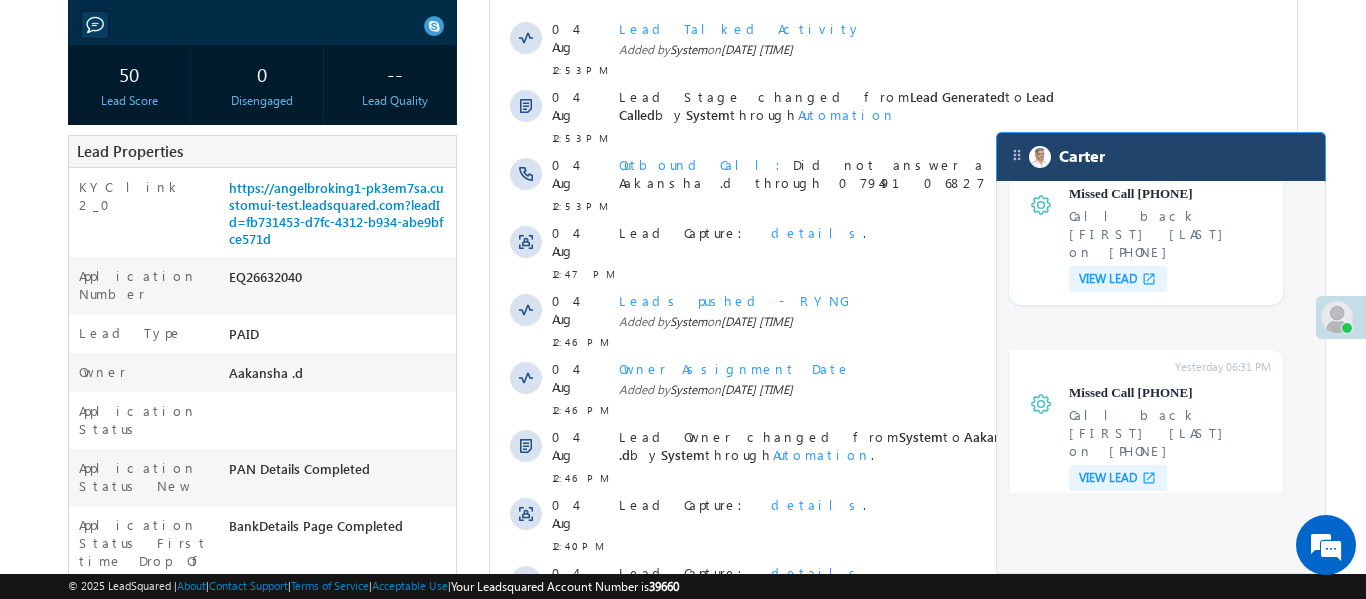 click on "Carter" at bounding box center [1161, 157] 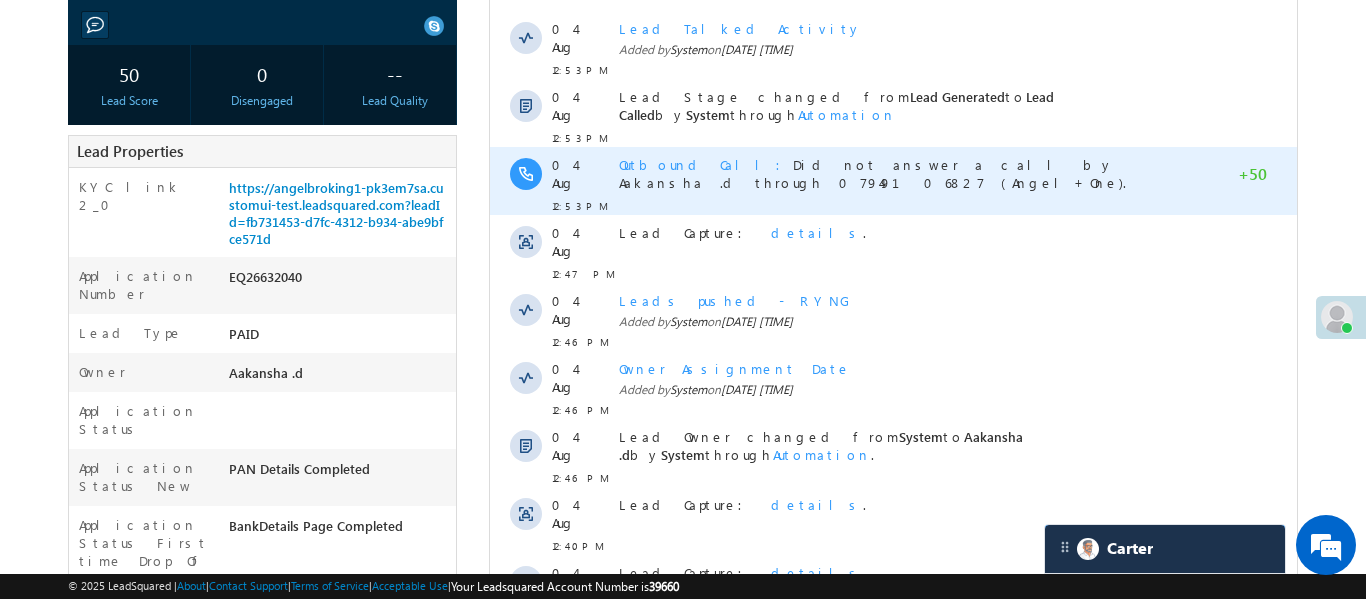 scroll, scrollTop: 7810, scrollLeft: 0, axis: vertical 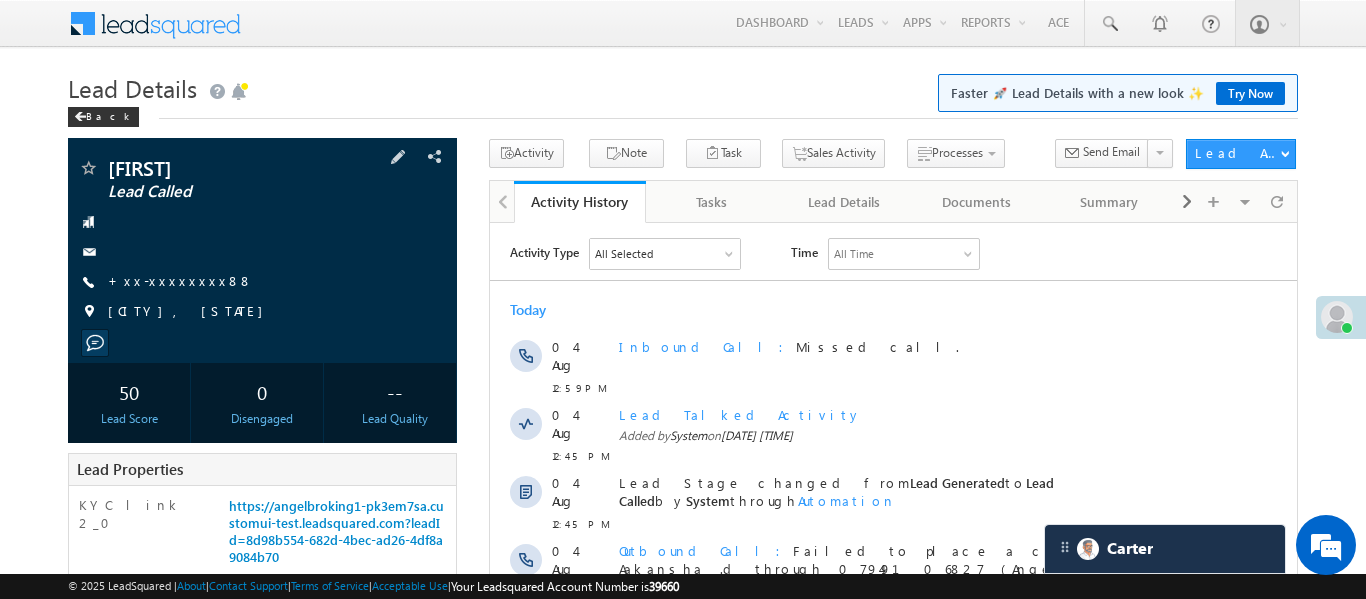 drag, startPoint x: 191, startPoint y: 264, endPoint x: 175, endPoint y: 289, distance: 29.681644 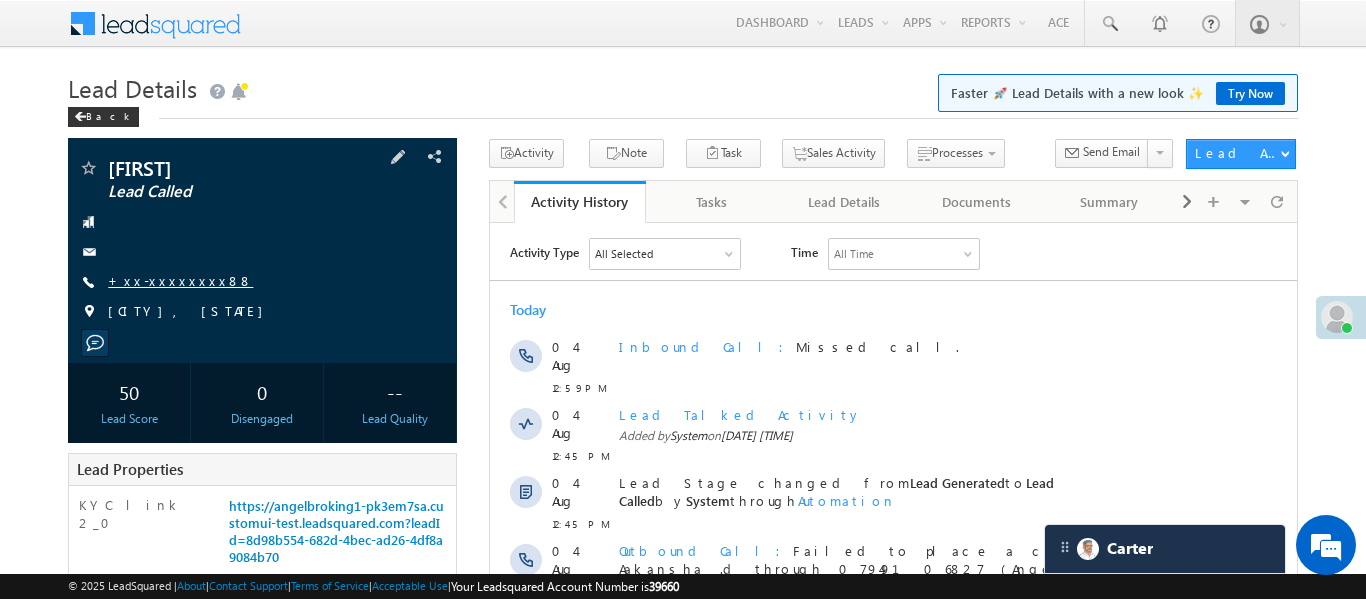 click on "+xx-xxxxxxxx88" at bounding box center (180, 280) 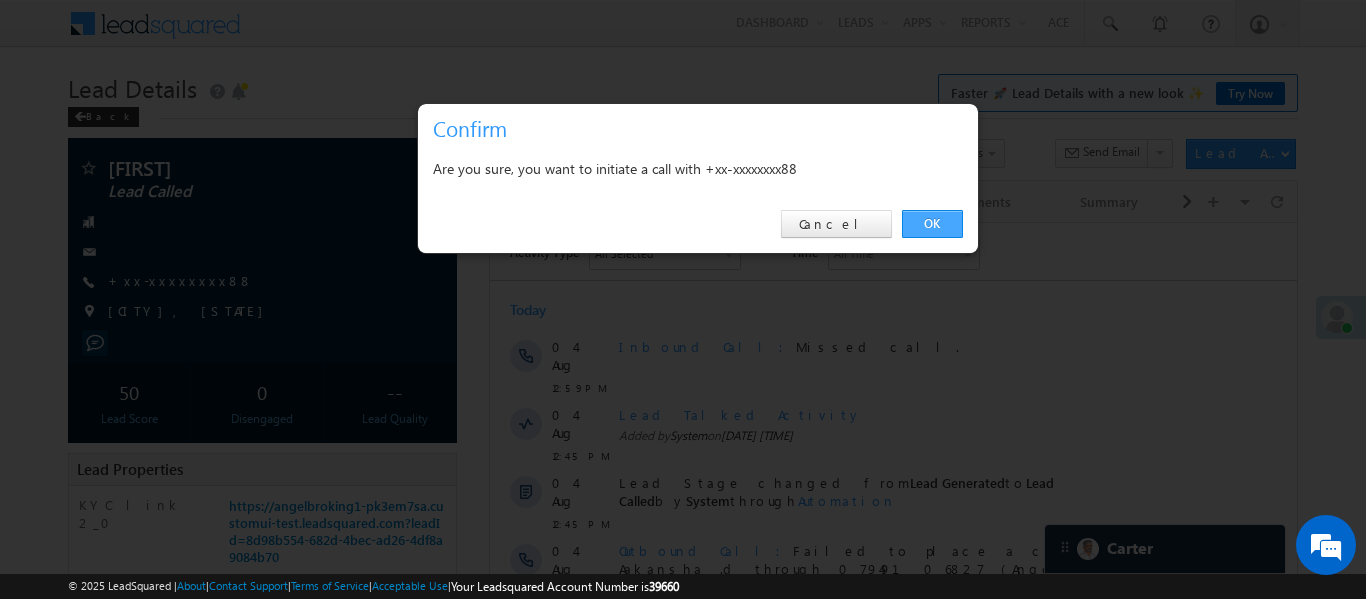 click on "OK" at bounding box center (932, 224) 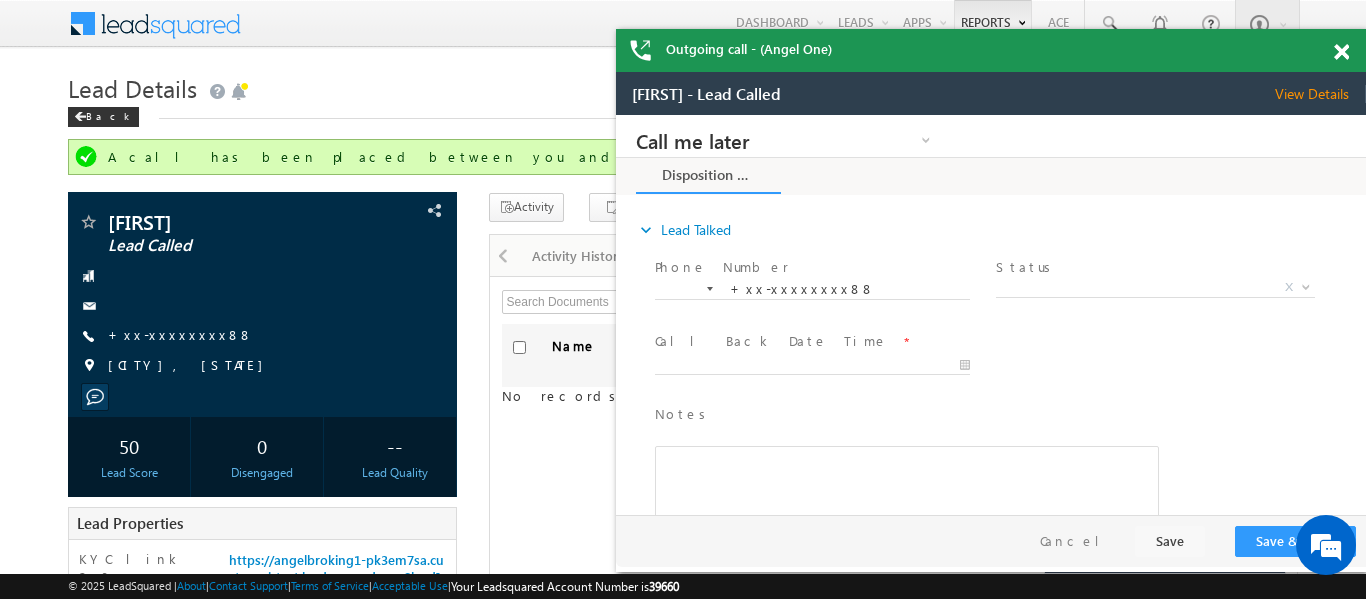 scroll, scrollTop: 0, scrollLeft: 0, axis: both 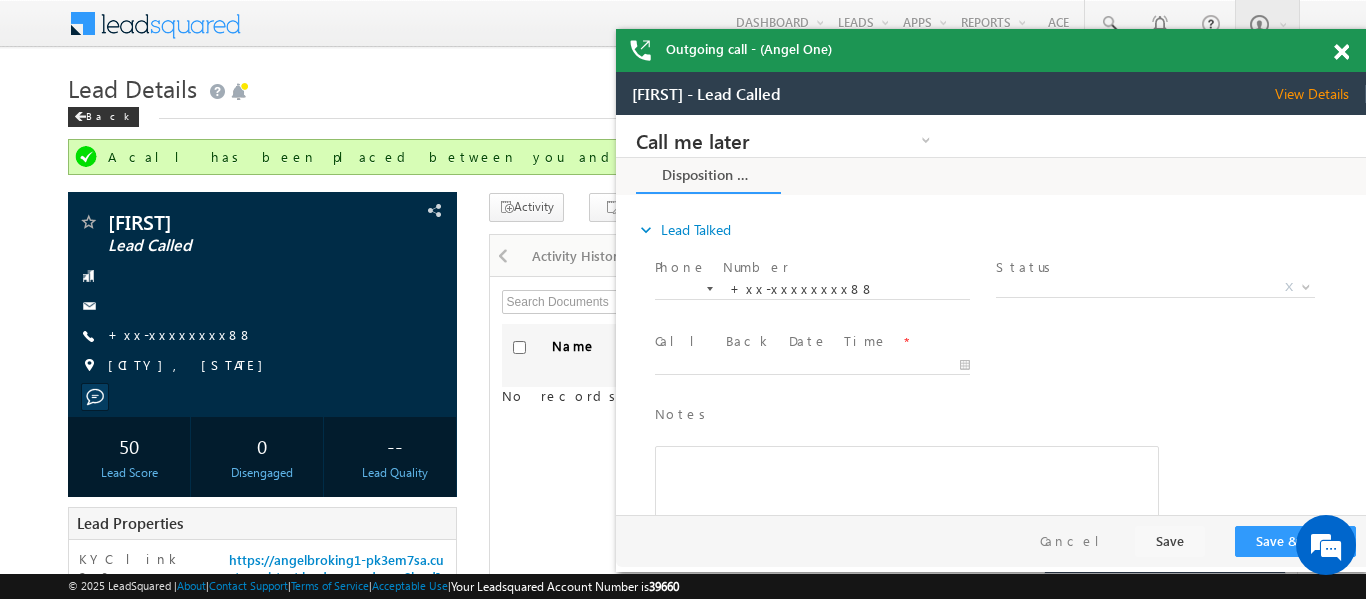 click at bounding box center (1341, 52) 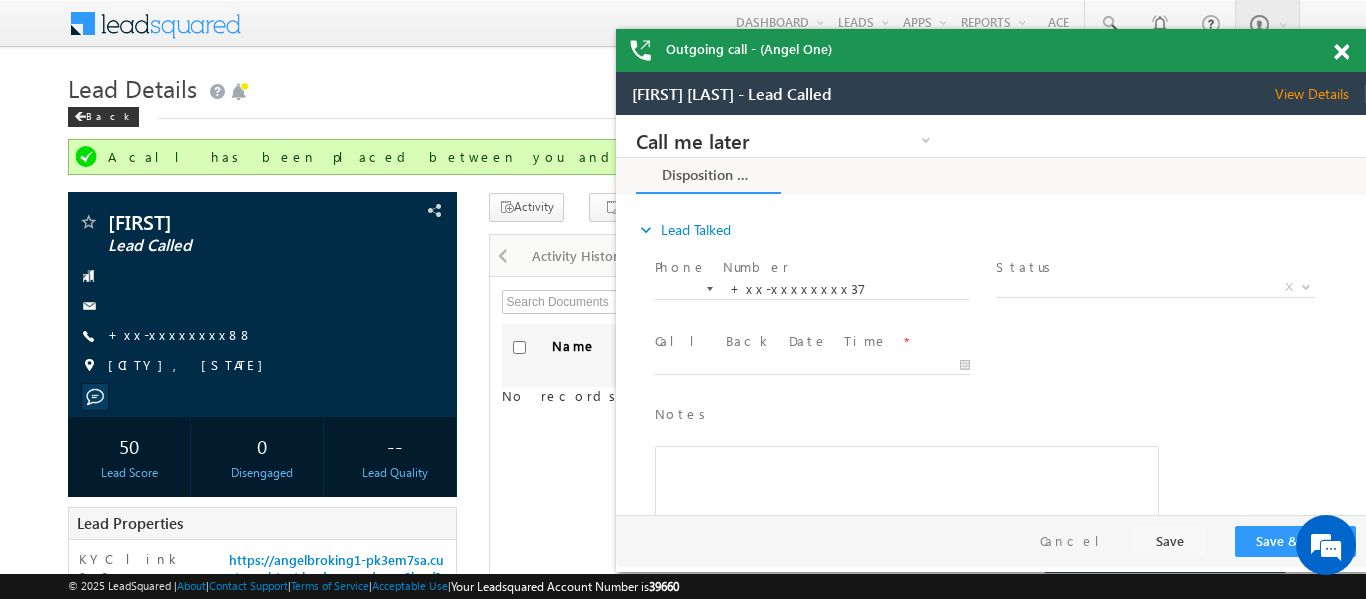 scroll, scrollTop: 0, scrollLeft: 0, axis: both 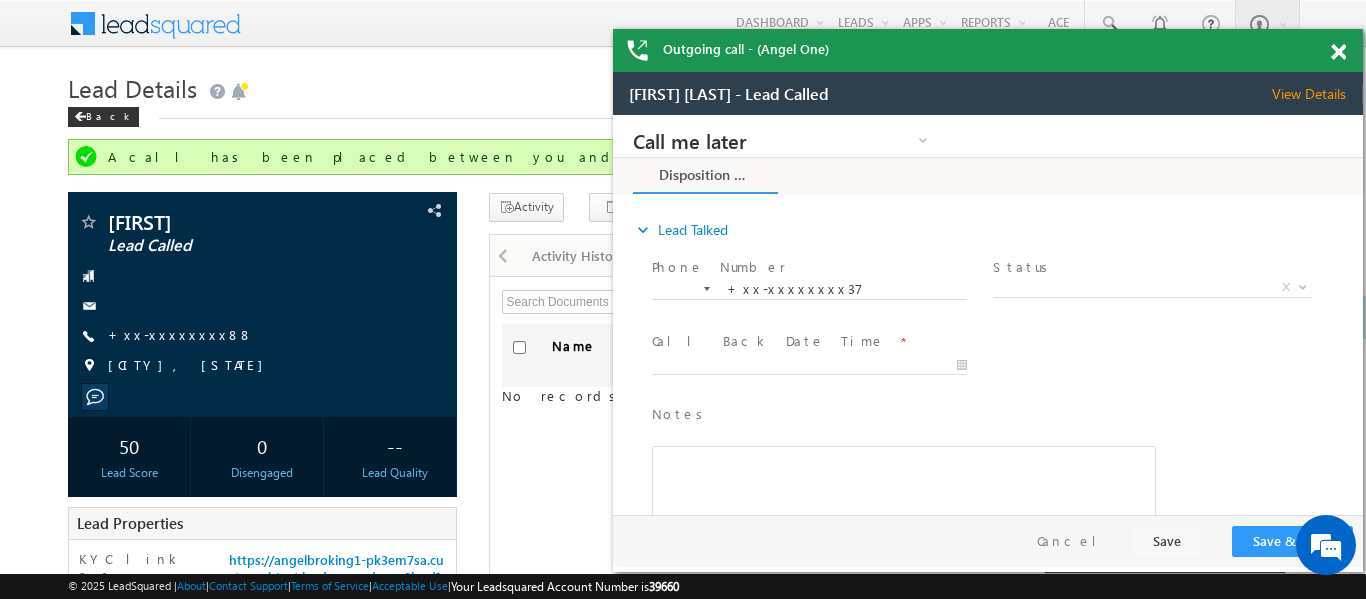 click at bounding box center (1338, 52) 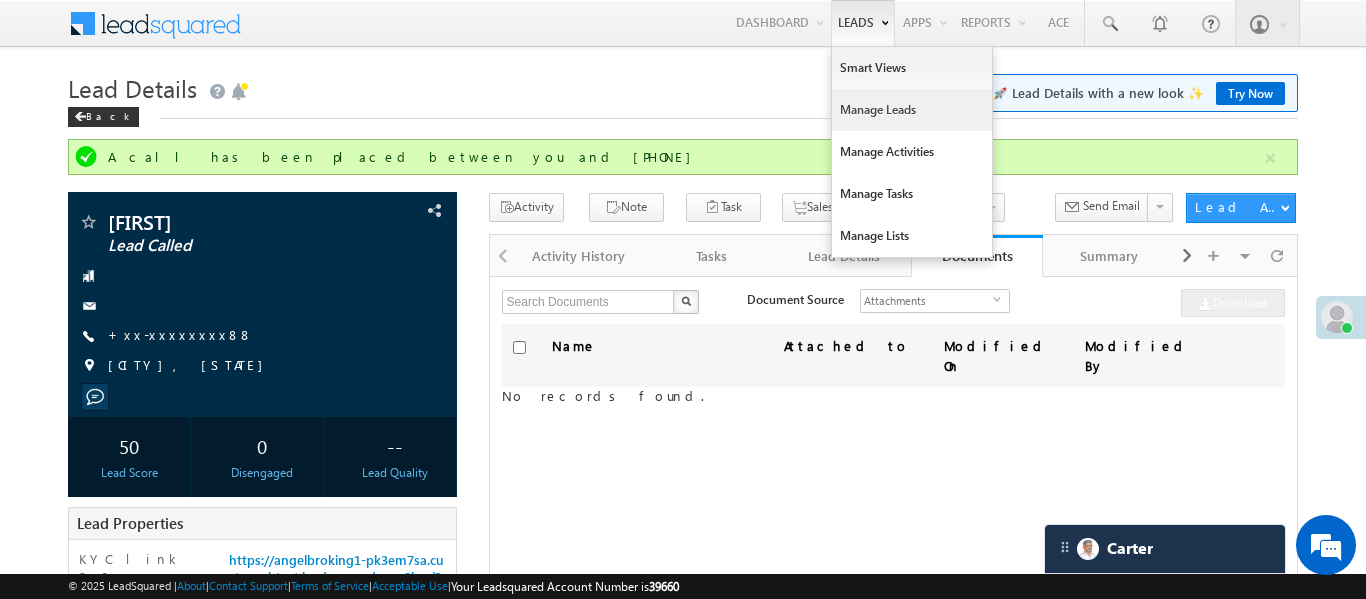 click on "Manage Leads" at bounding box center [912, 110] 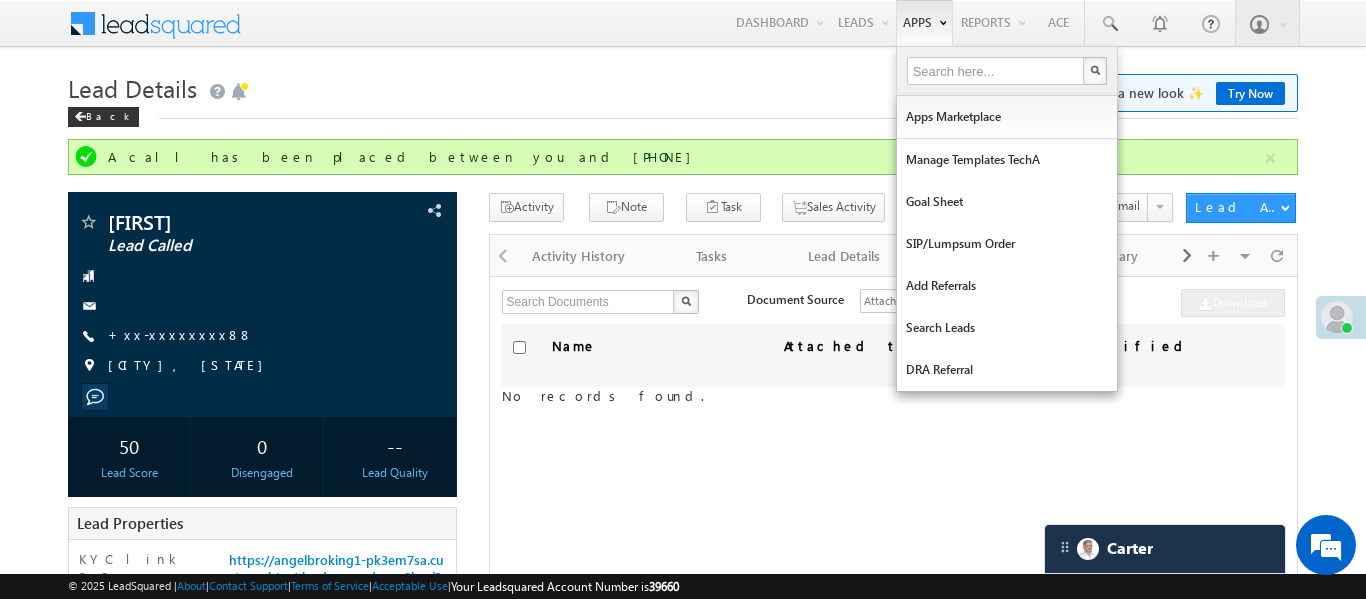 click on "Manage Leads" at bounding box center (0, 0) 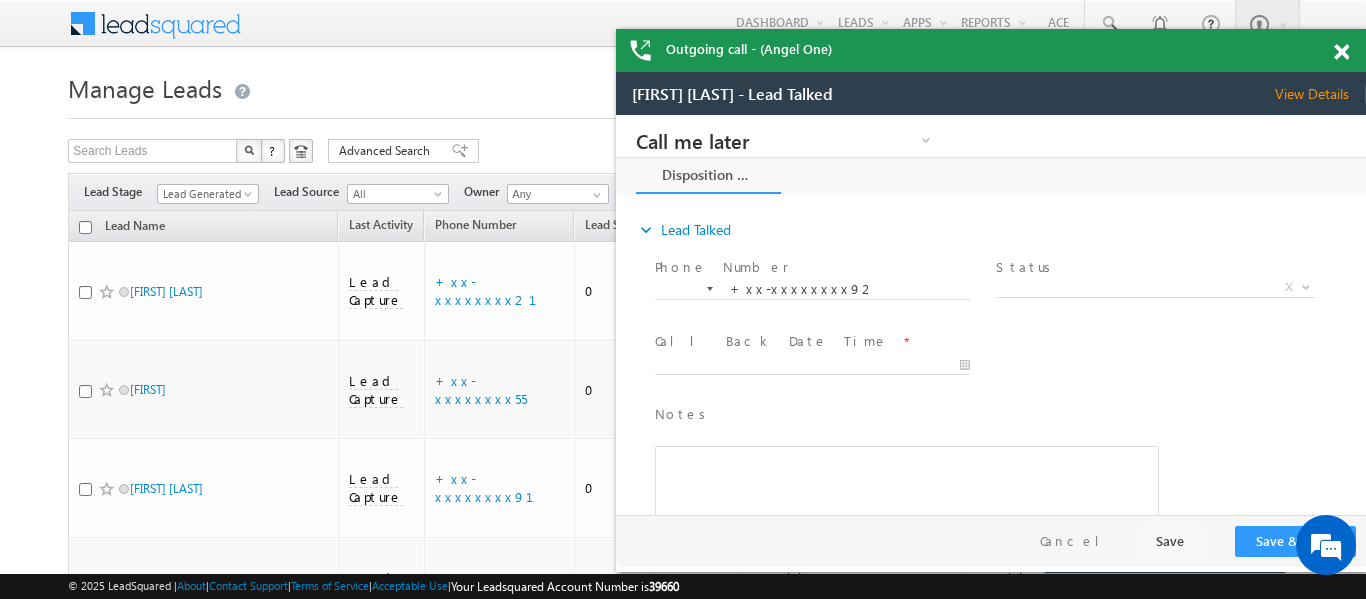 scroll, scrollTop: 0, scrollLeft: 0, axis: both 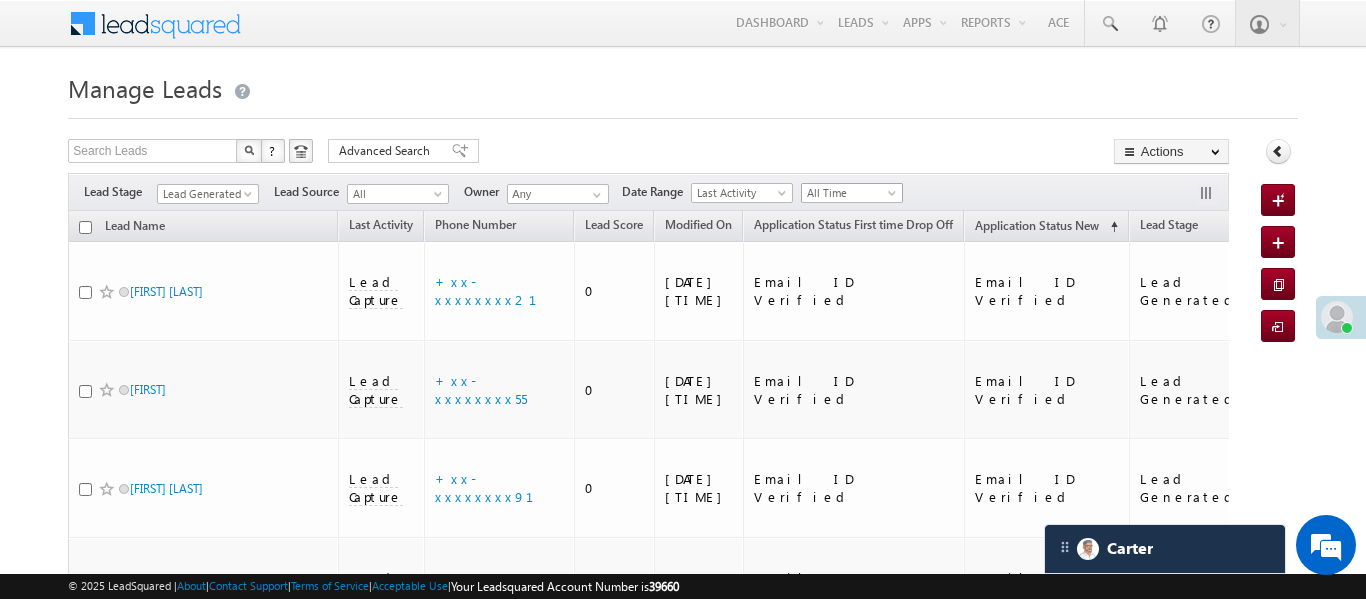 click on "All Time" at bounding box center [849, 193] 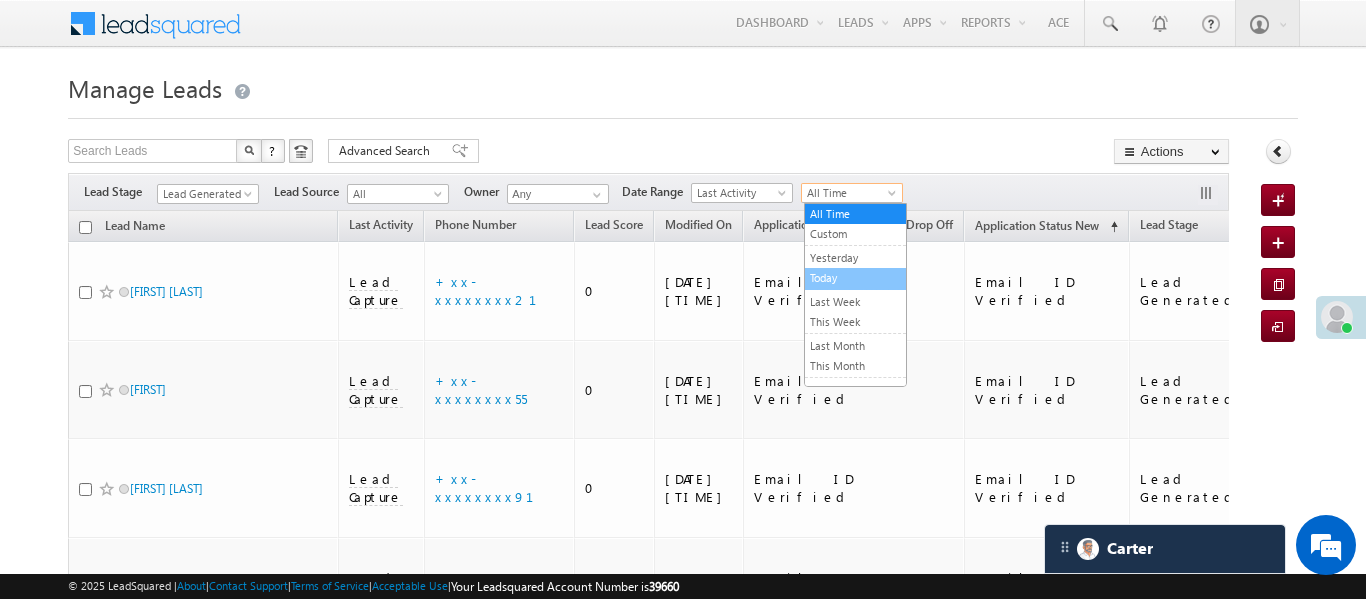 click on "Today" at bounding box center (855, 279) 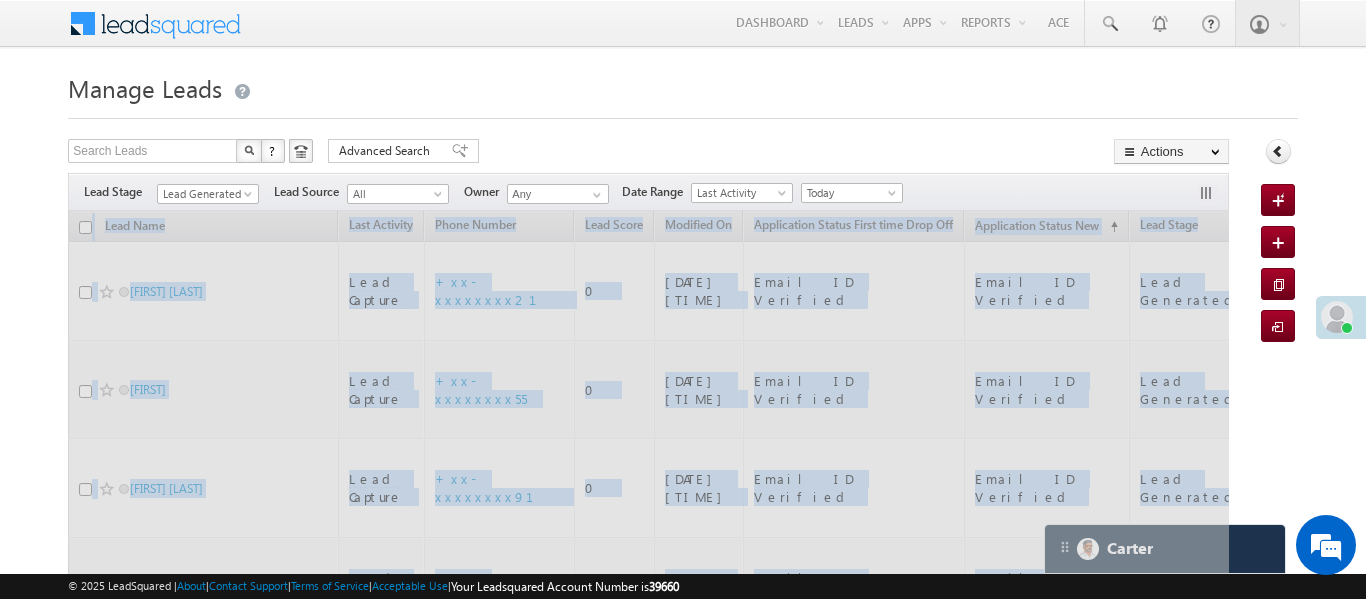 click at bounding box center (648, 2263) 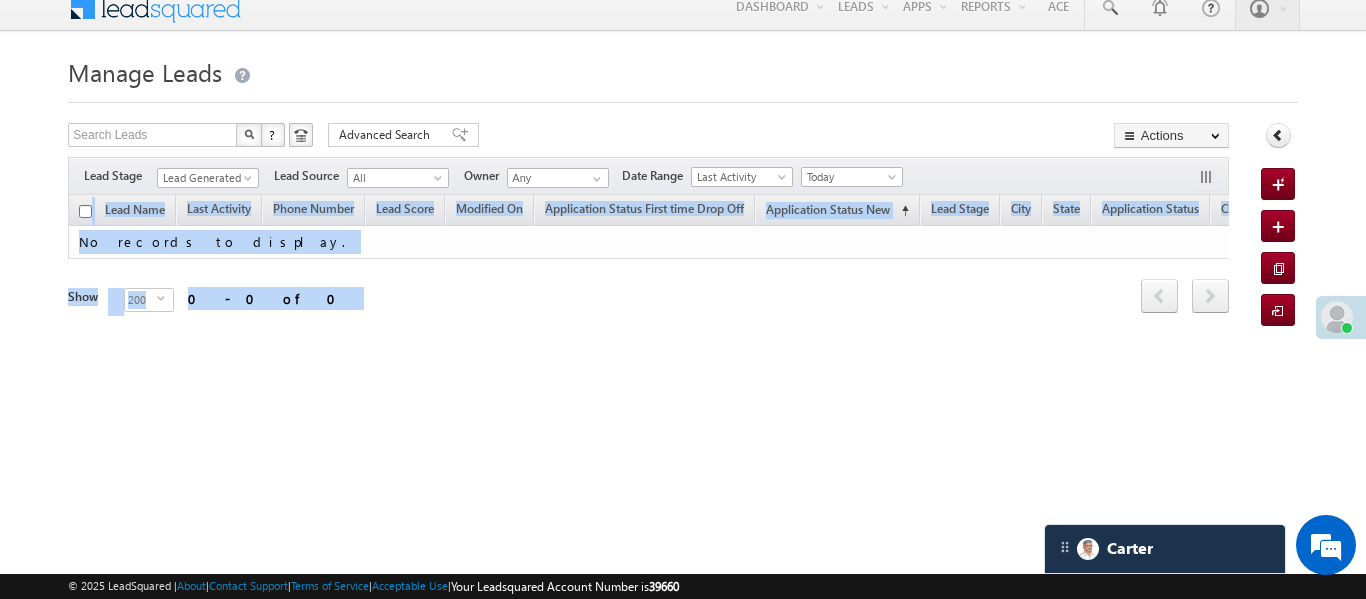 scroll, scrollTop: 18, scrollLeft: 0, axis: vertical 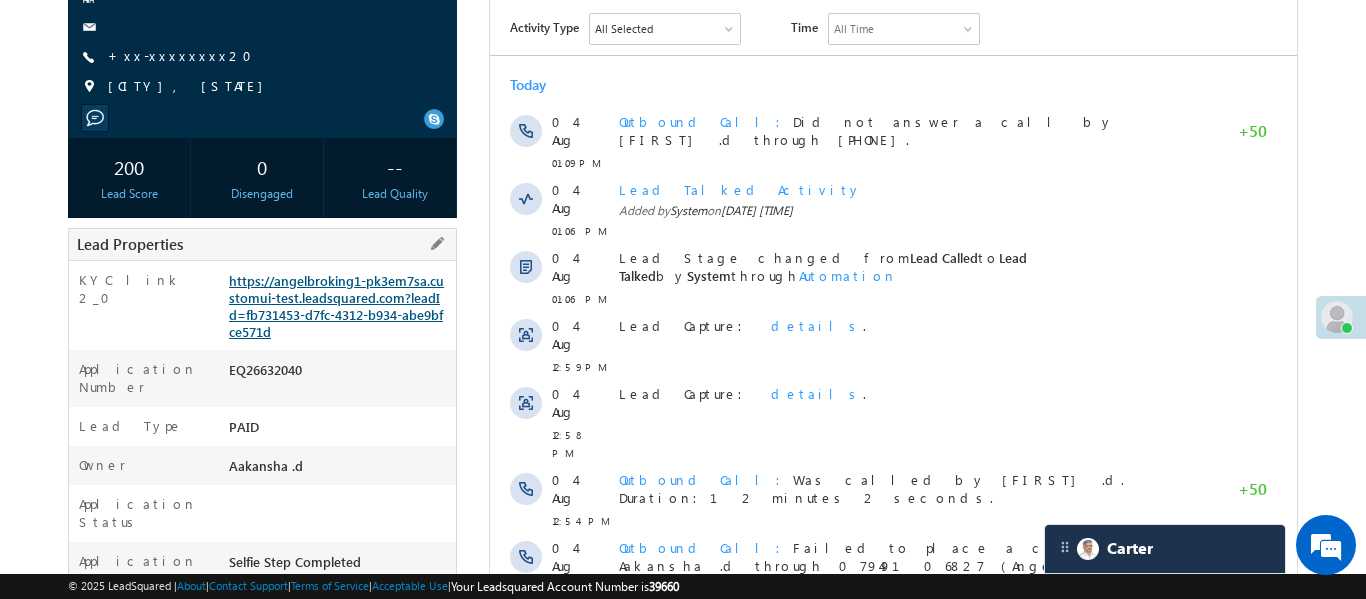 click on "https://angelbroking1-pk3em7sa.customui-test.leadsquared.com?leadId=fb731453-d7fc-4312-b934-abe9bfce571d" at bounding box center [336, 306] 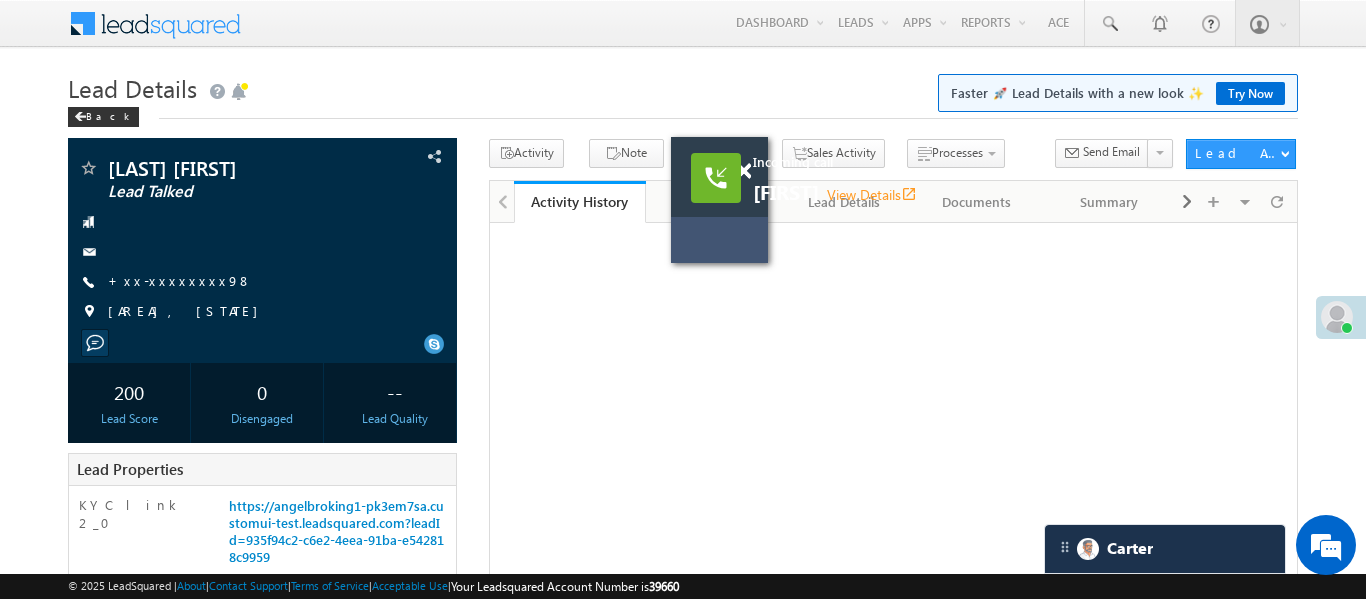 scroll, scrollTop: 0, scrollLeft: 0, axis: both 